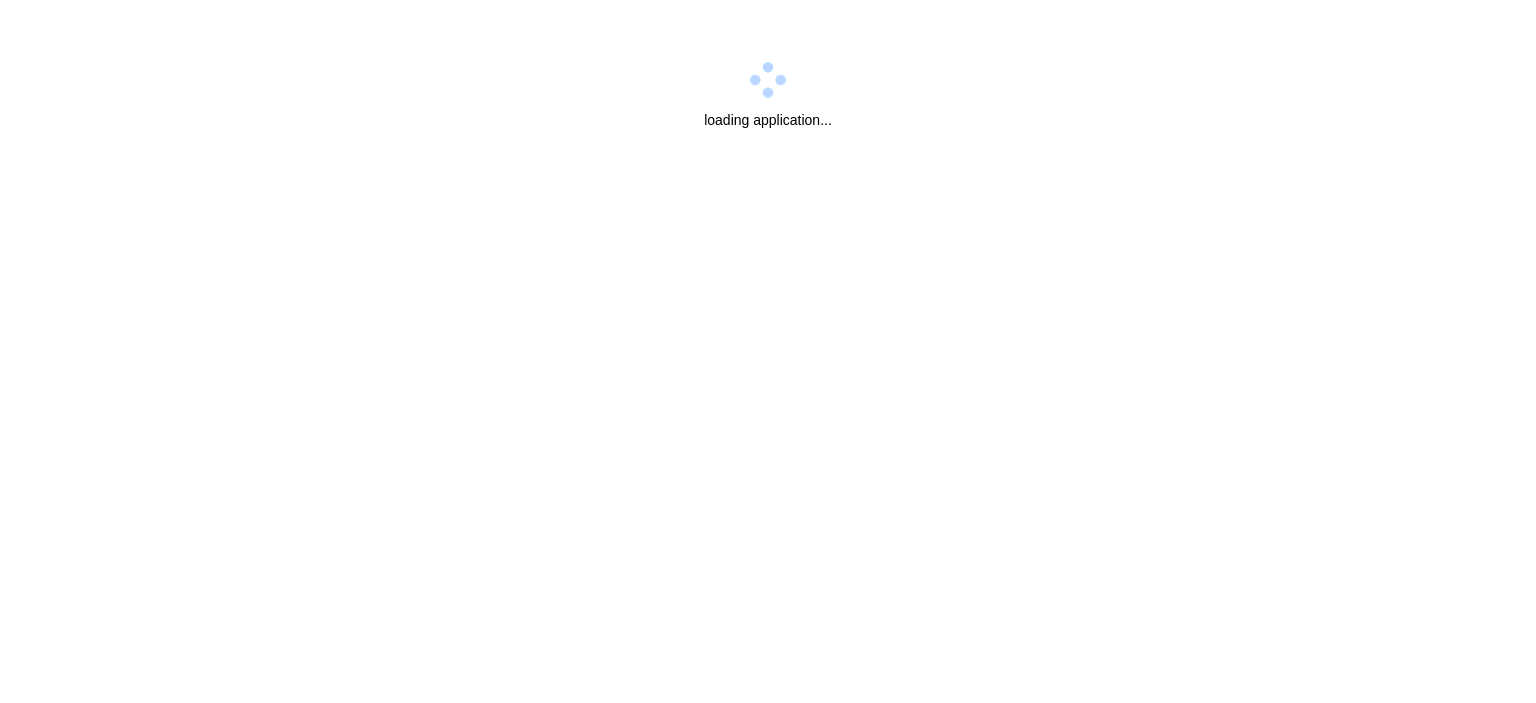 scroll, scrollTop: 0, scrollLeft: 0, axis: both 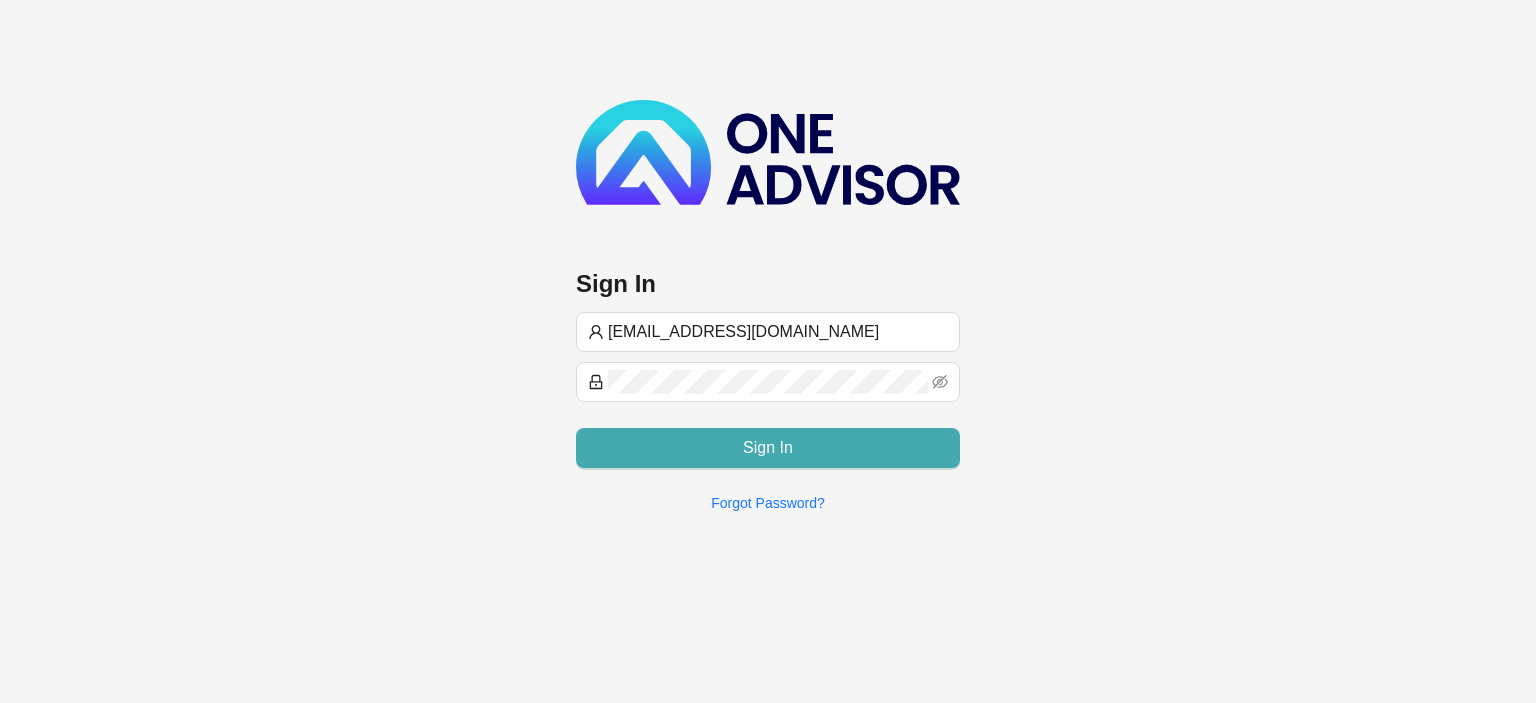 type on "[EMAIL_ADDRESS][DOMAIN_NAME]" 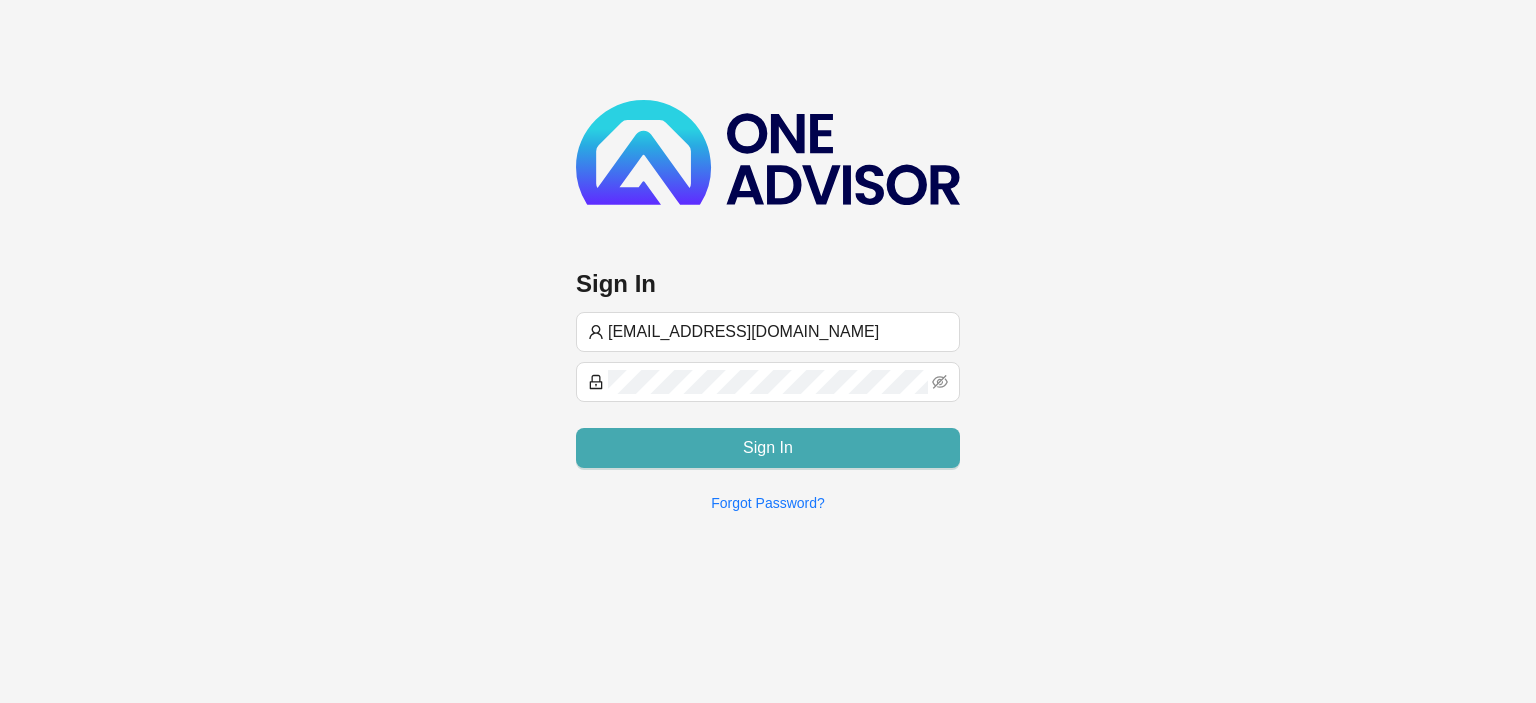 click on "Sign In" at bounding box center (768, 448) 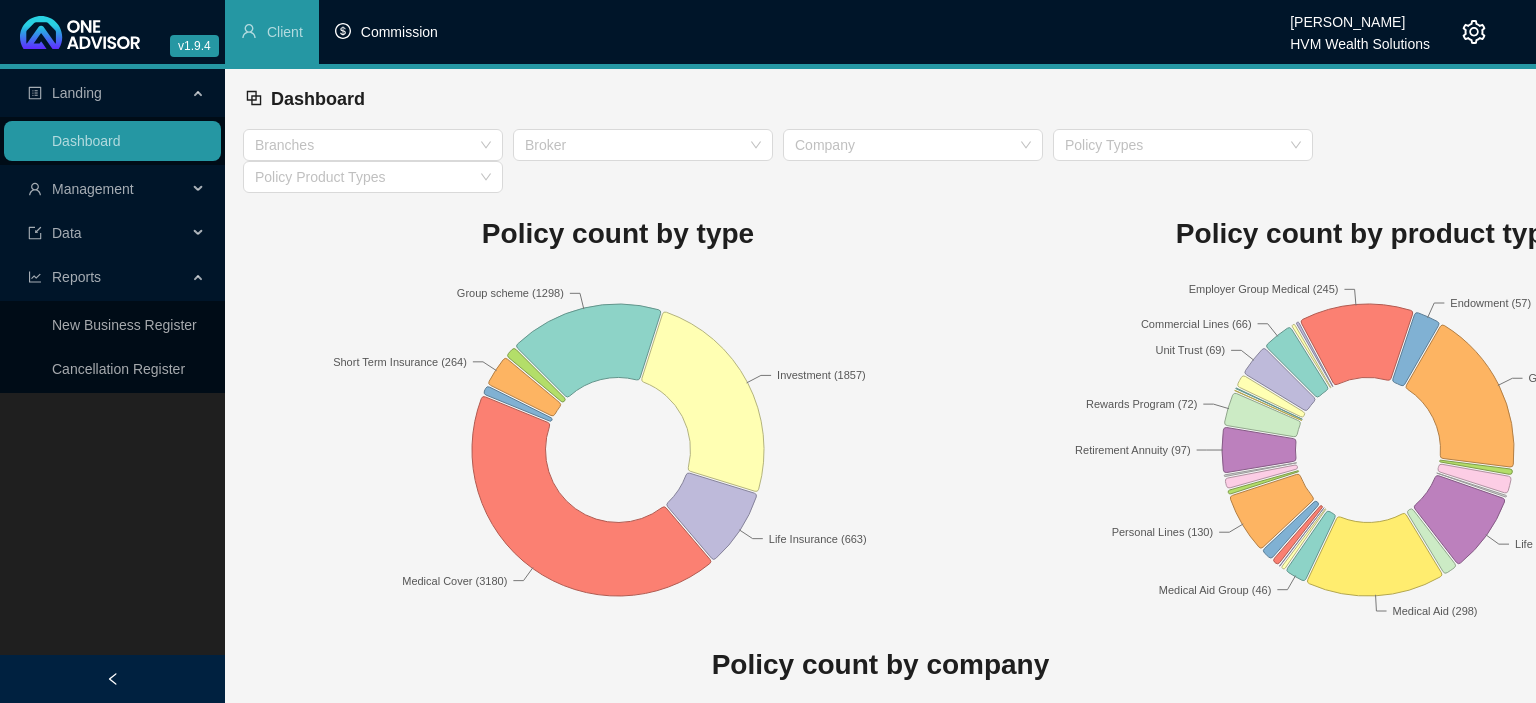 click on "Commission" at bounding box center [399, 32] 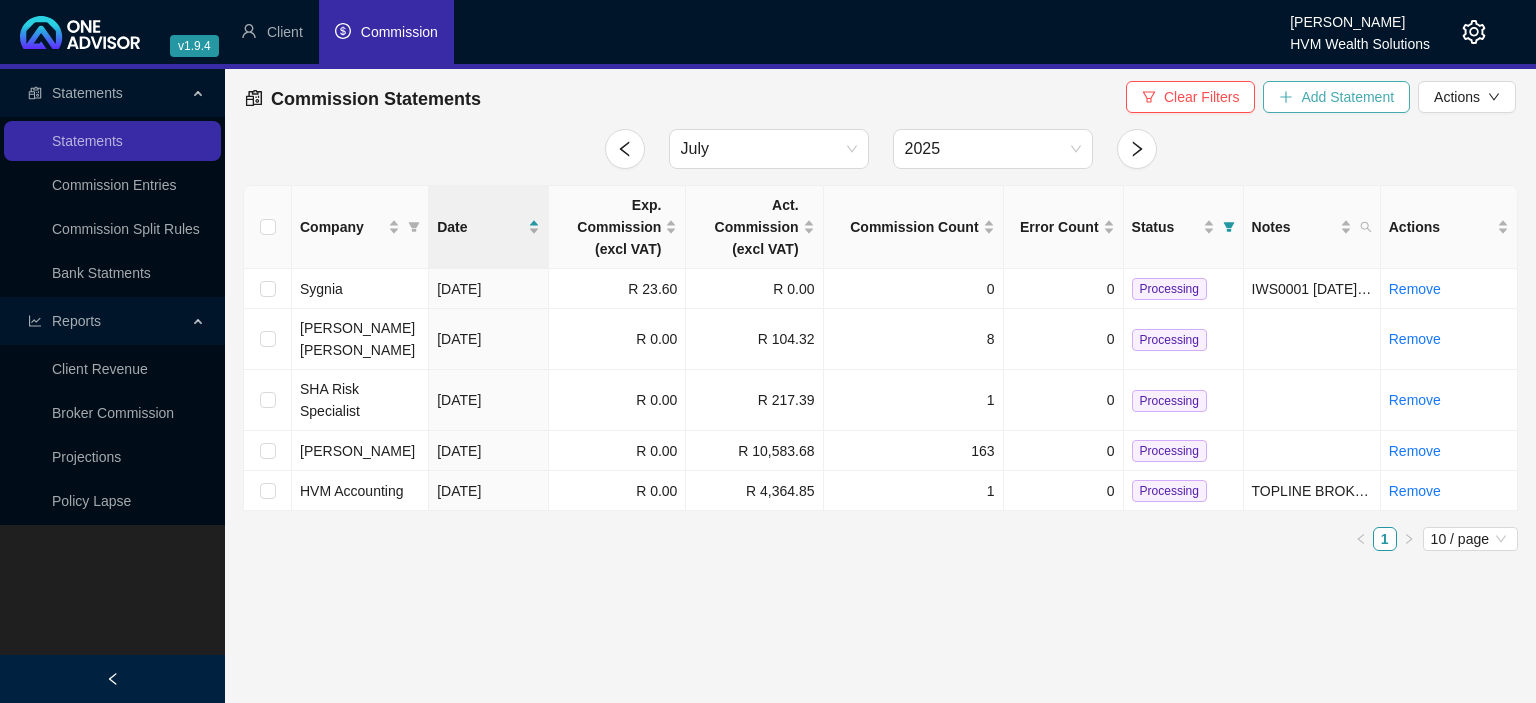 click 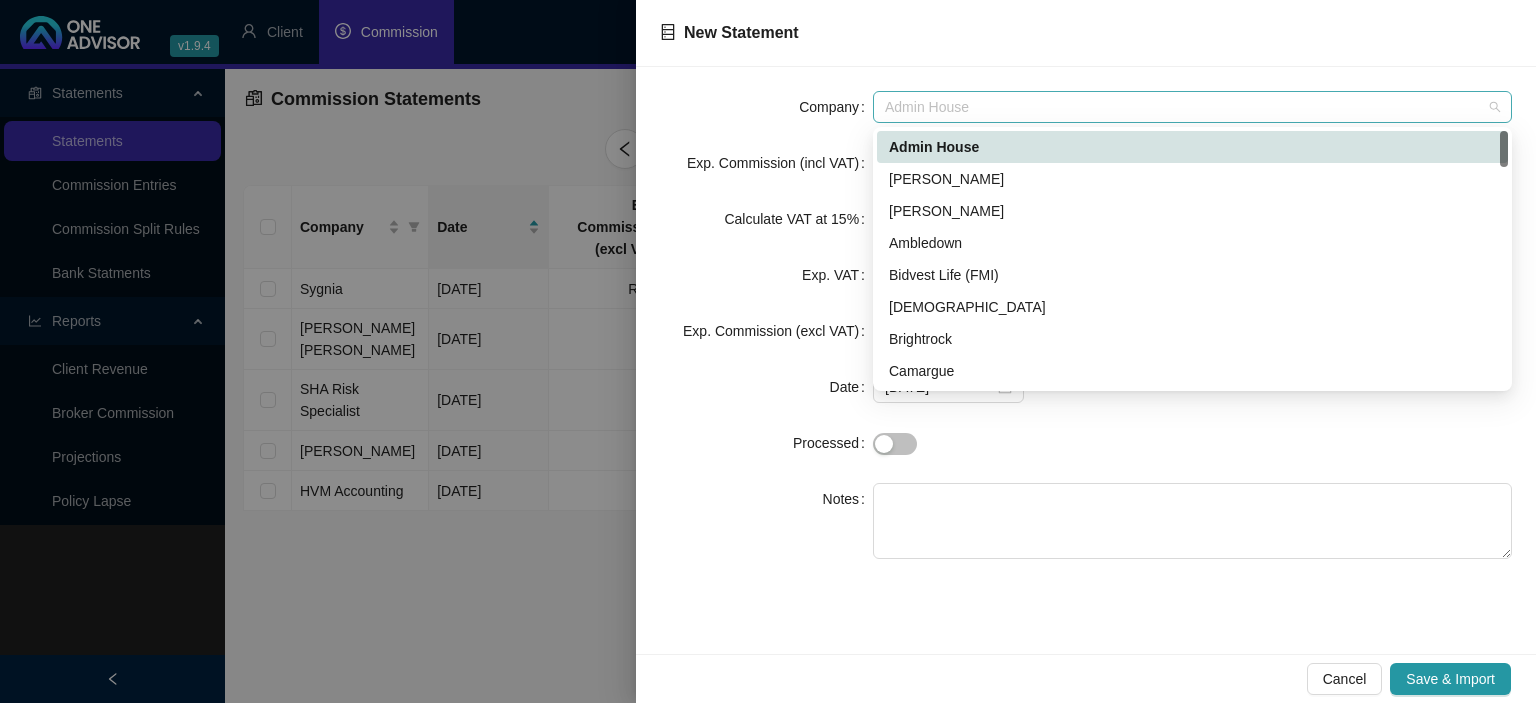 click on "Admin House" at bounding box center (1192, 107) 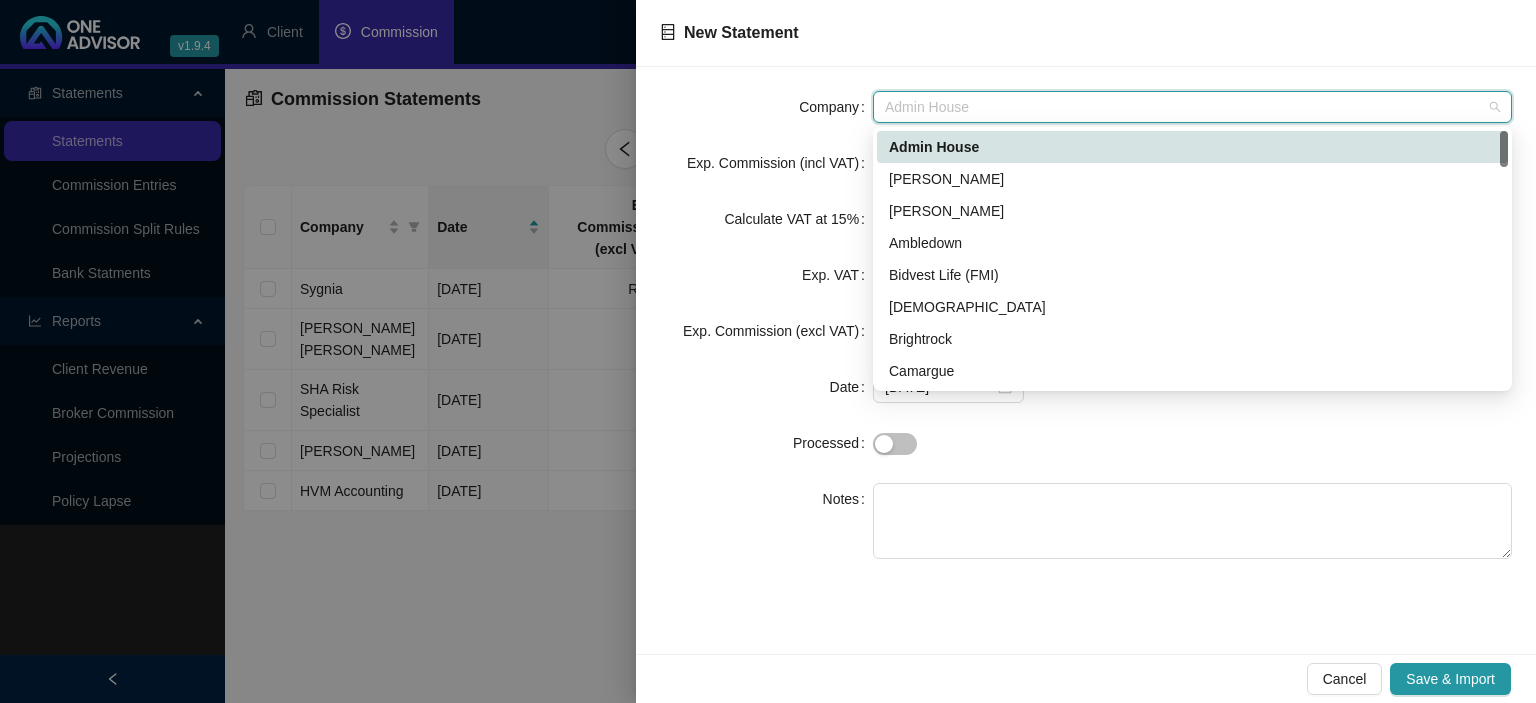 type on "a" 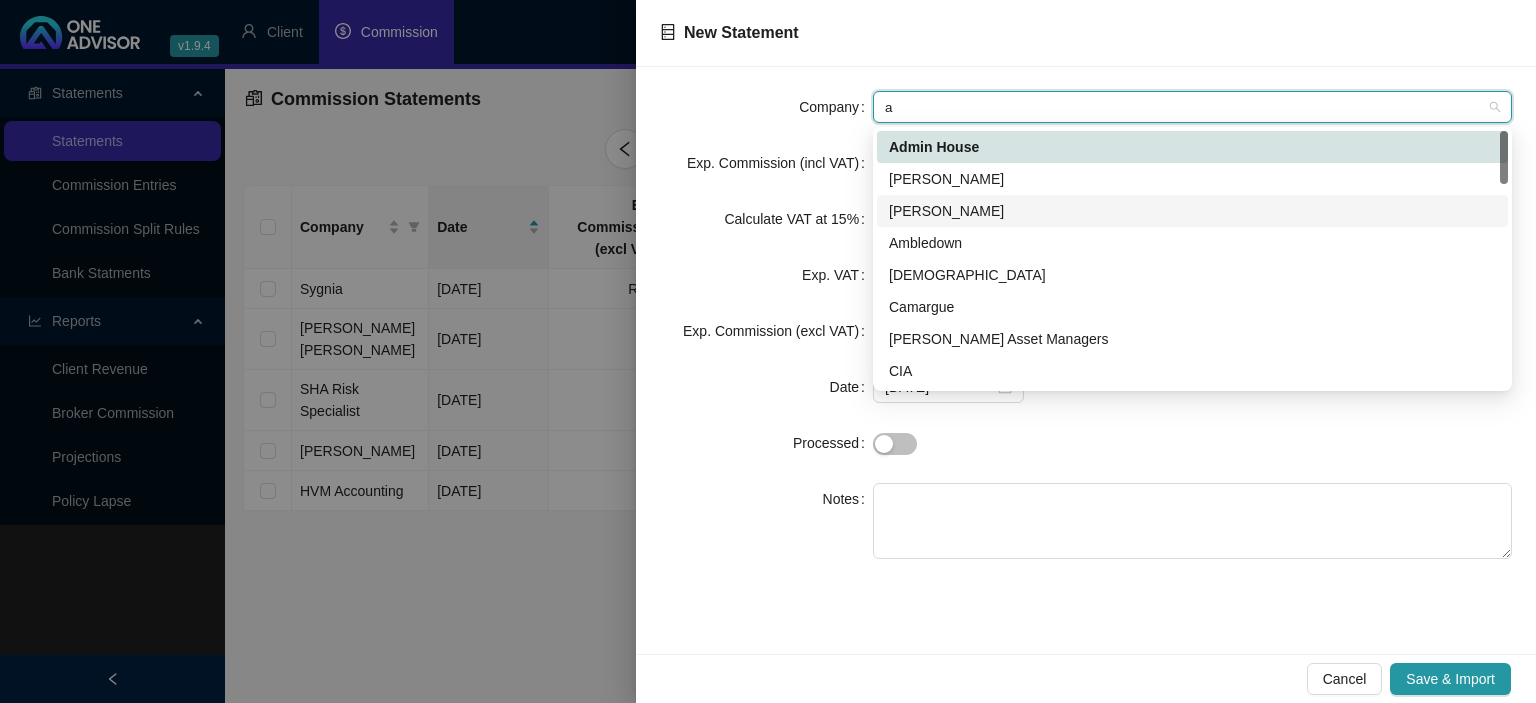 click on "[PERSON_NAME]" at bounding box center (1192, 211) 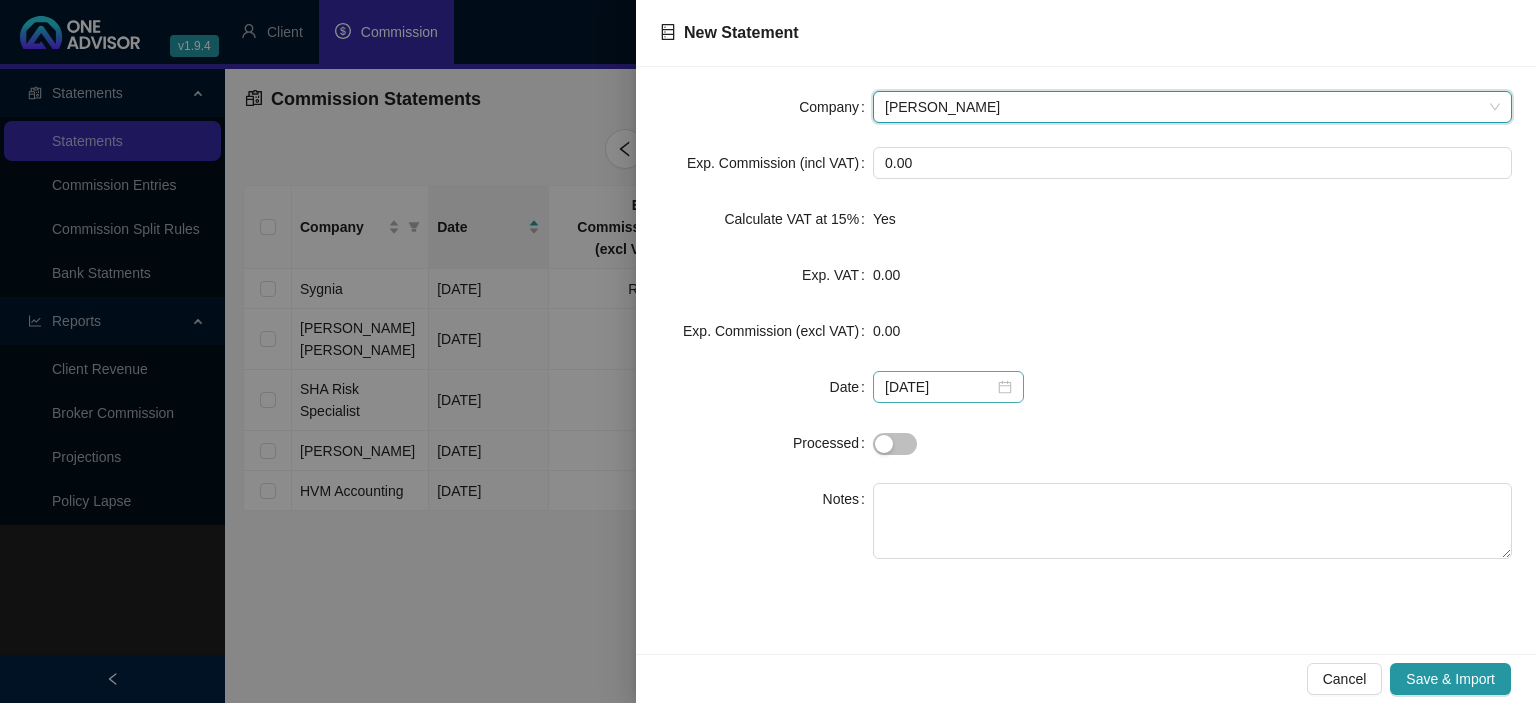 click on "[DATE]" at bounding box center [948, 387] 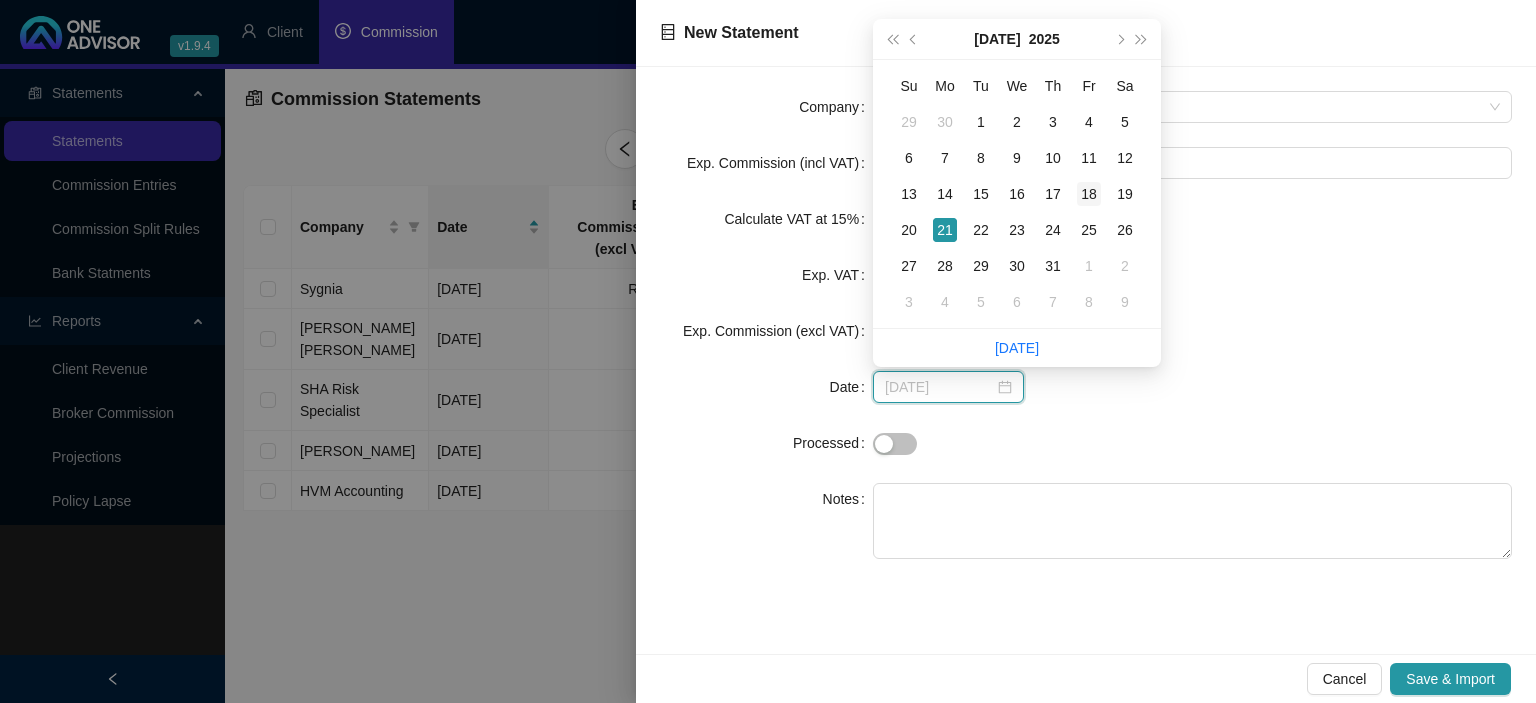type on "[DATE]" 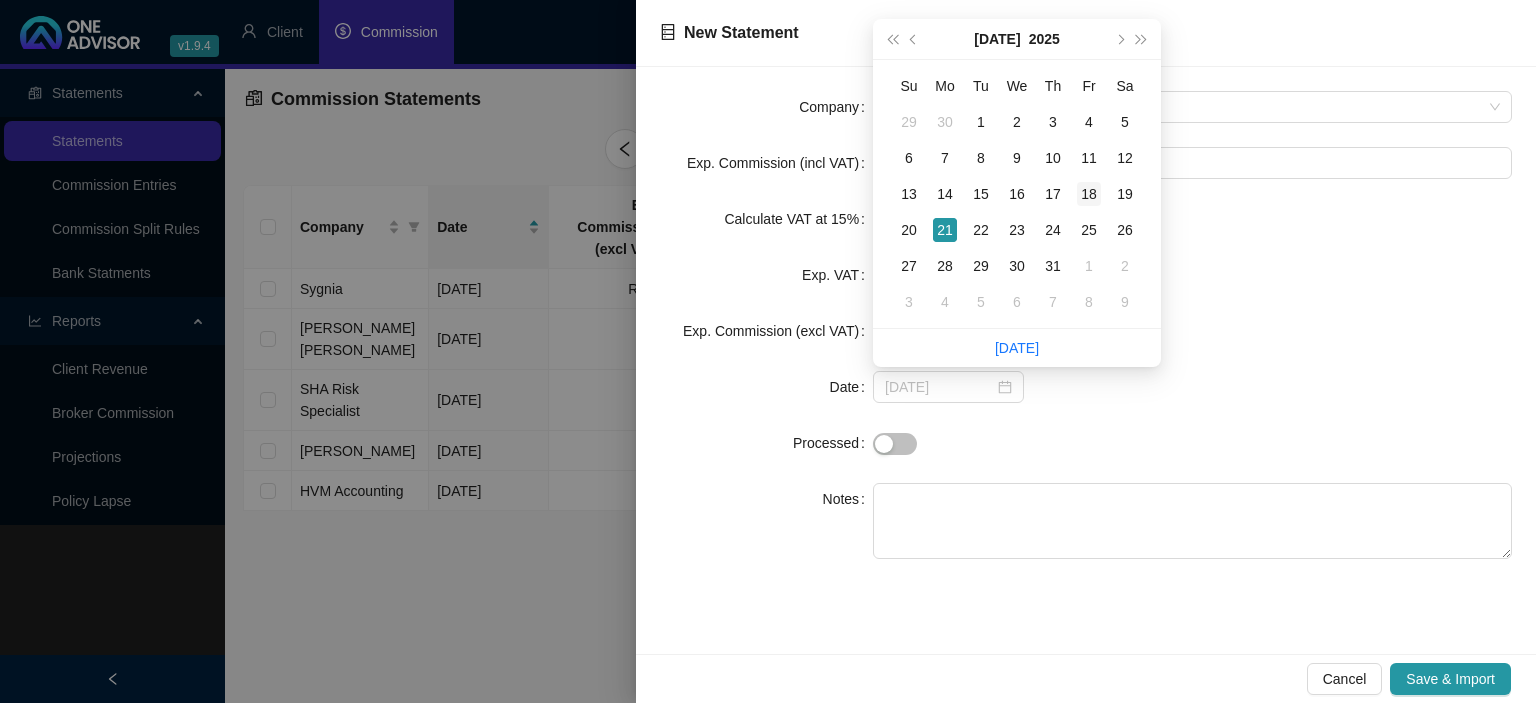 click on "18" at bounding box center (1089, 194) 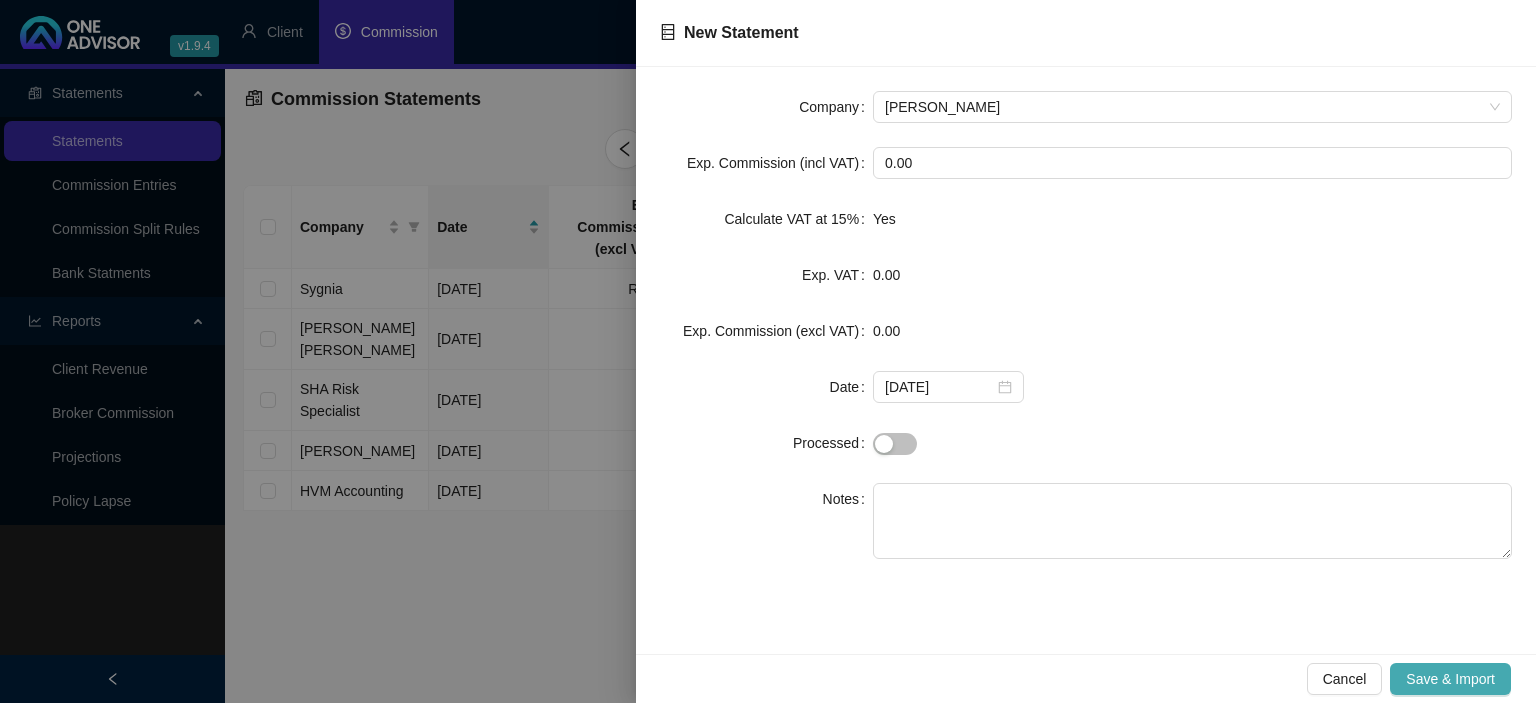 click on "Save & Import" at bounding box center [1450, 679] 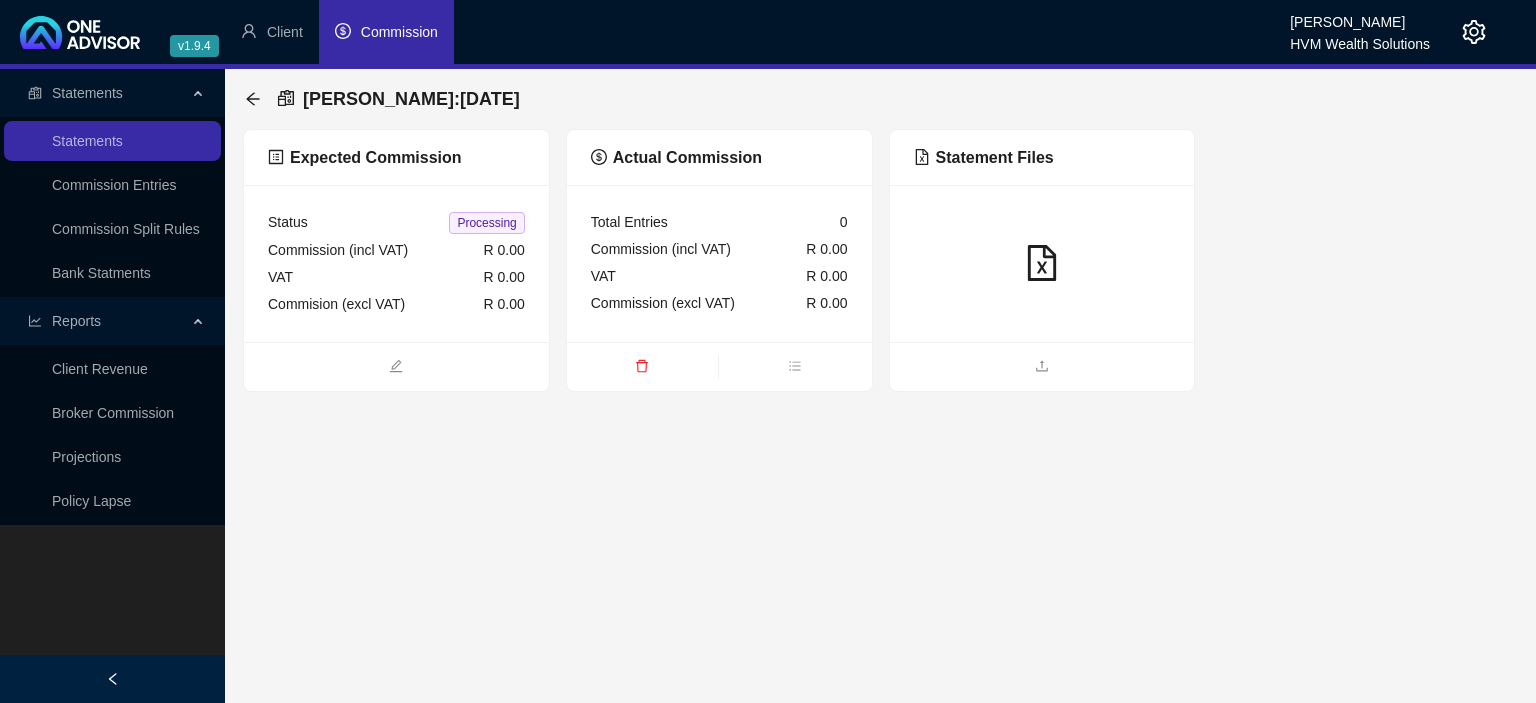 click at bounding box center [1042, 366] 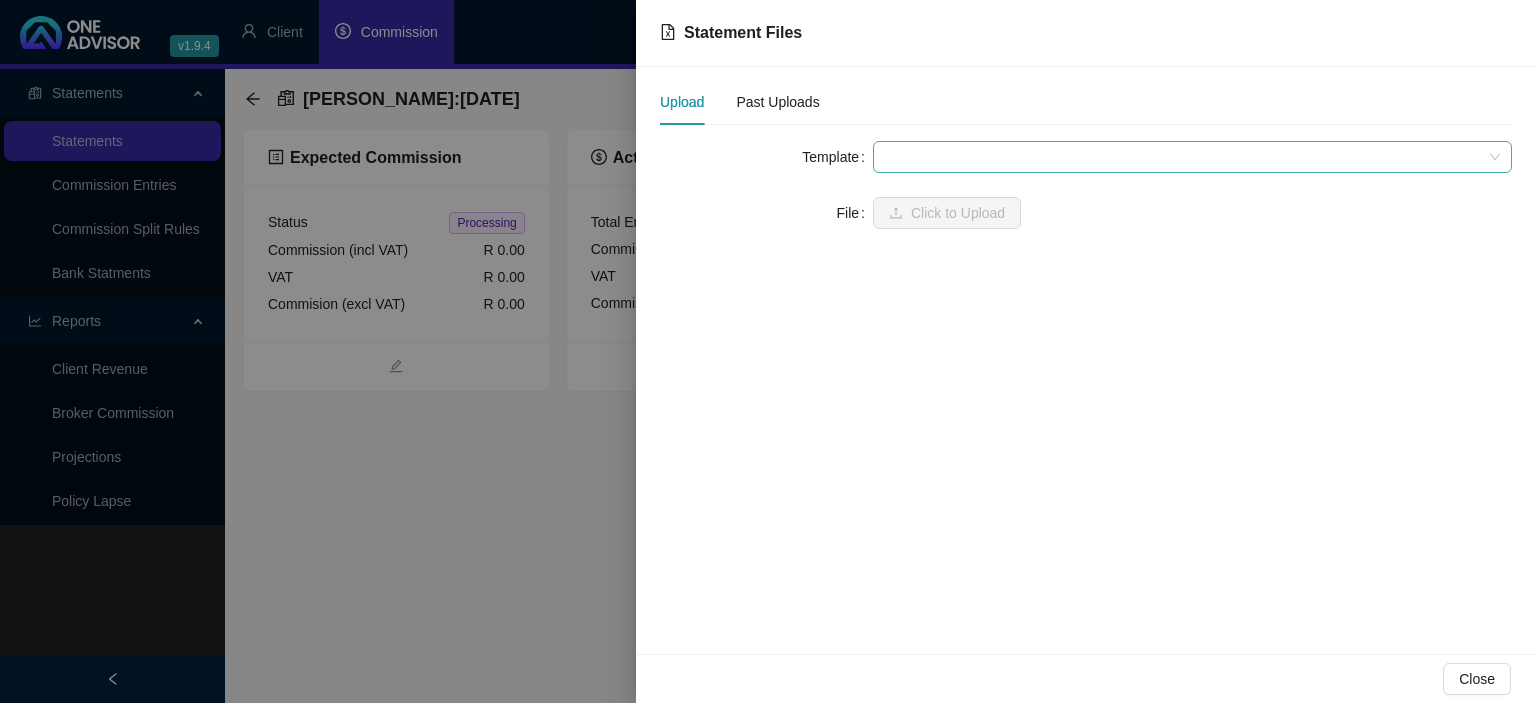 click at bounding box center [1192, 157] 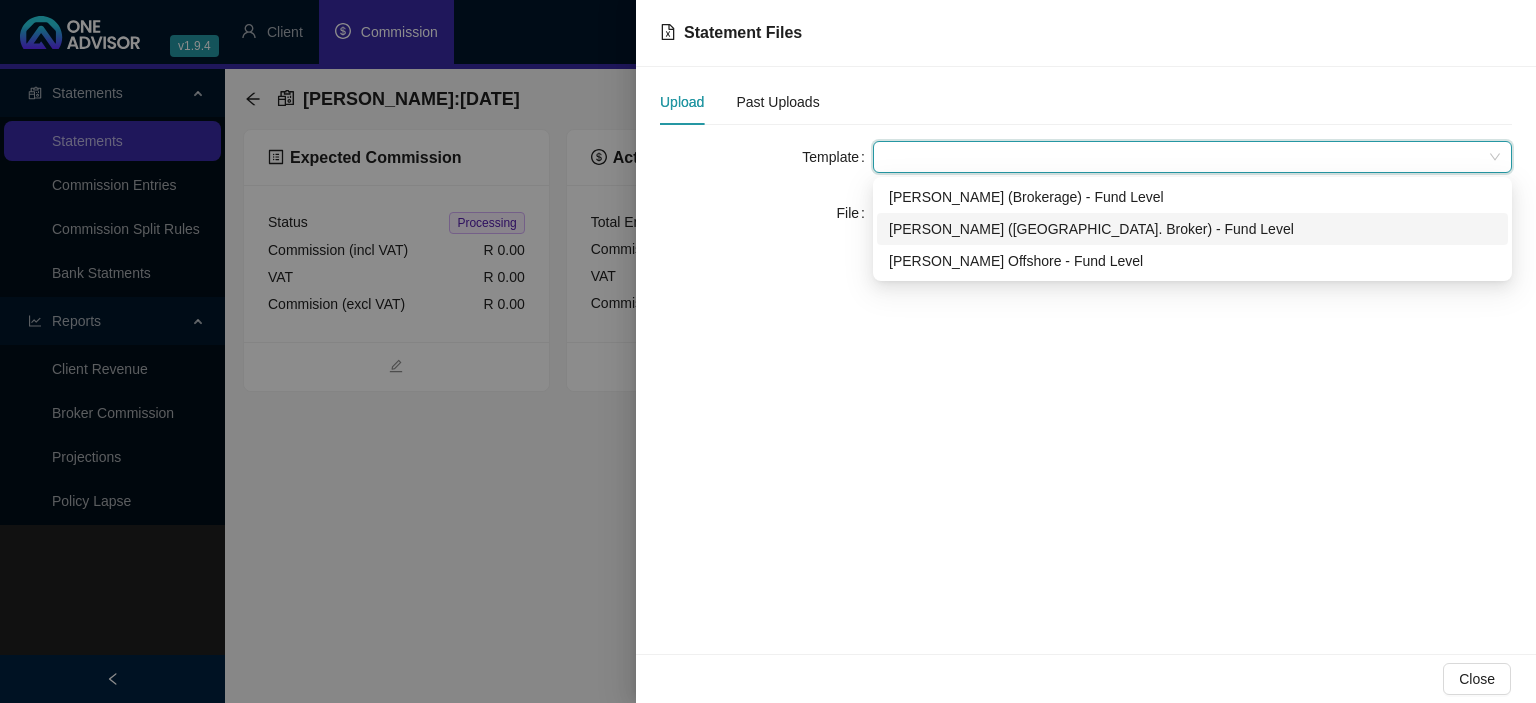 click on "[PERSON_NAME] ([GEOGRAPHIC_DATA]. Broker) - Fund Level" at bounding box center (1192, 229) 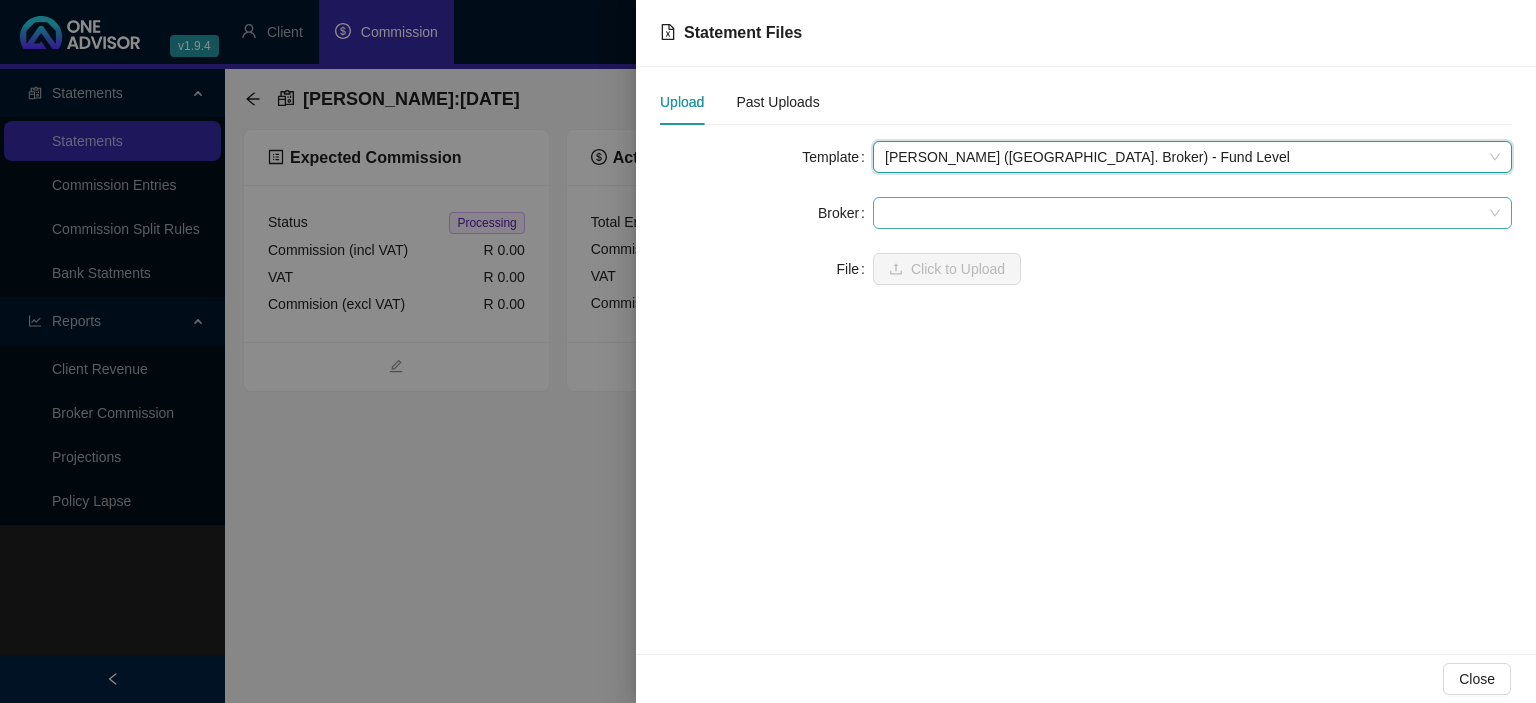 click at bounding box center [1192, 213] 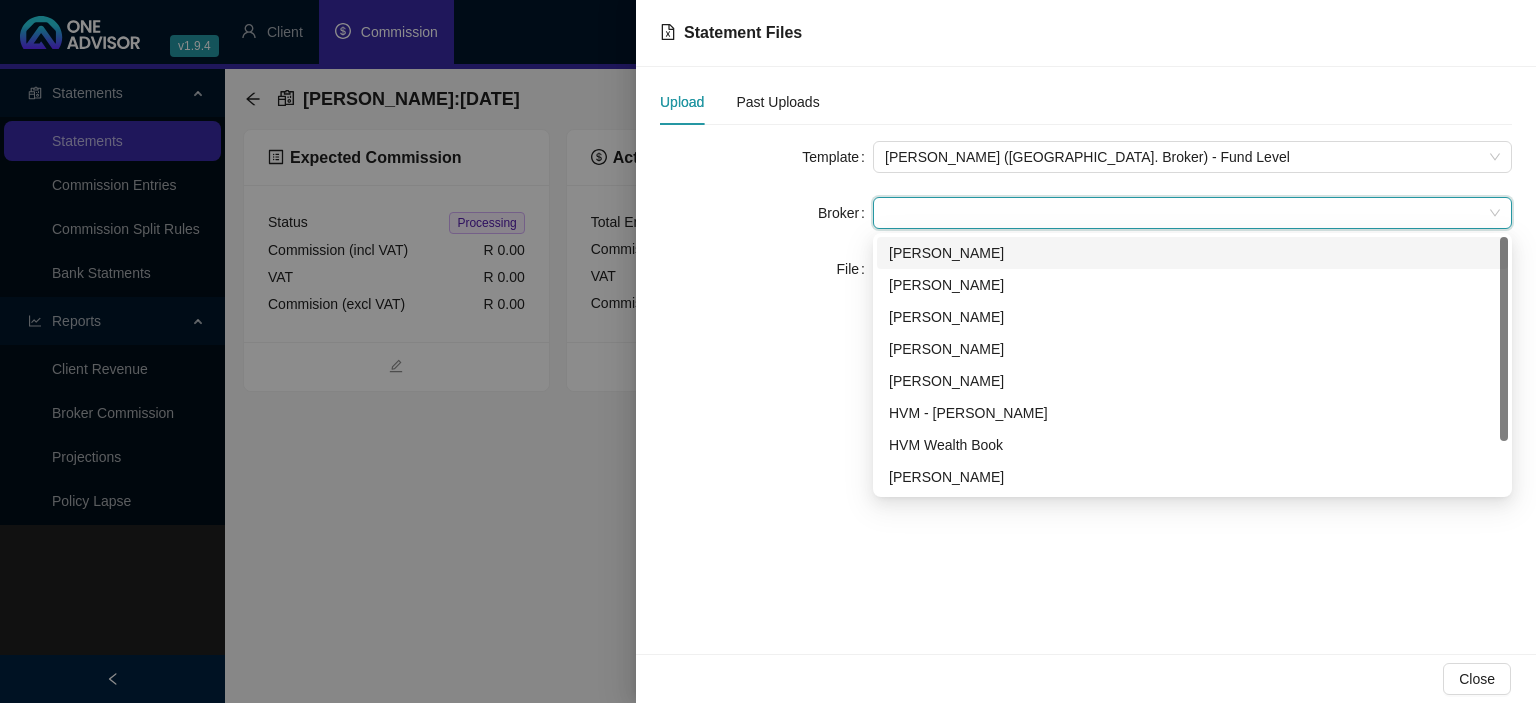 click on "[PERSON_NAME]" at bounding box center [1192, 253] 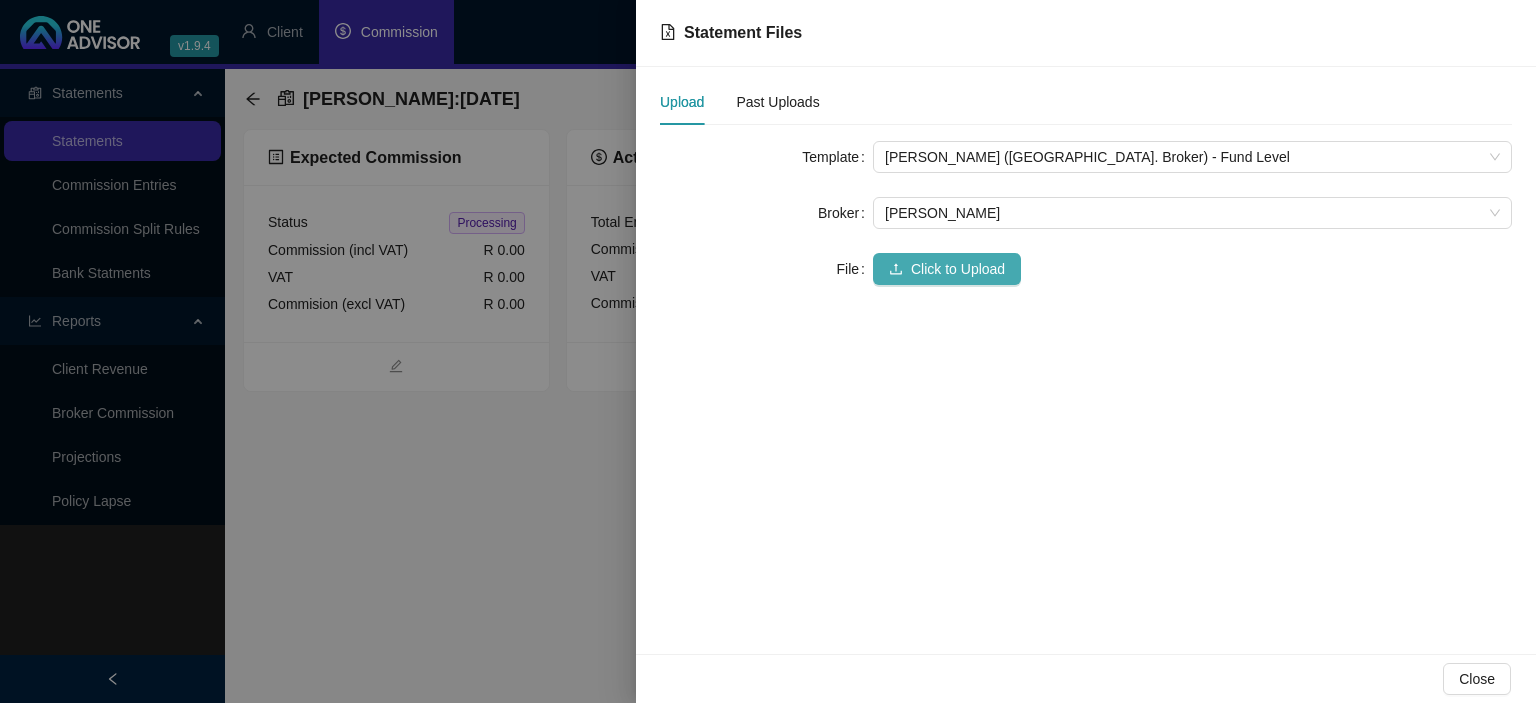 click on "Click to Upload" at bounding box center [958, 269] 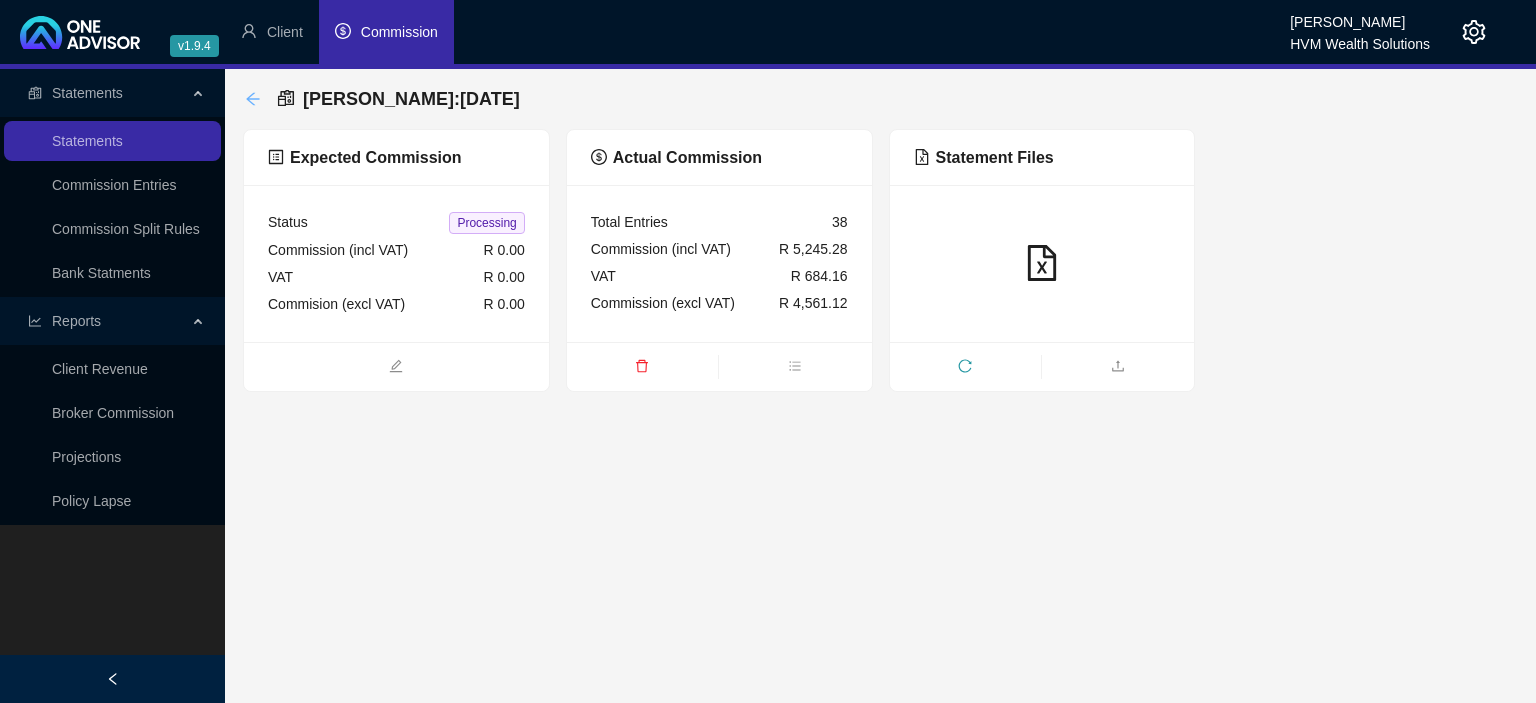 click 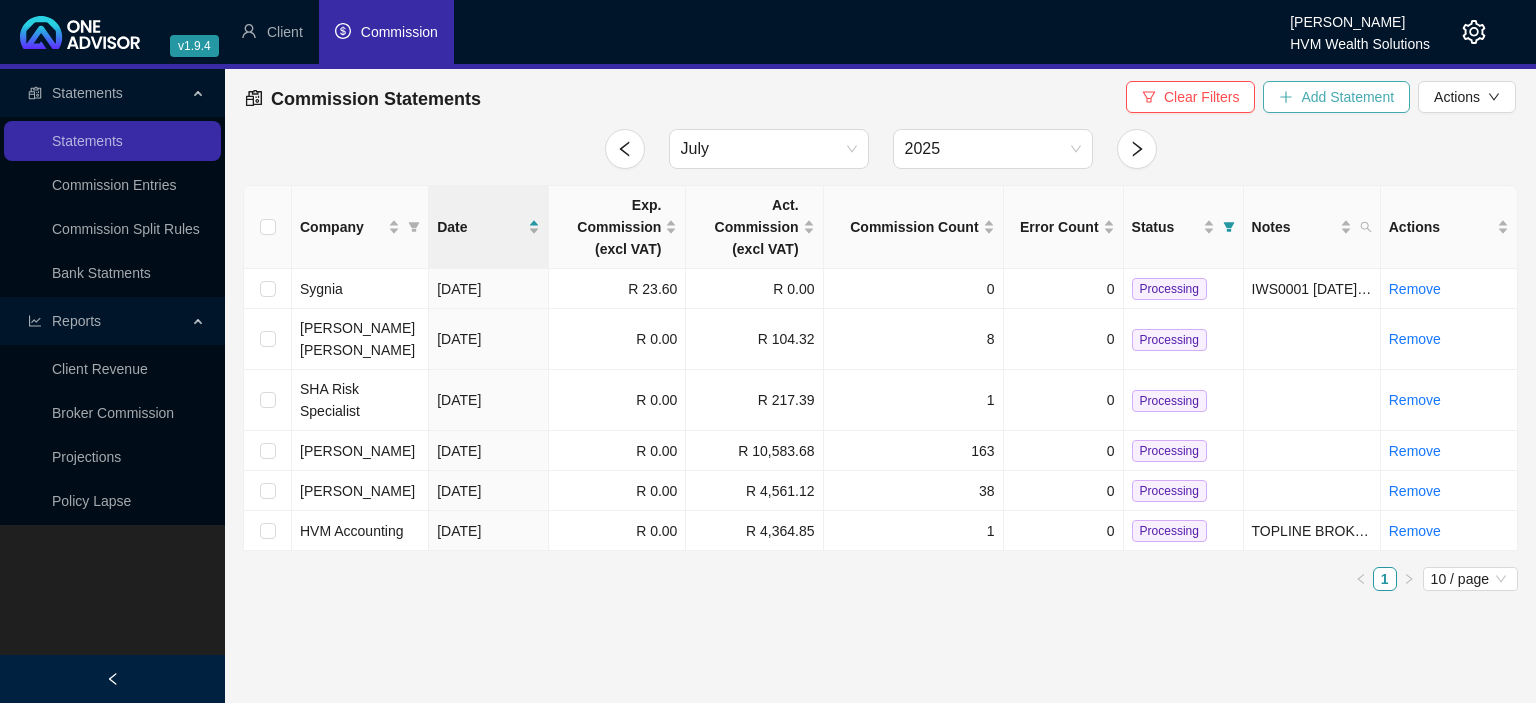 click on "Add Statement" at bounding box center [1347, 97] 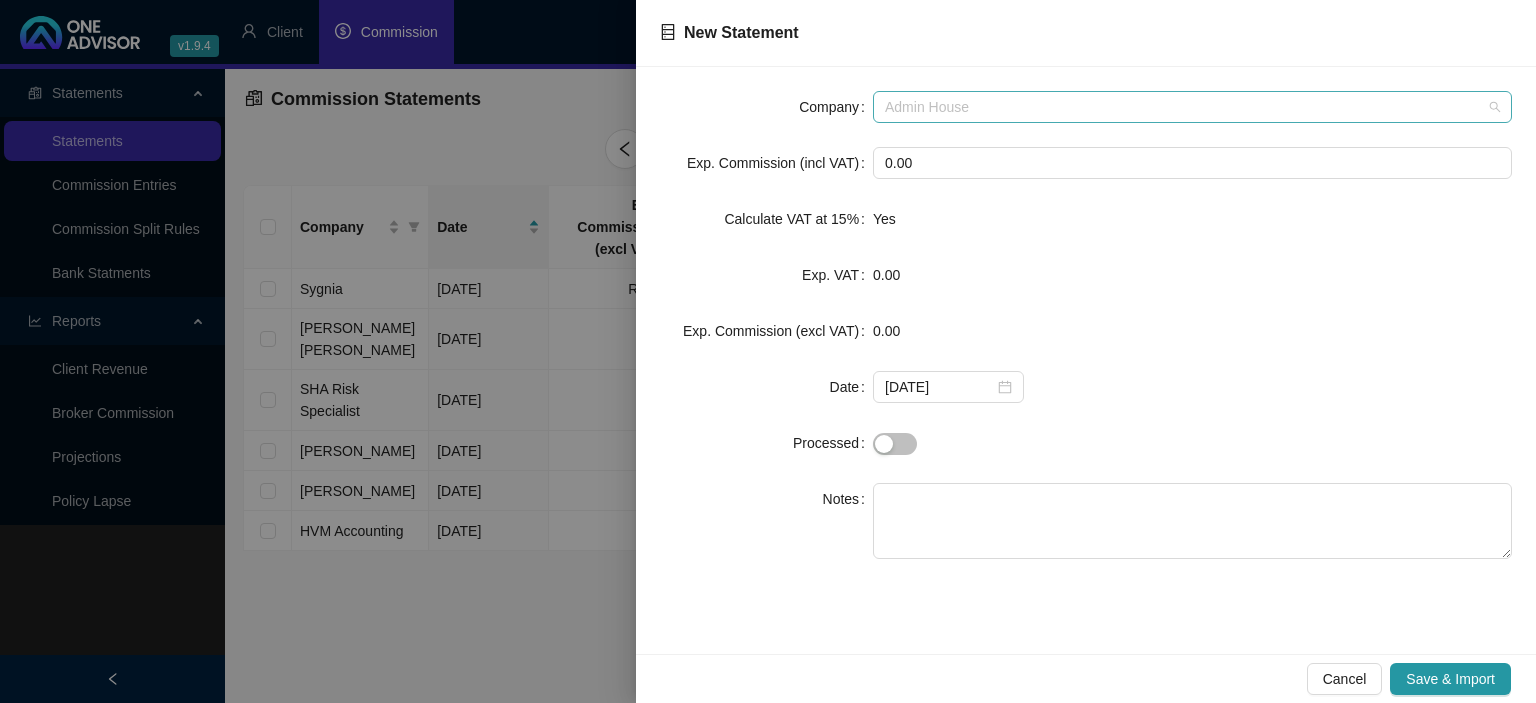 click on "Admin House" at bounding box center (1192, 107) 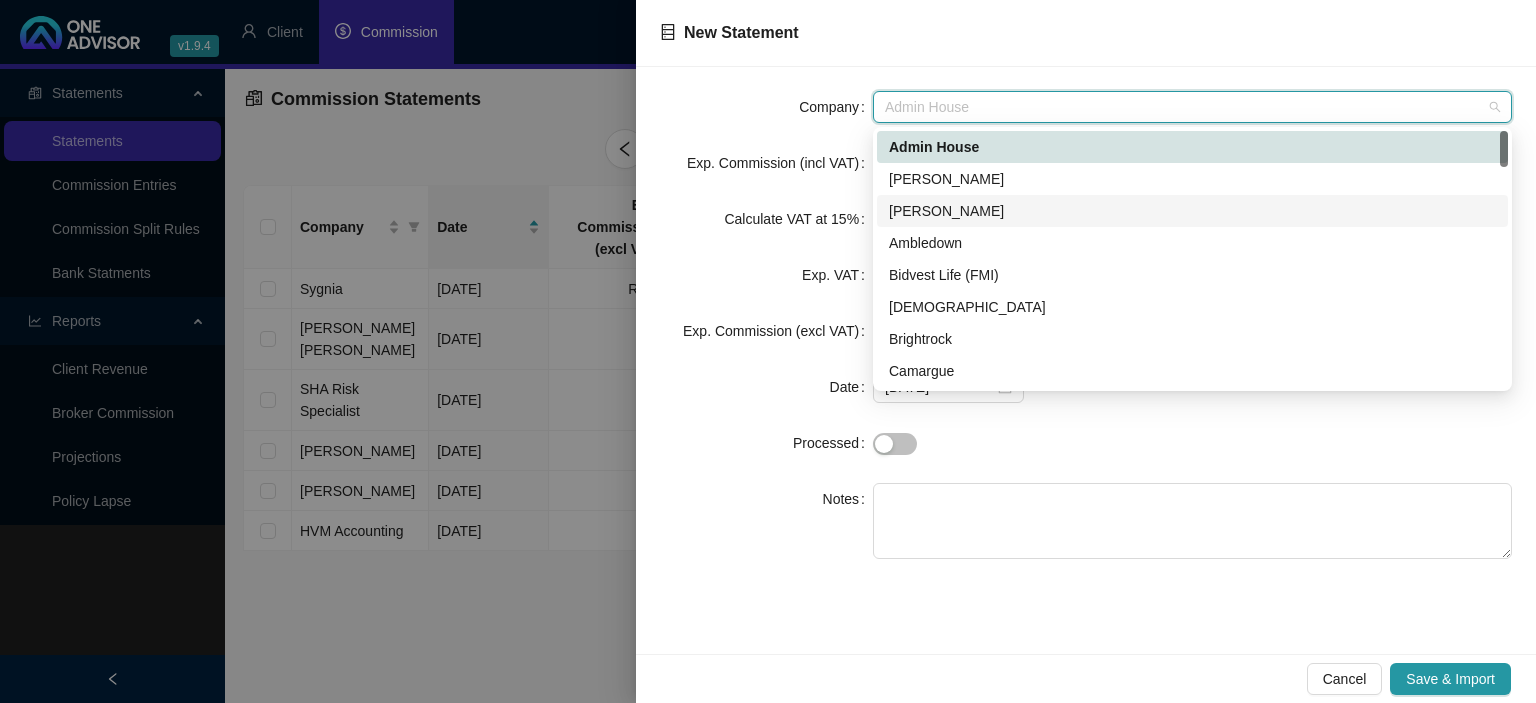 click on "[PERSON_NAME]" at bounding box center [1192, 211] 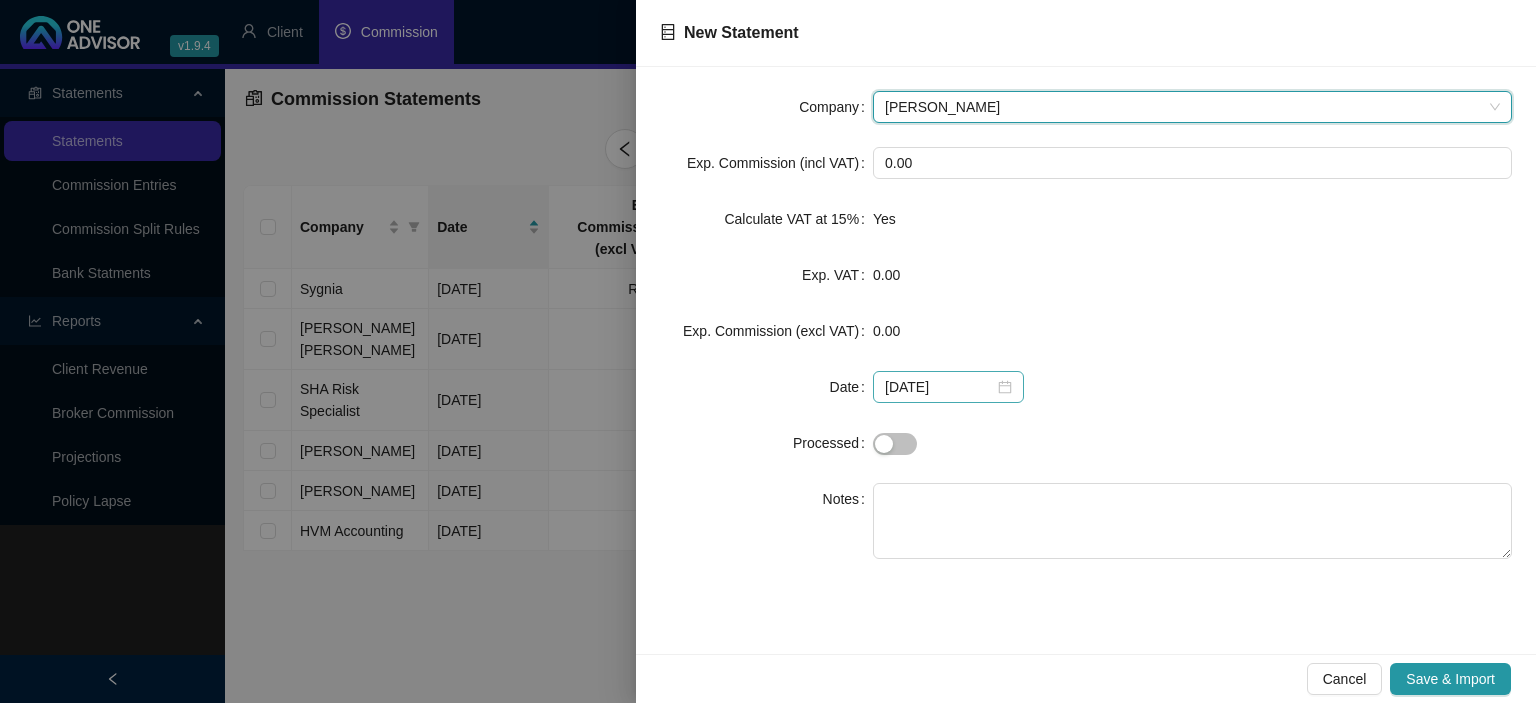 click on "[DATE]" at bounding box center [948, 387] 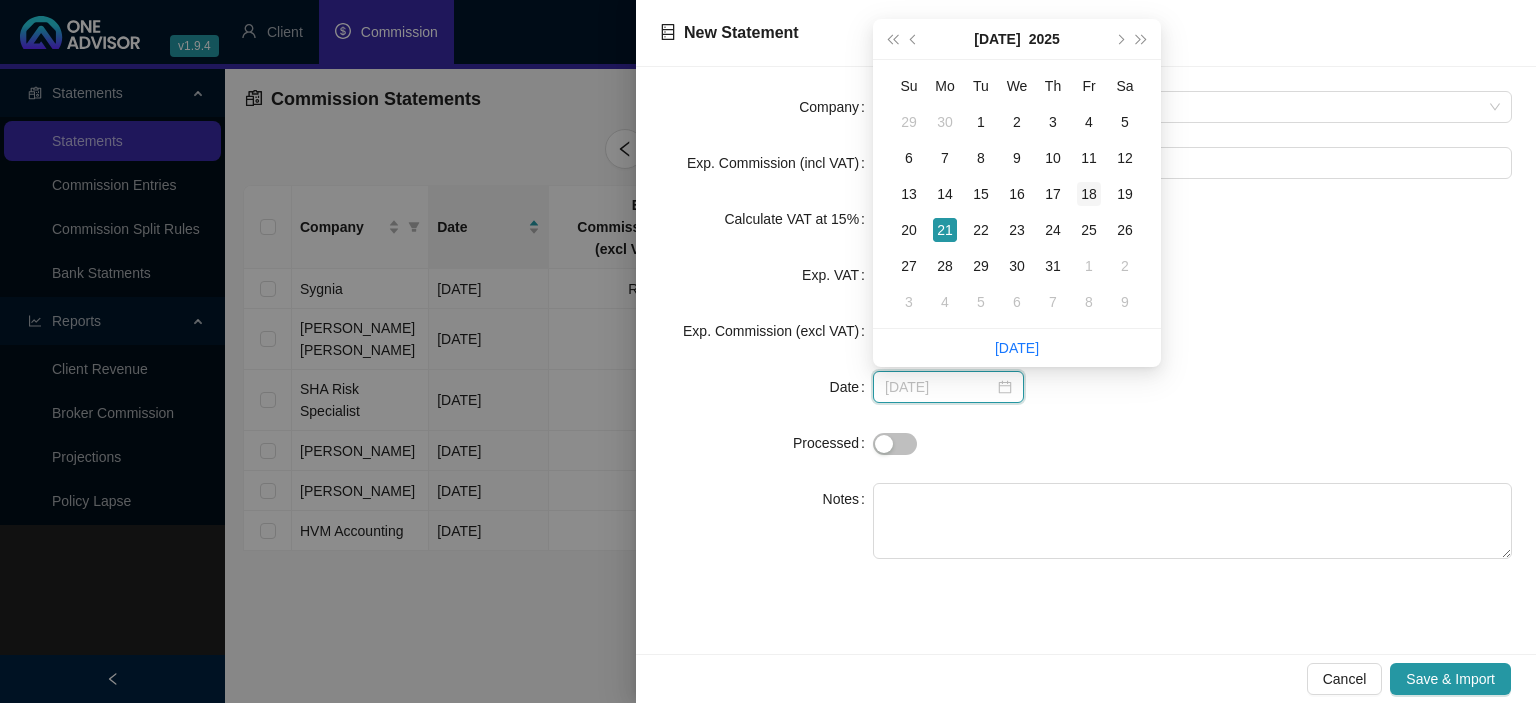 type on "[DATE]" 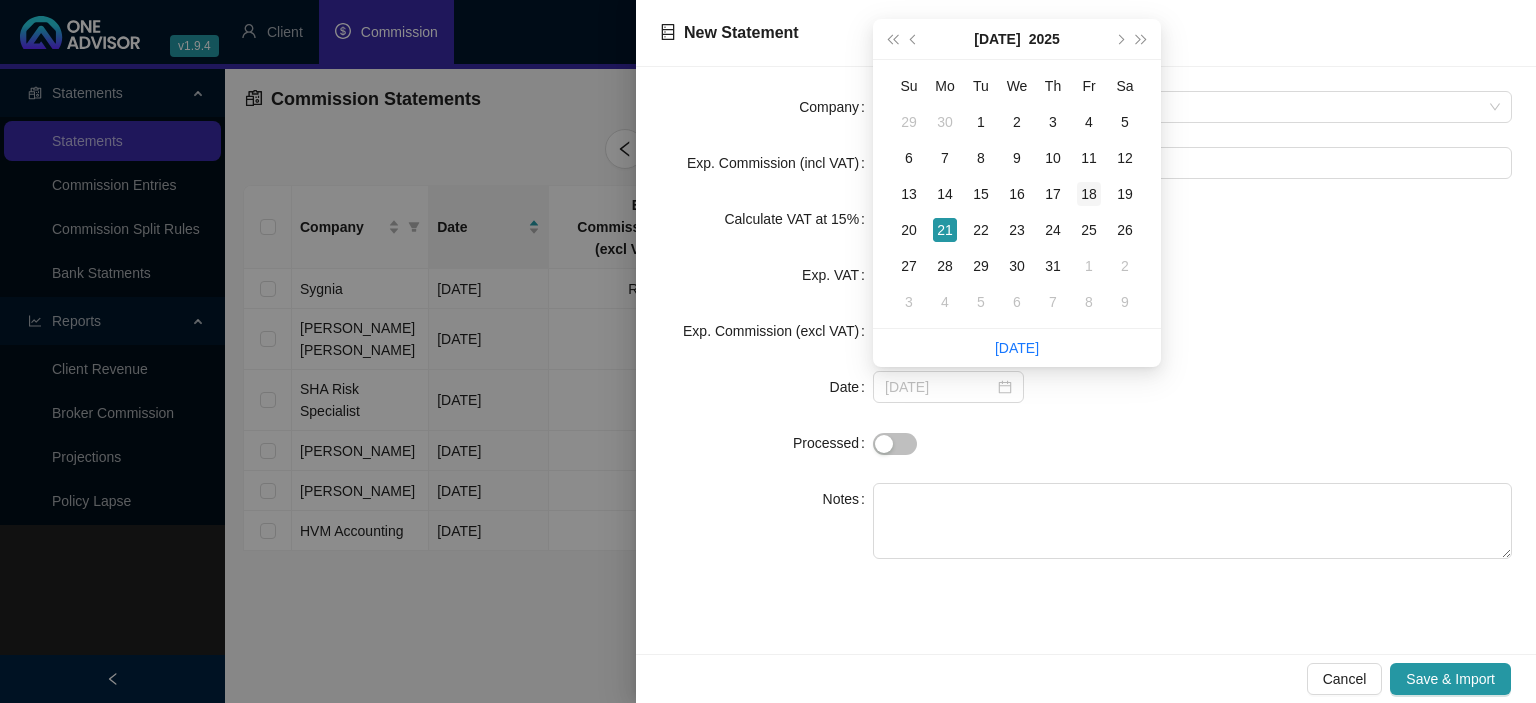 click on "18" at bounding box center (1089, 194) 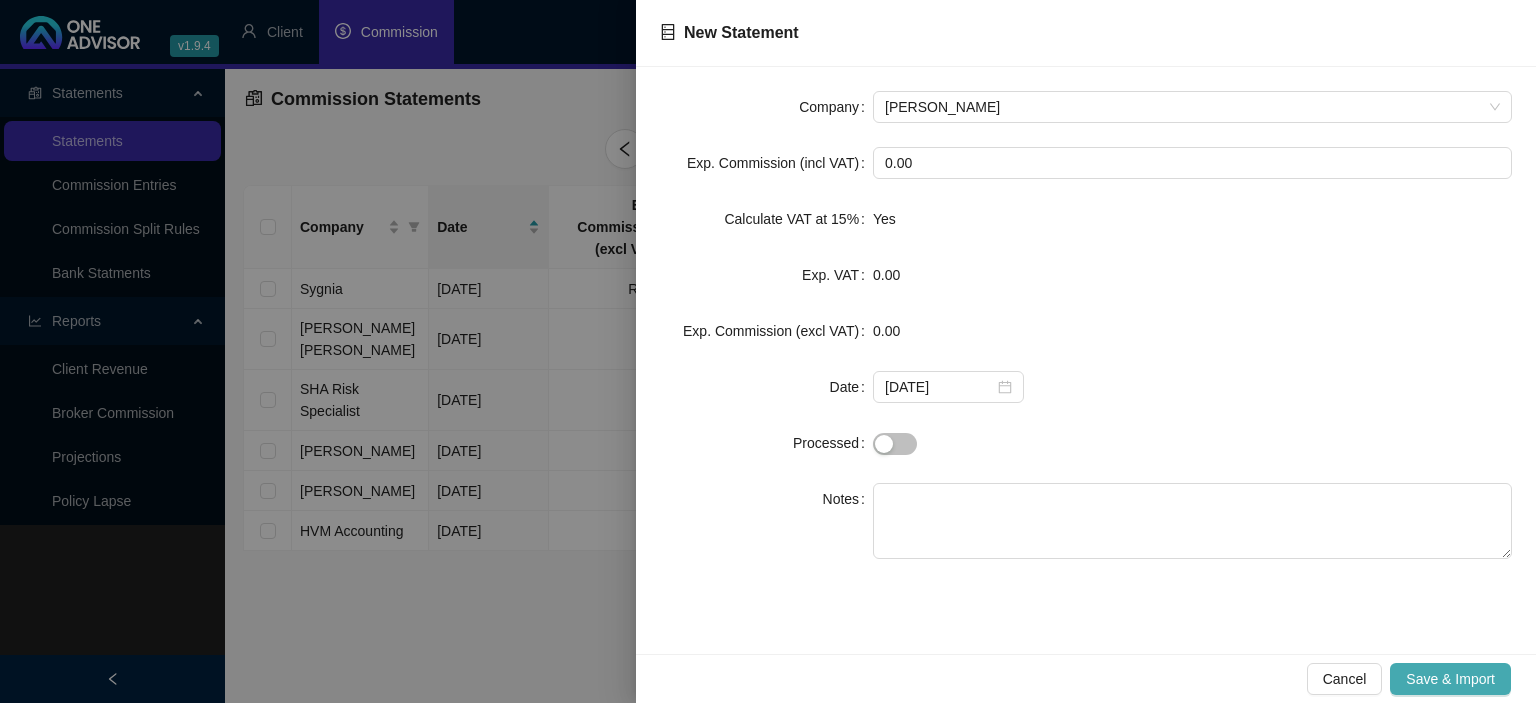 click on "Save & Import" at bounding box center (1450, 679) 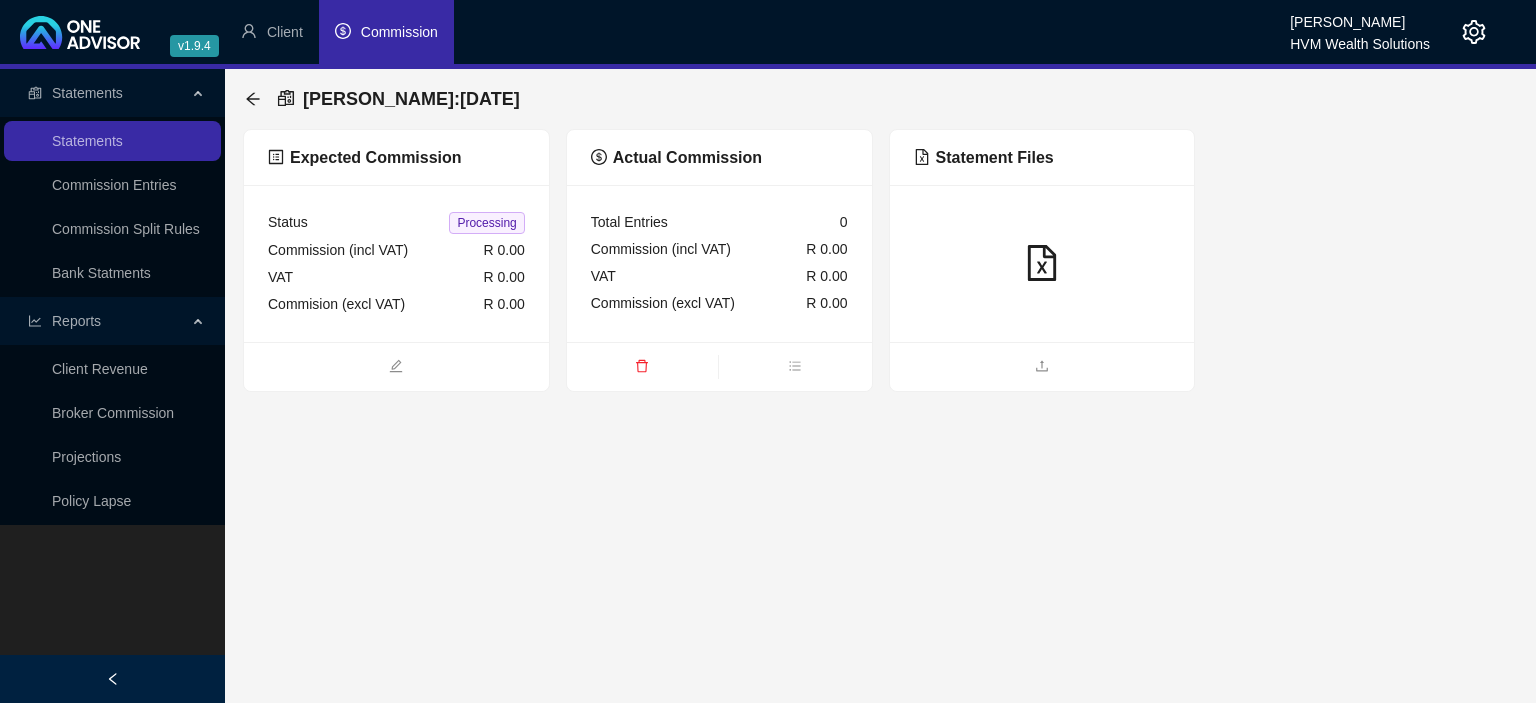 click at bounding box center (1042, 263) 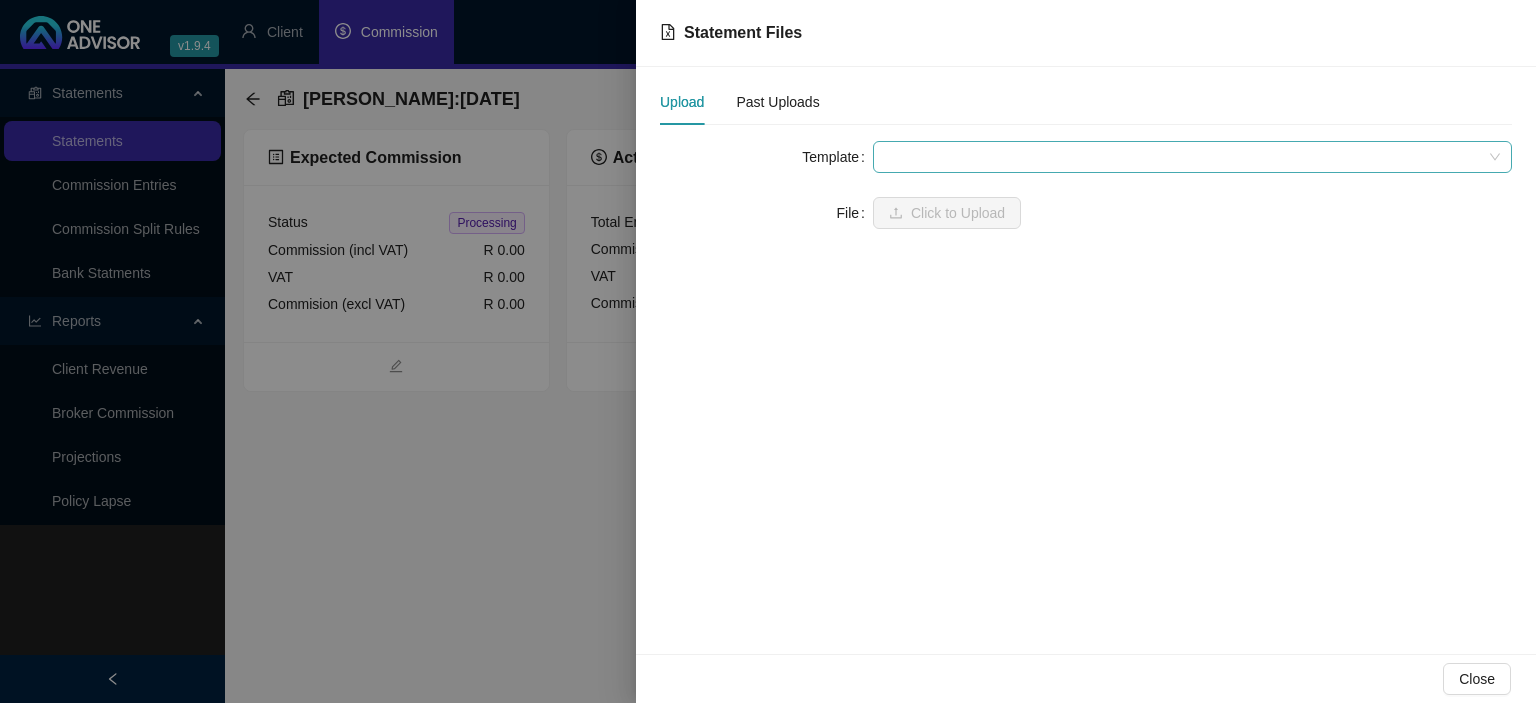 click at bounding box center [1192, 157] 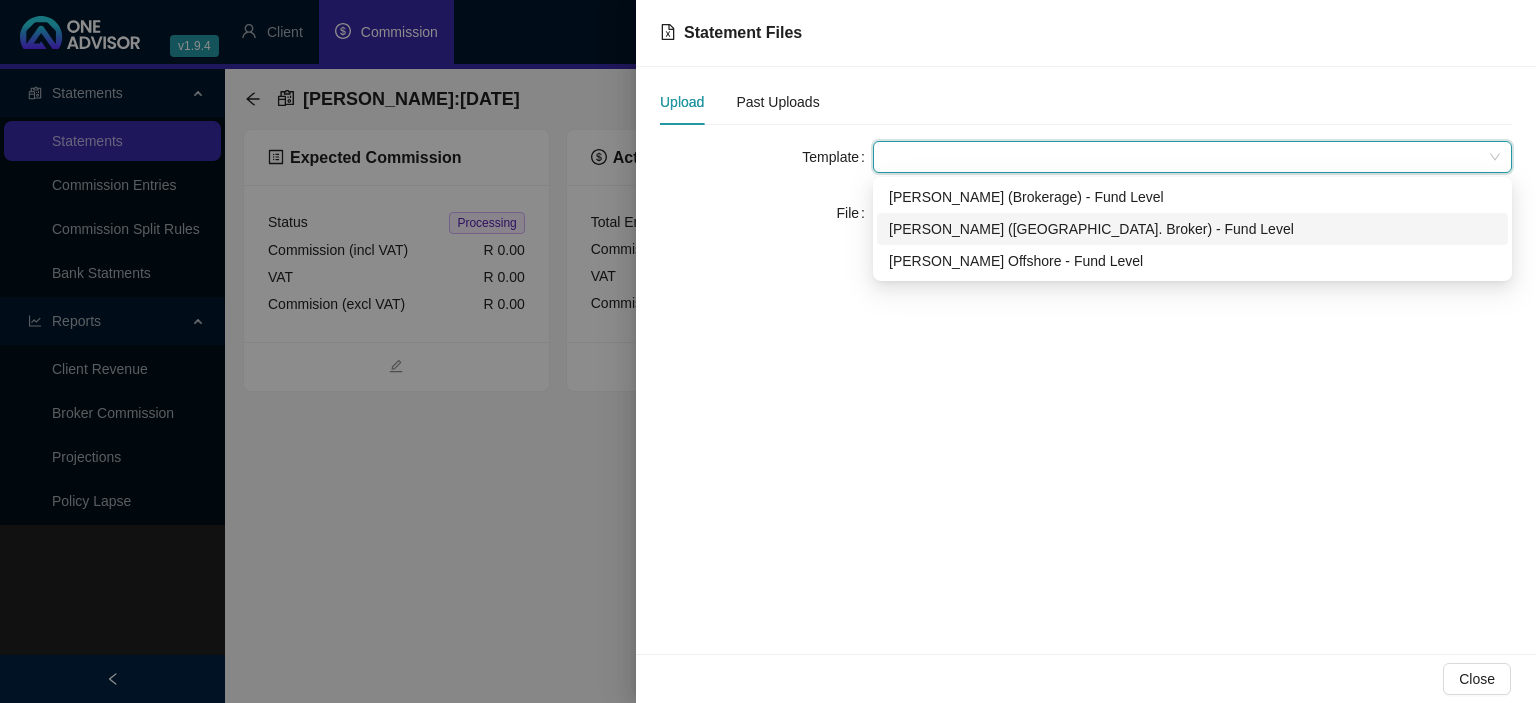 click on "[PERSON_NAME] ([GEOGRAPHIC_DATA]. Broker) - Fund Level" at bounding box center (1192, 229) 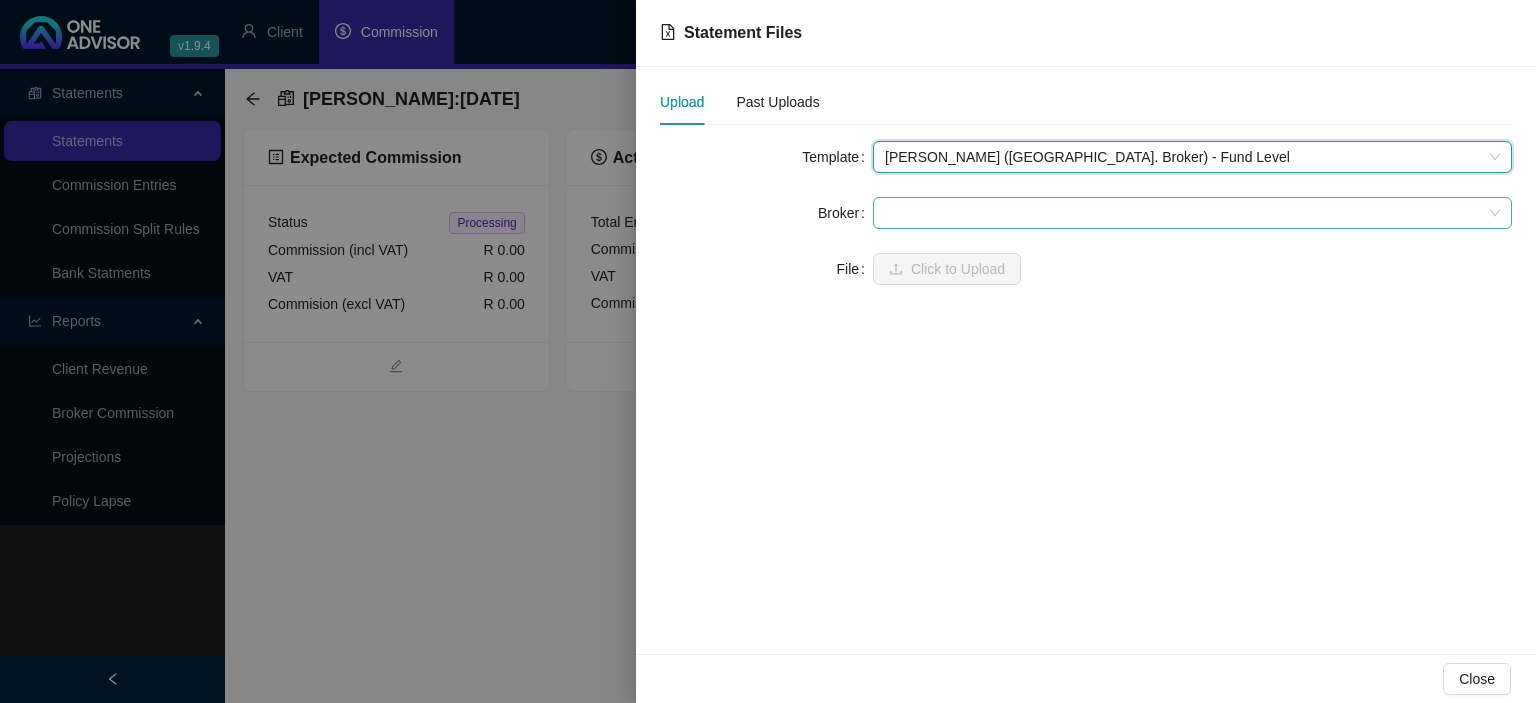 click at bounding box center [1192, 213] 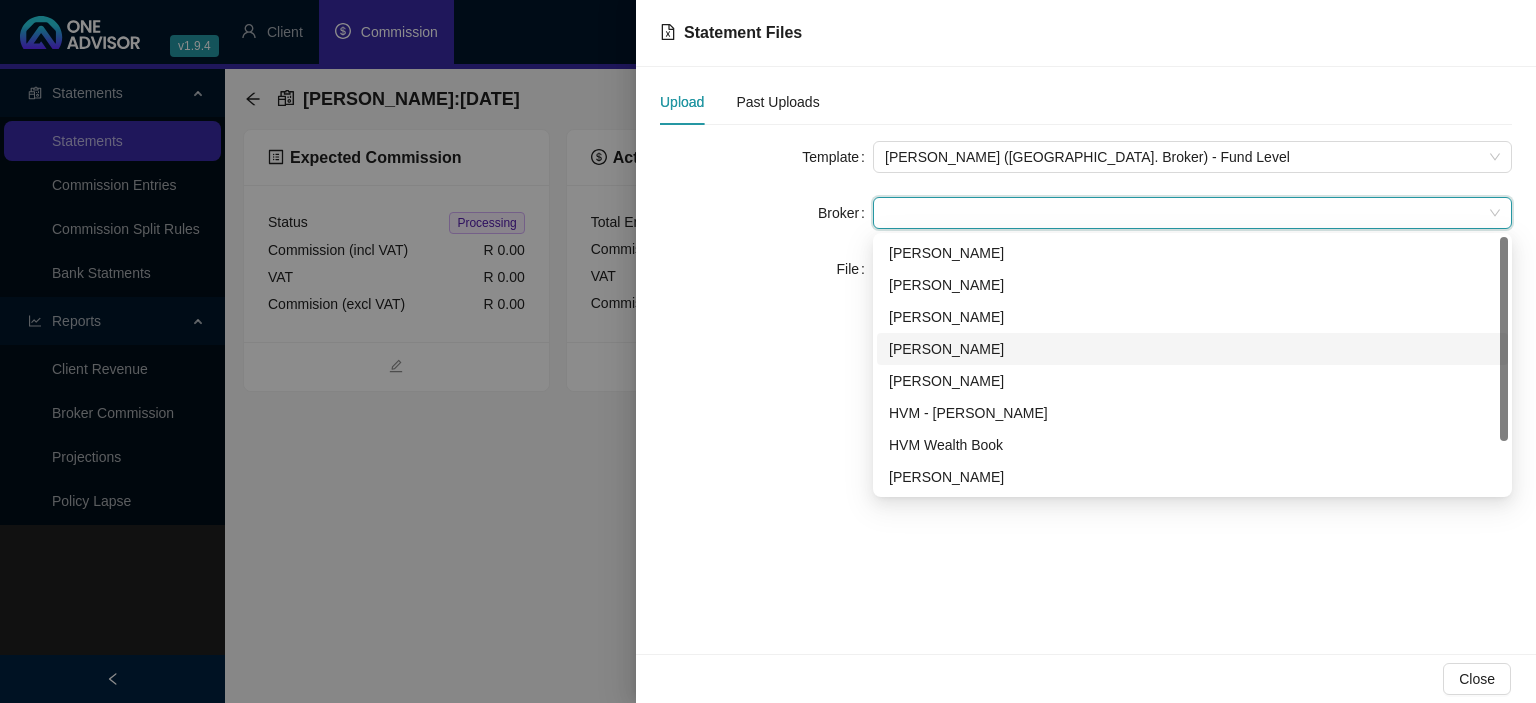 click on "[PERSON_NAME]" at bounding box center (1192, 349) 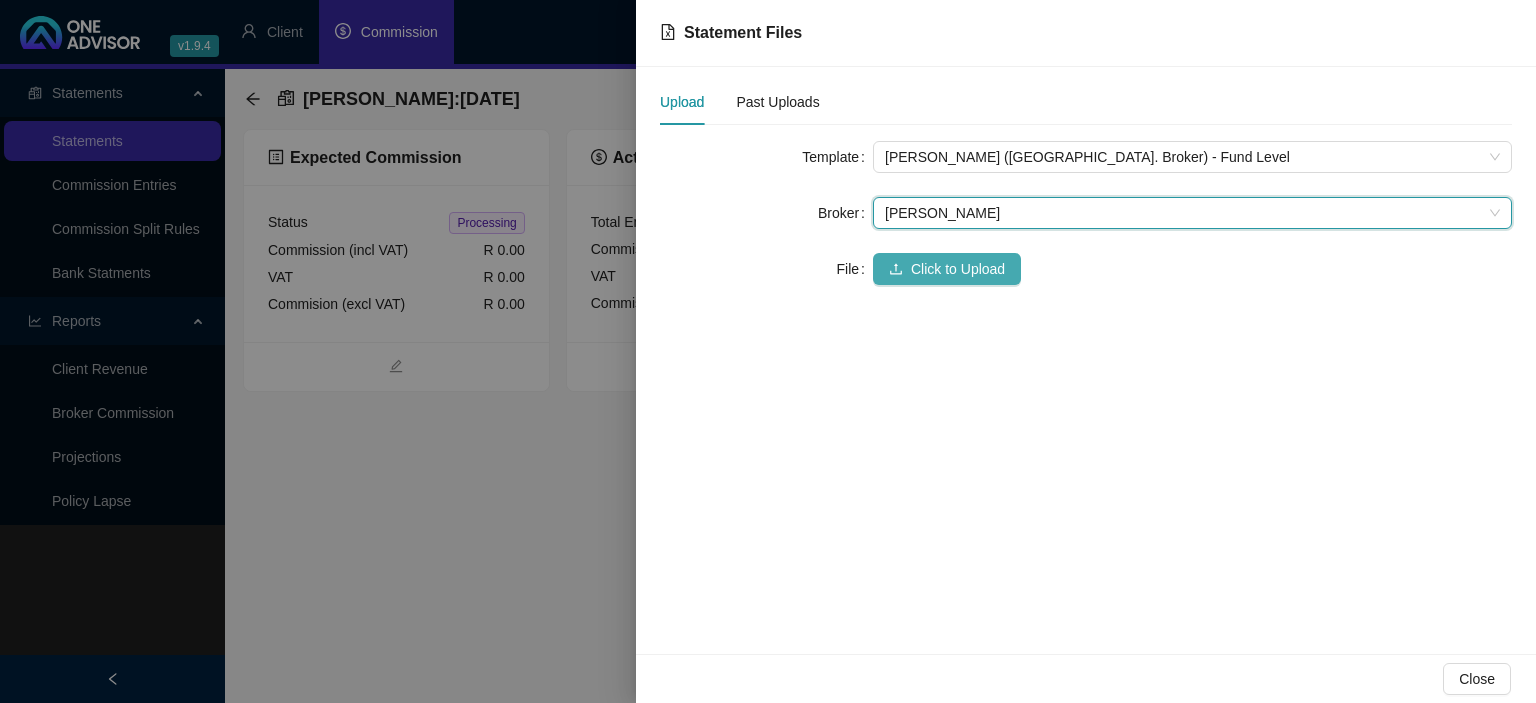 click on "Click to Upload" at bounding box center [947, 269] 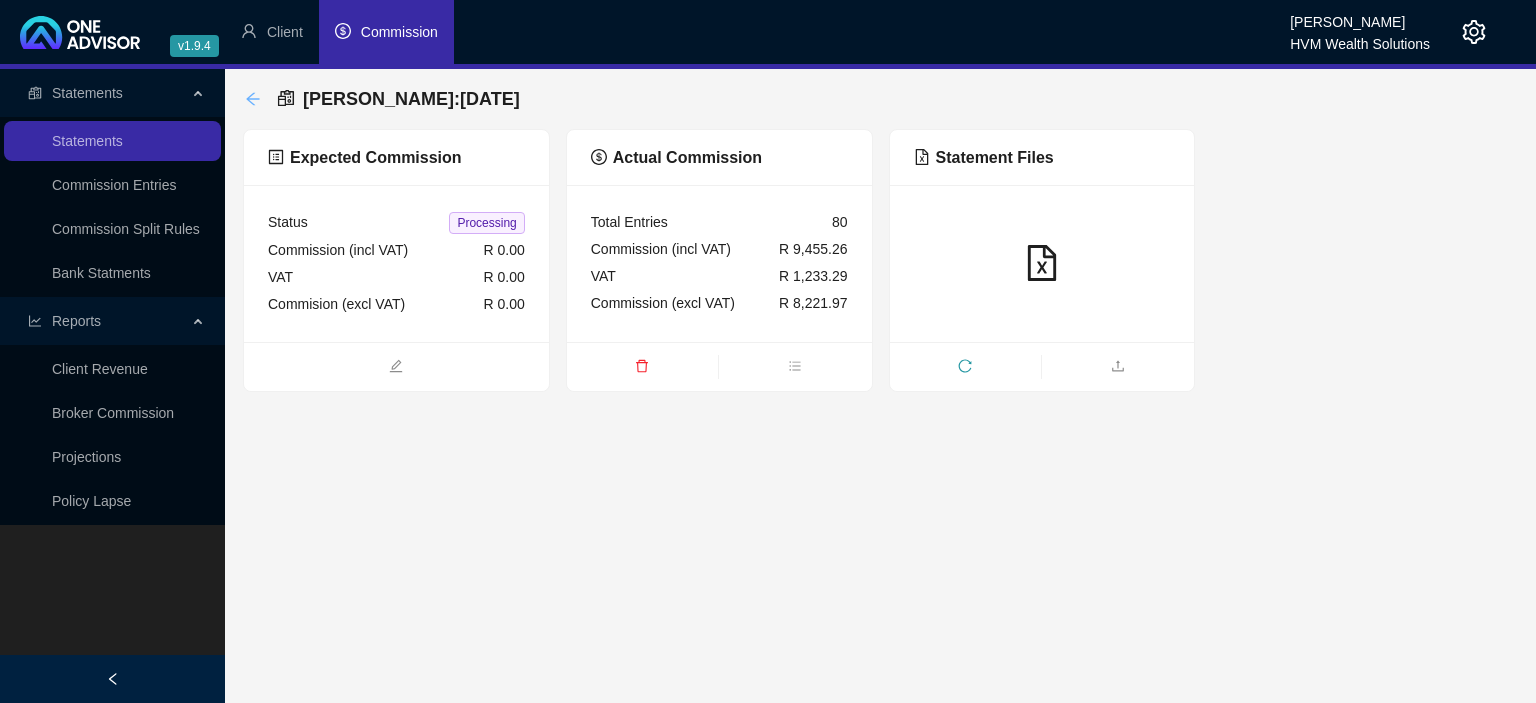 click 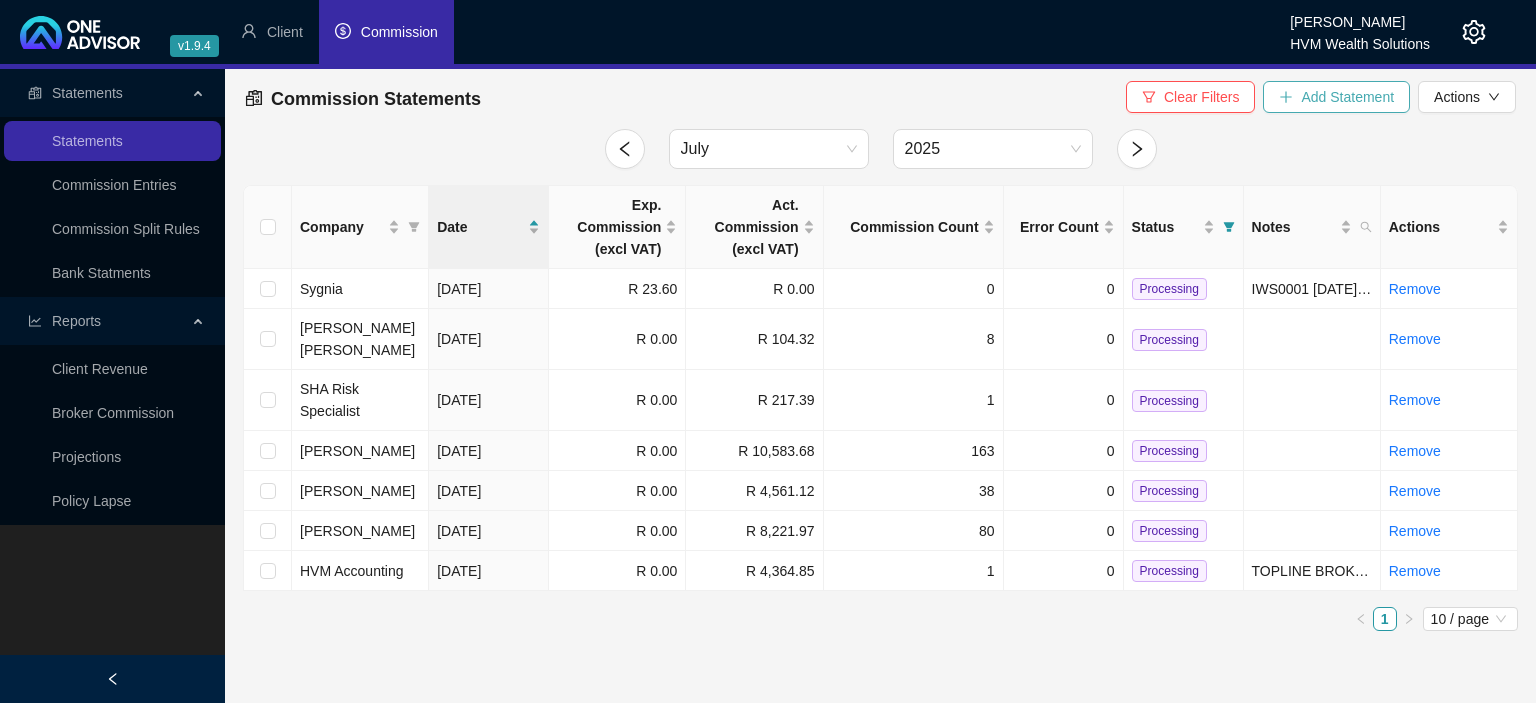click 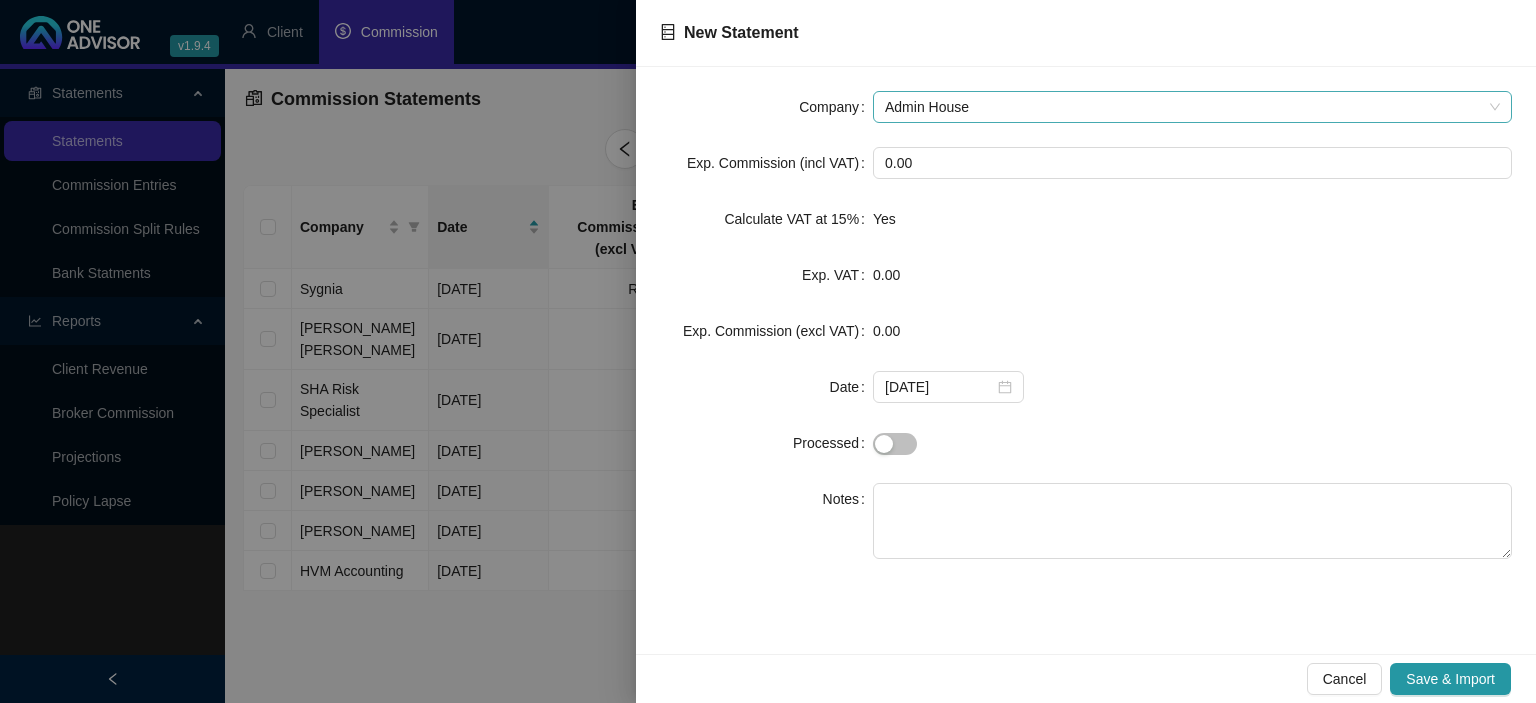 click on "Admin House" at bounding box center [1192, 107] 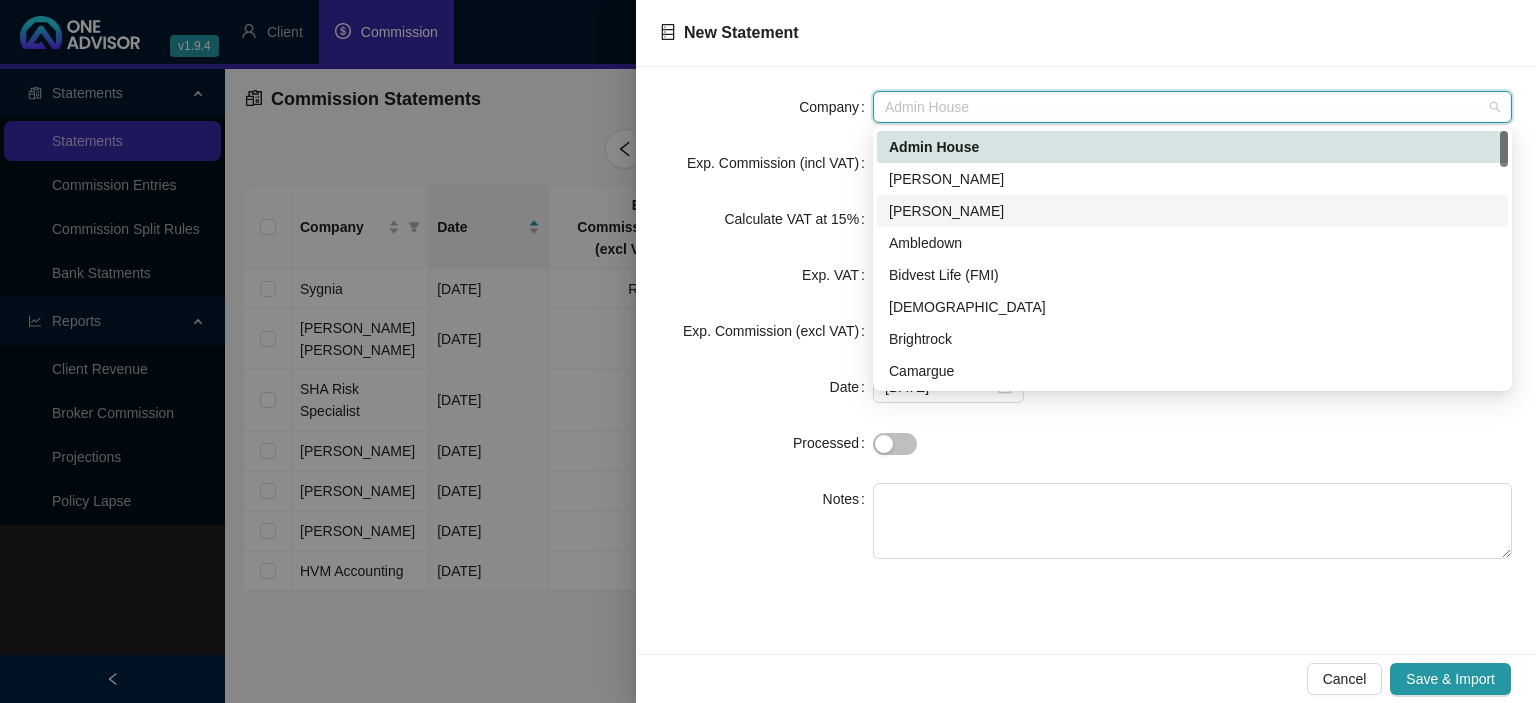 click on "[PERSON_NAME]" at bounding box center [1192, 211] 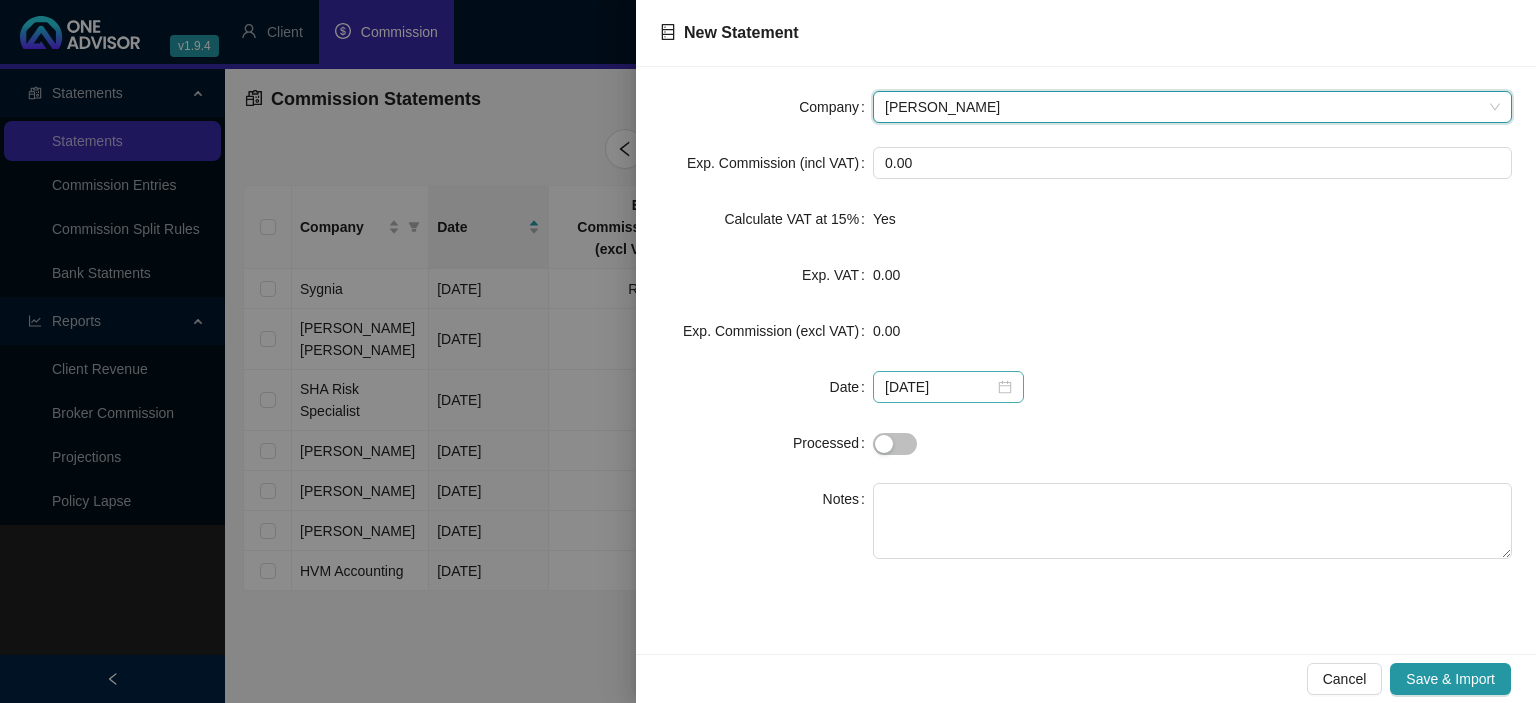 click on "[DATE]" at bounding box center (948, 387) 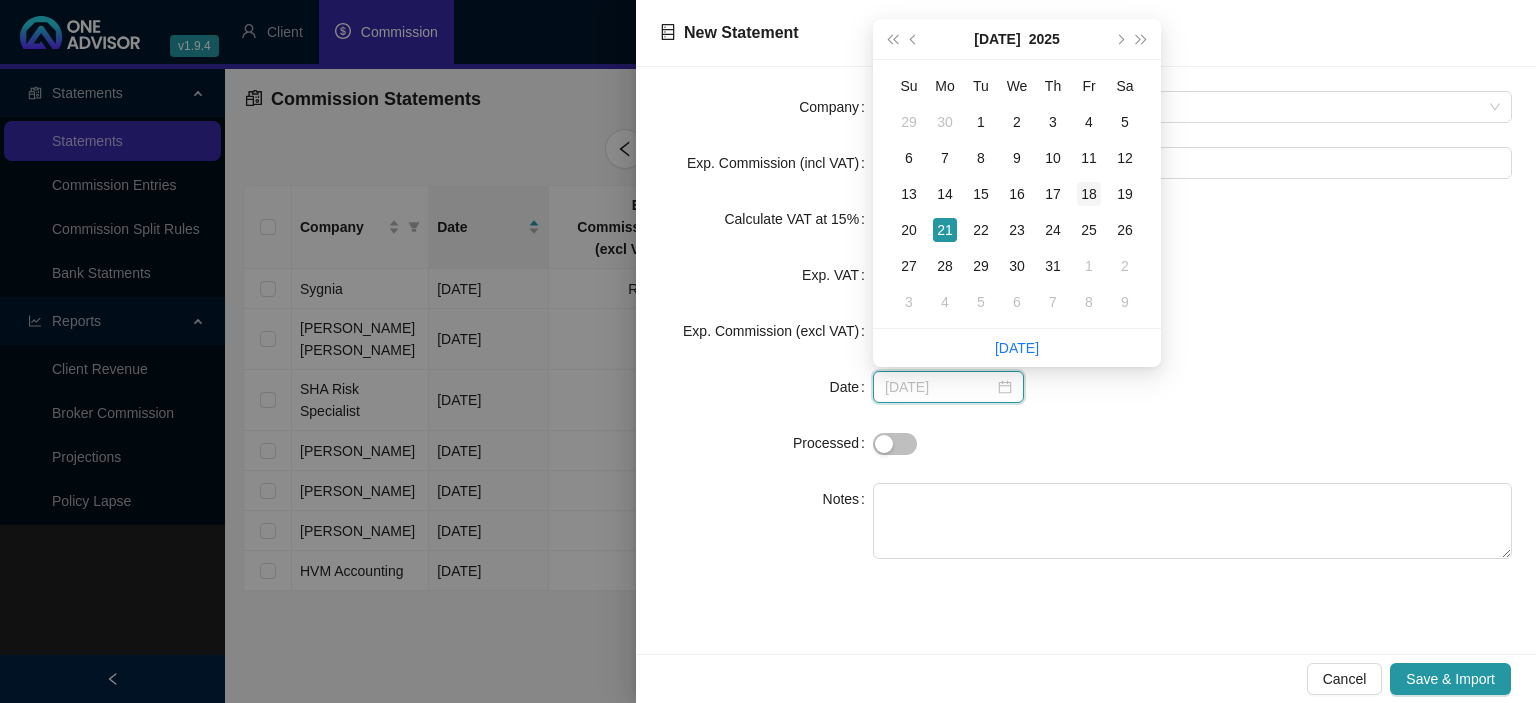 type on "[DATE]" 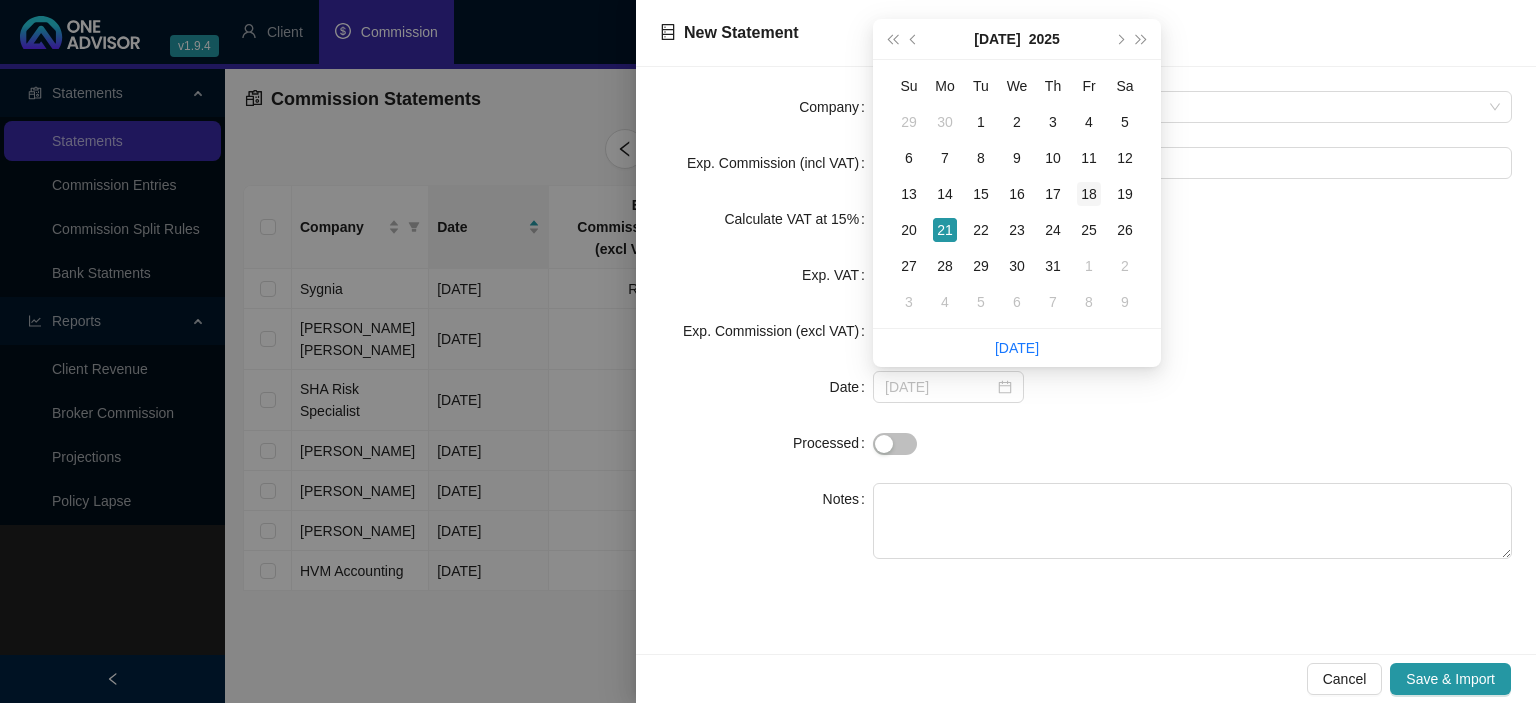 click on "18" at bounding box center [1089, 194] 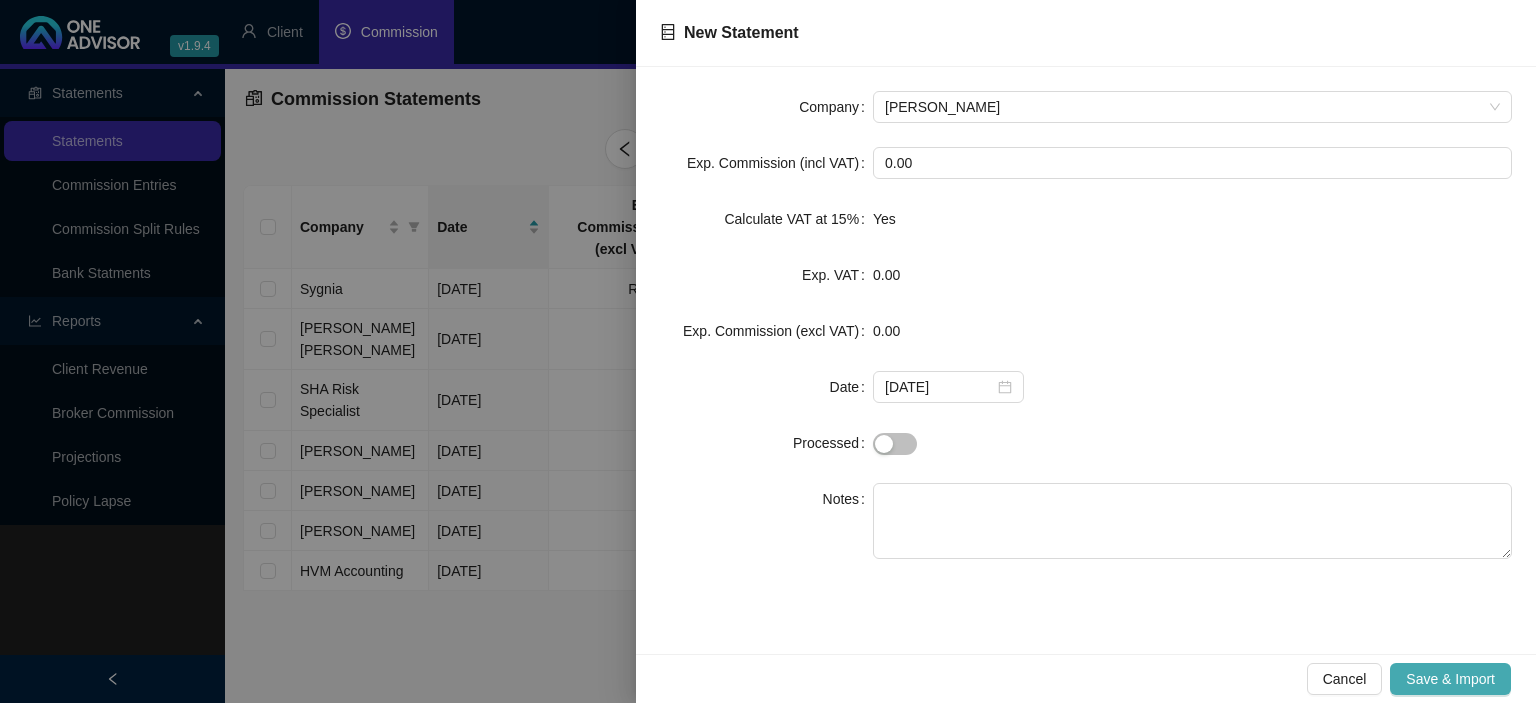 click on "Save & Import" at bounding box center [1450, 679] 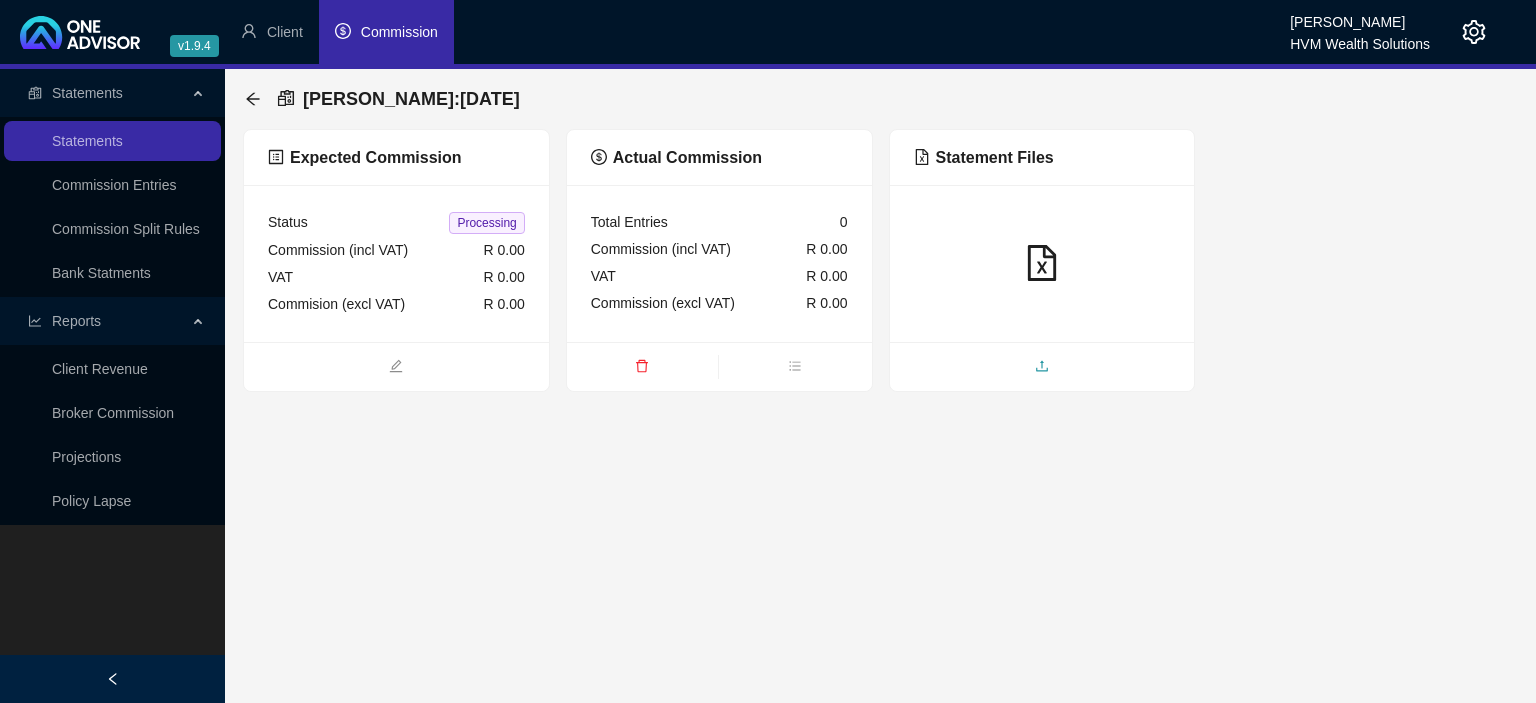 click at bounding box center (1042, 368) 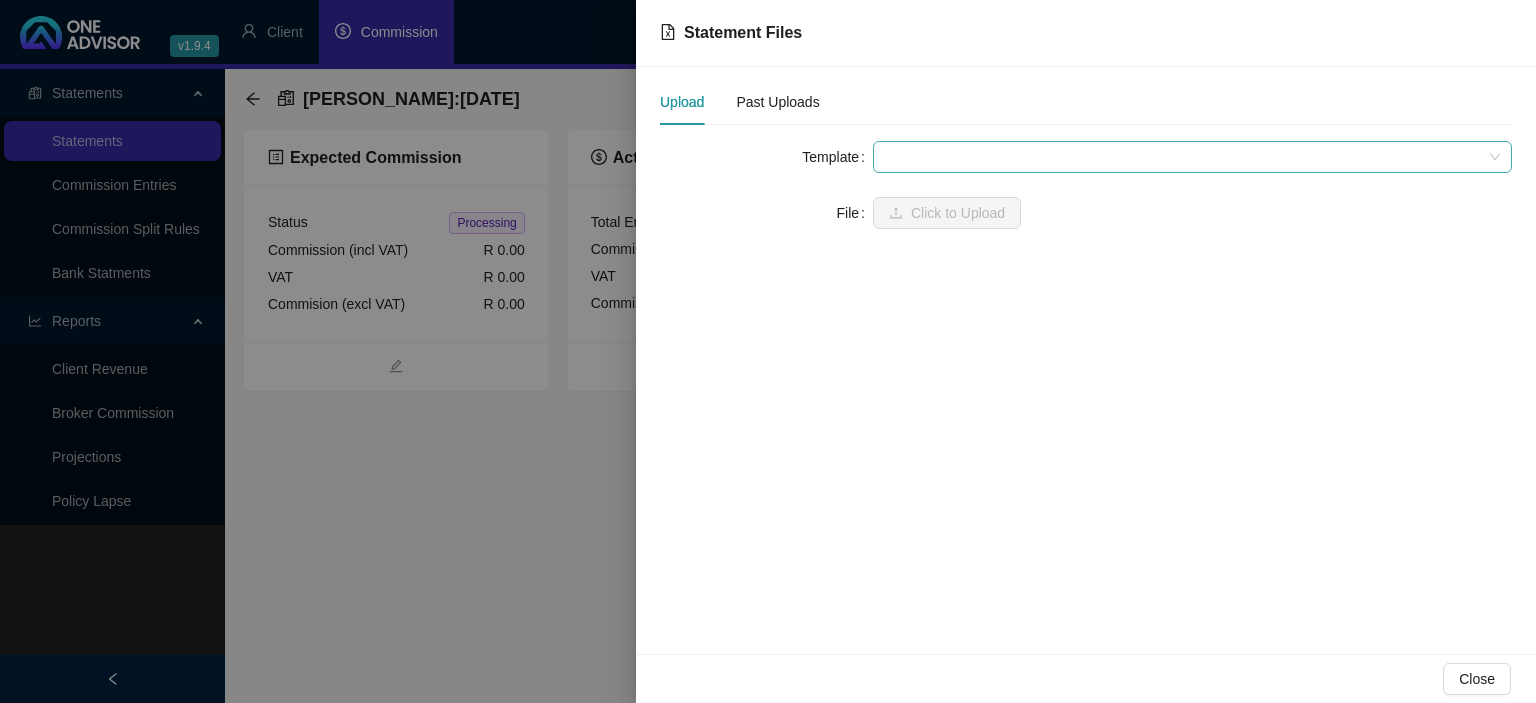 click at bounding box center [1192, 157] 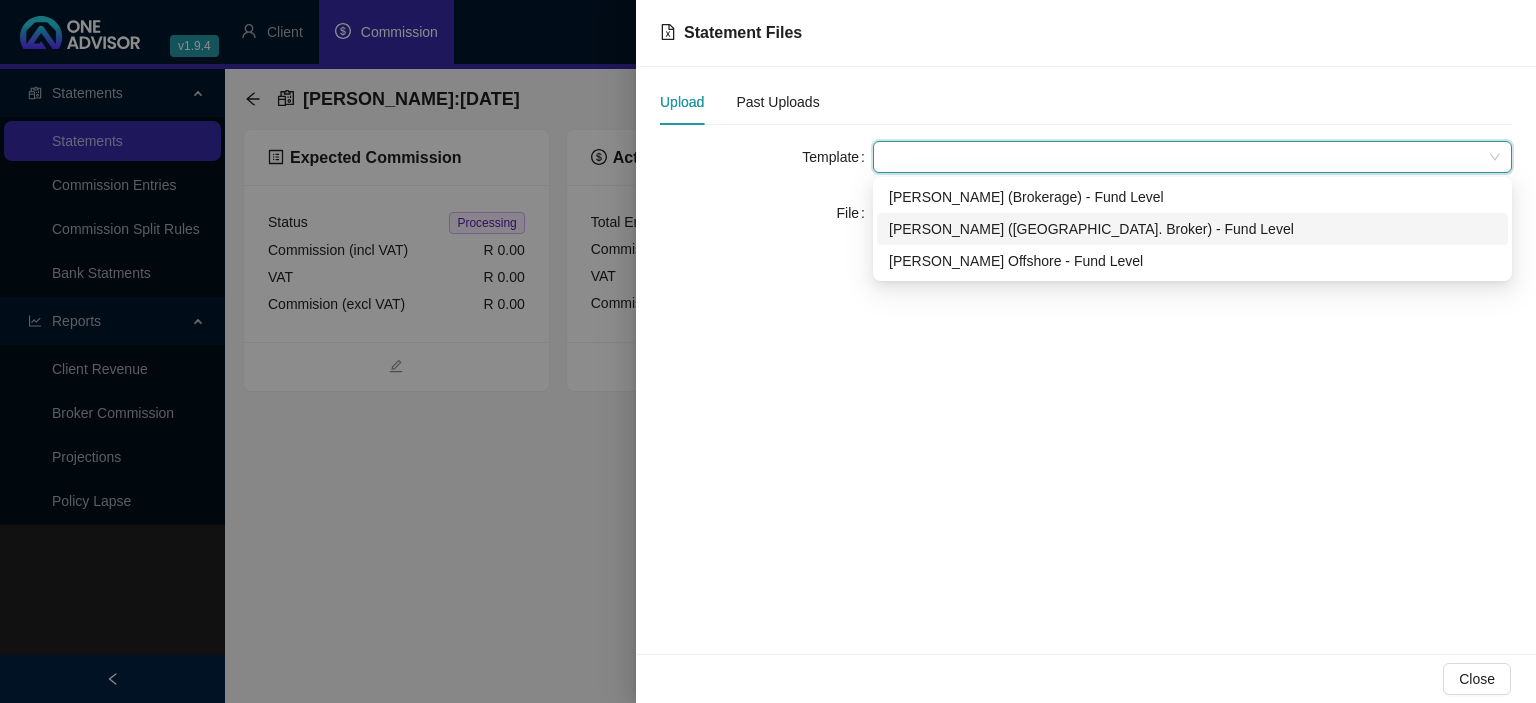 click on "[PERSON_NAME] ([GEOGRAPHIC_DATA]. Broker) - Fund Level" at bounding box center (1192, 229) 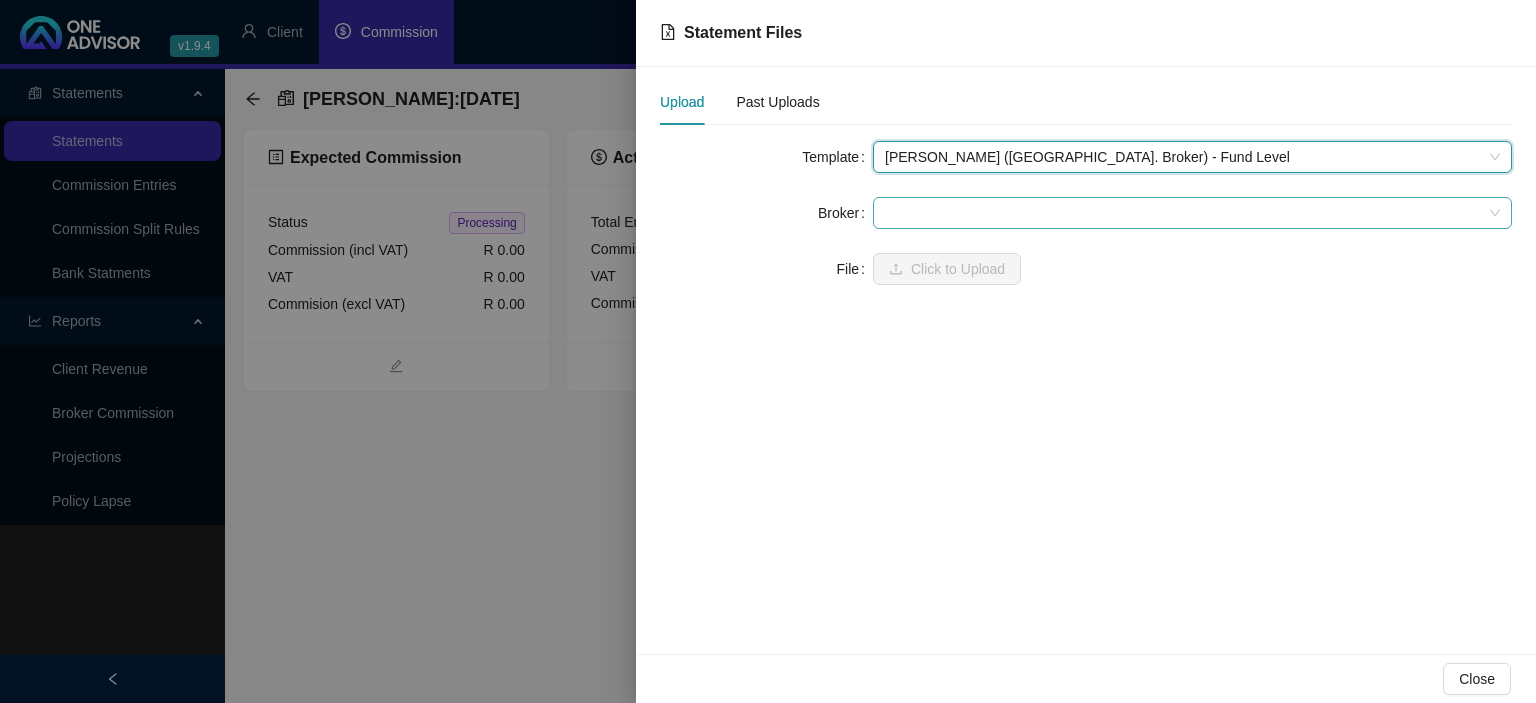 click at bounding box center (1192, 213) 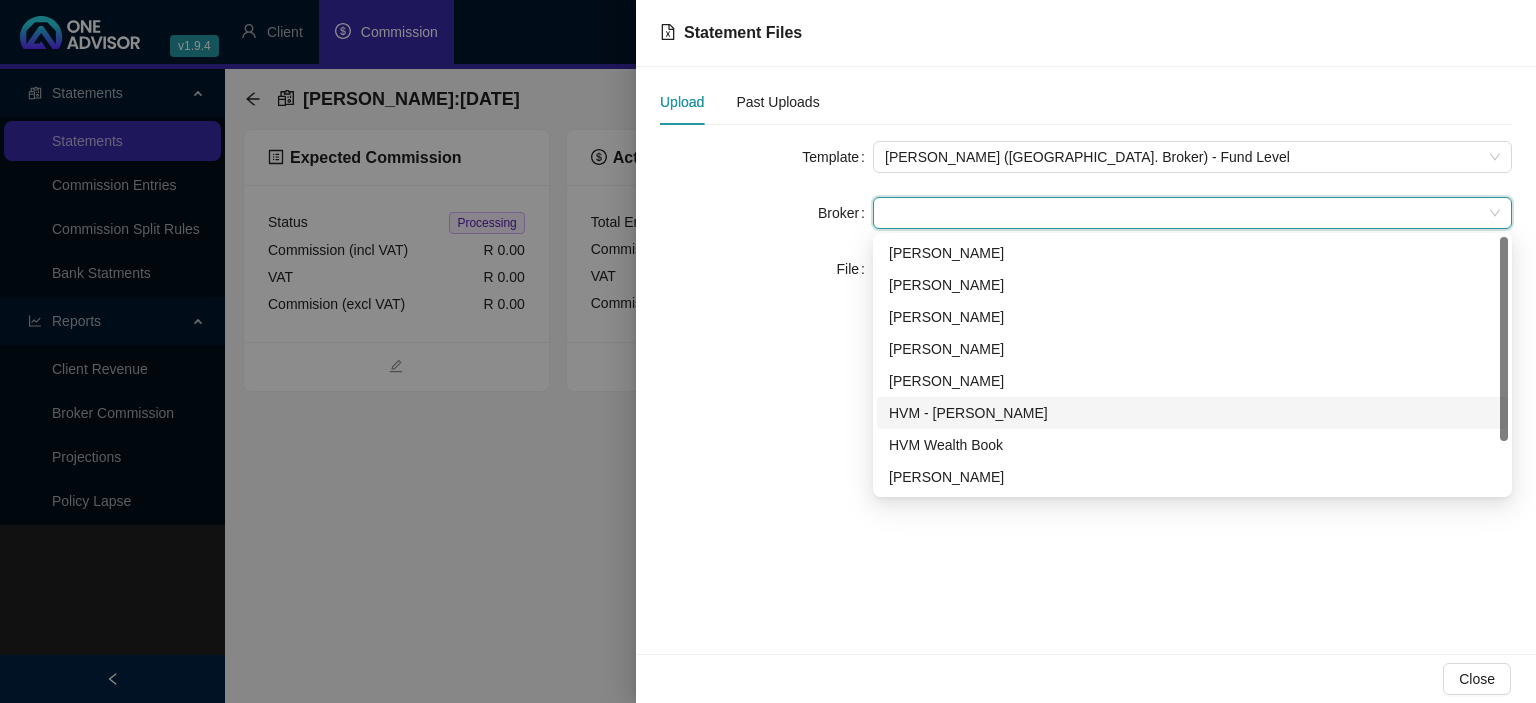 scroll, scrollTop: 64, scrollLeft: 0, axis: vertical 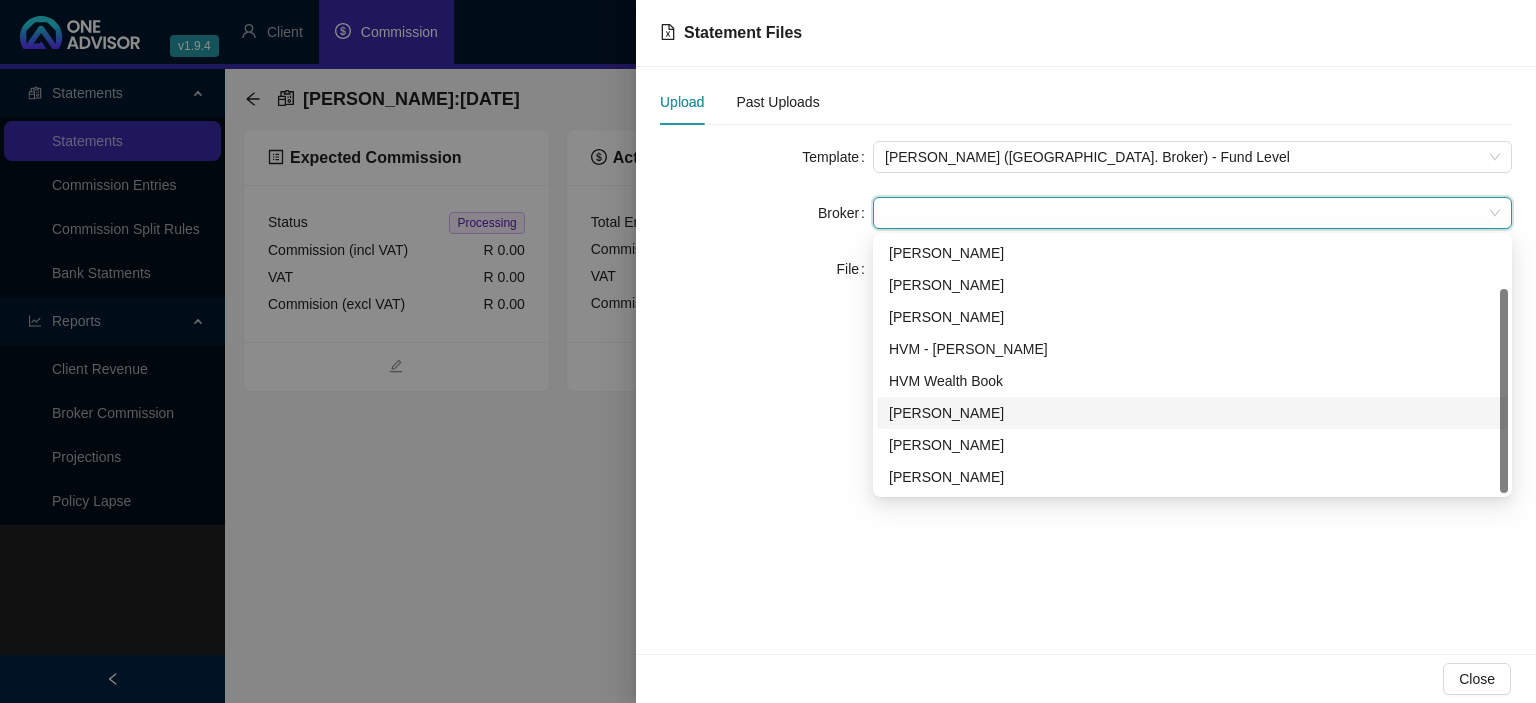 click on "[PERSON_NAME]" at bounding box center (1192, 413) 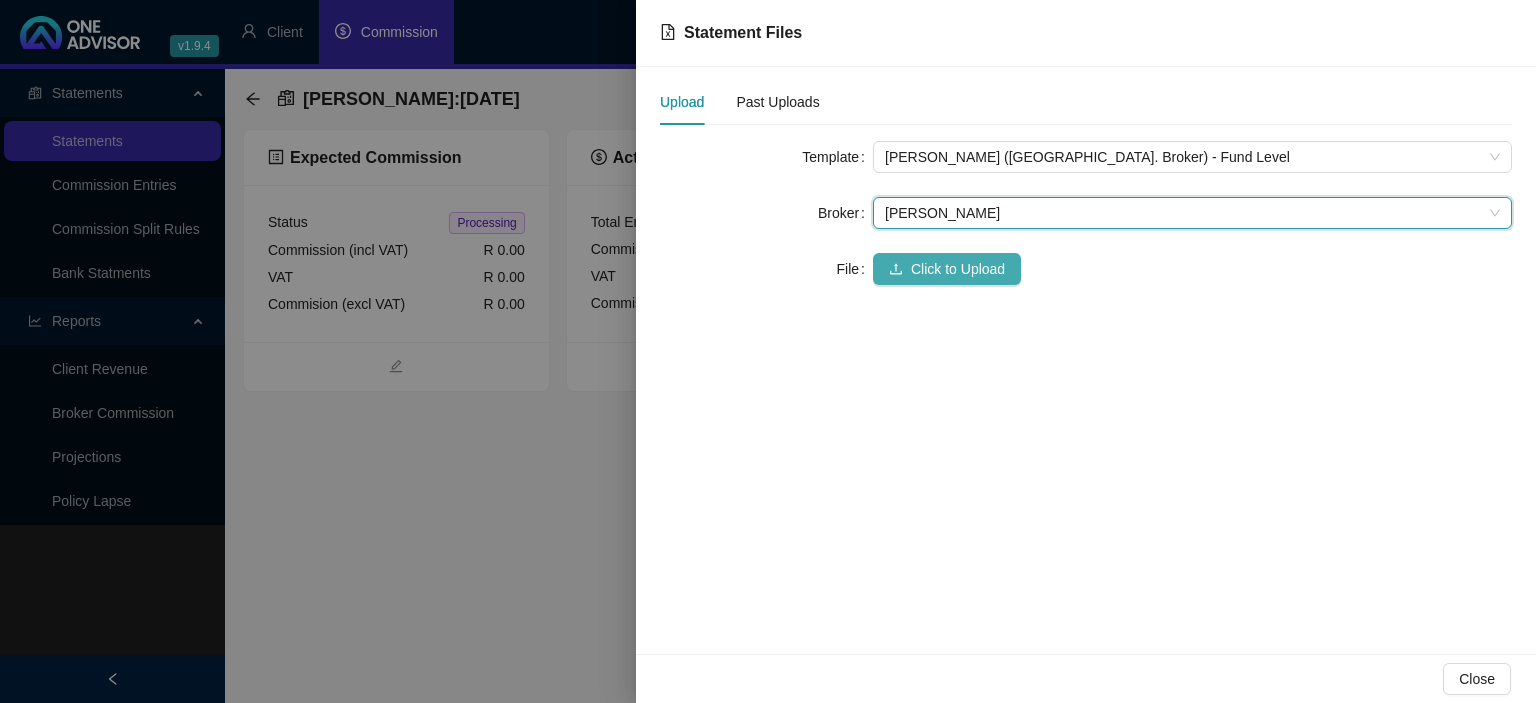 click on "Click to Upload" at bounding box center [958, 269] 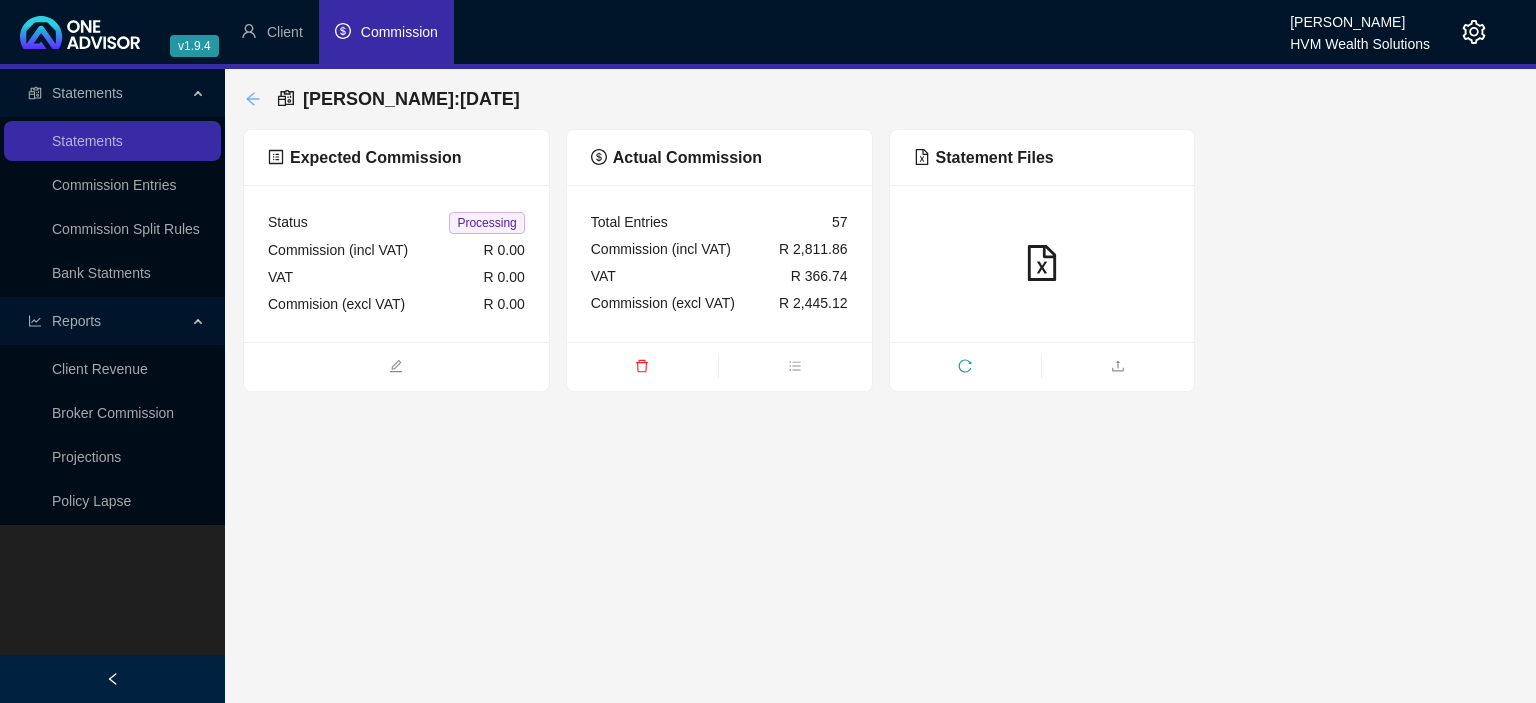 click 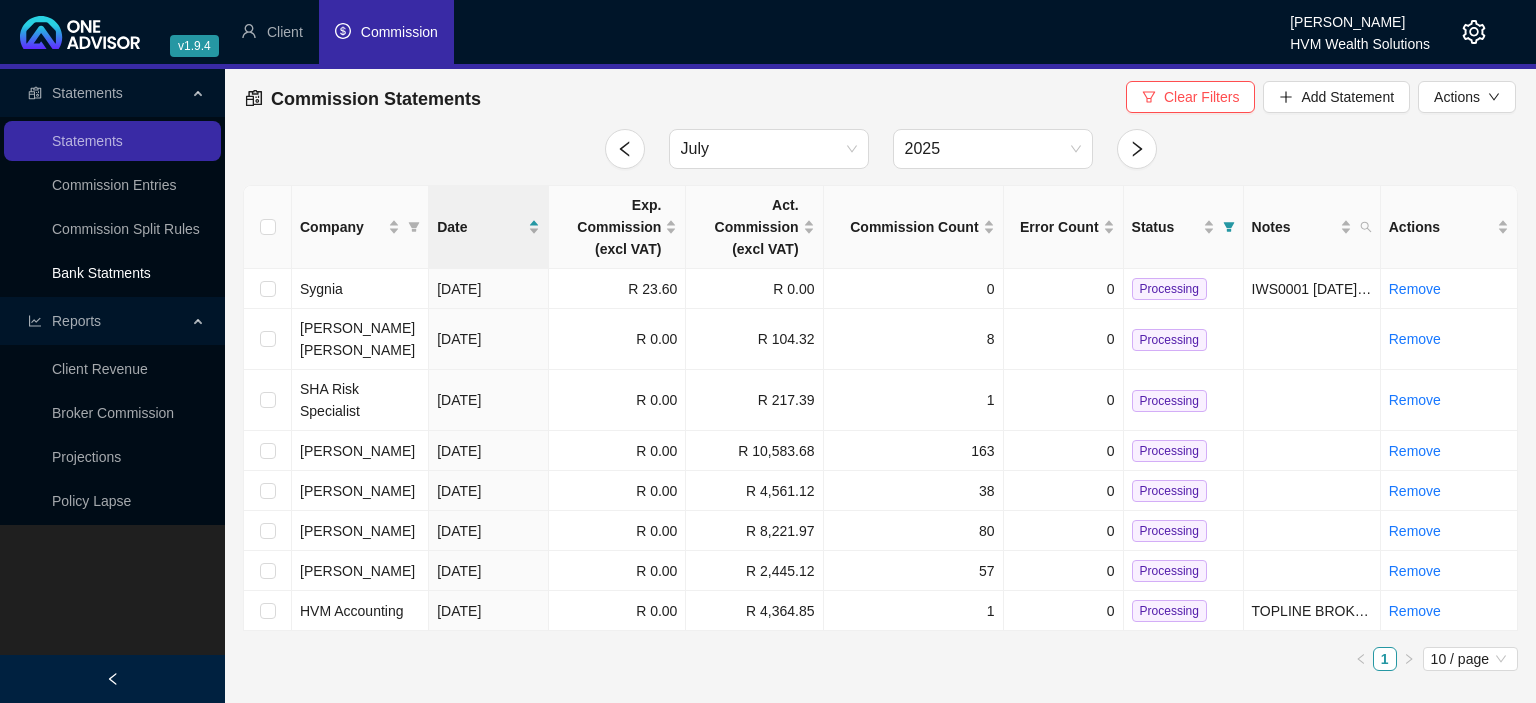 click on "Bank Statments" at bounding box center [101, 273] 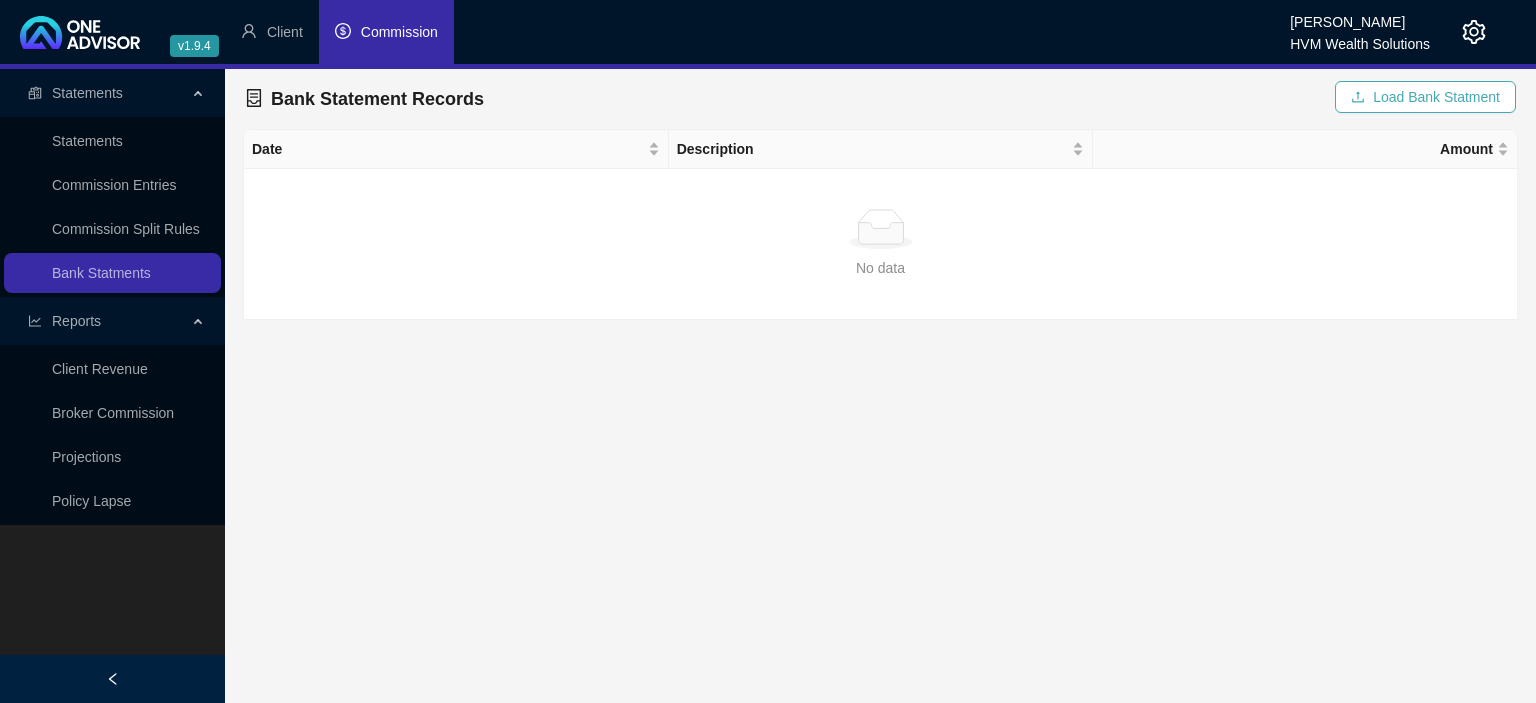 click 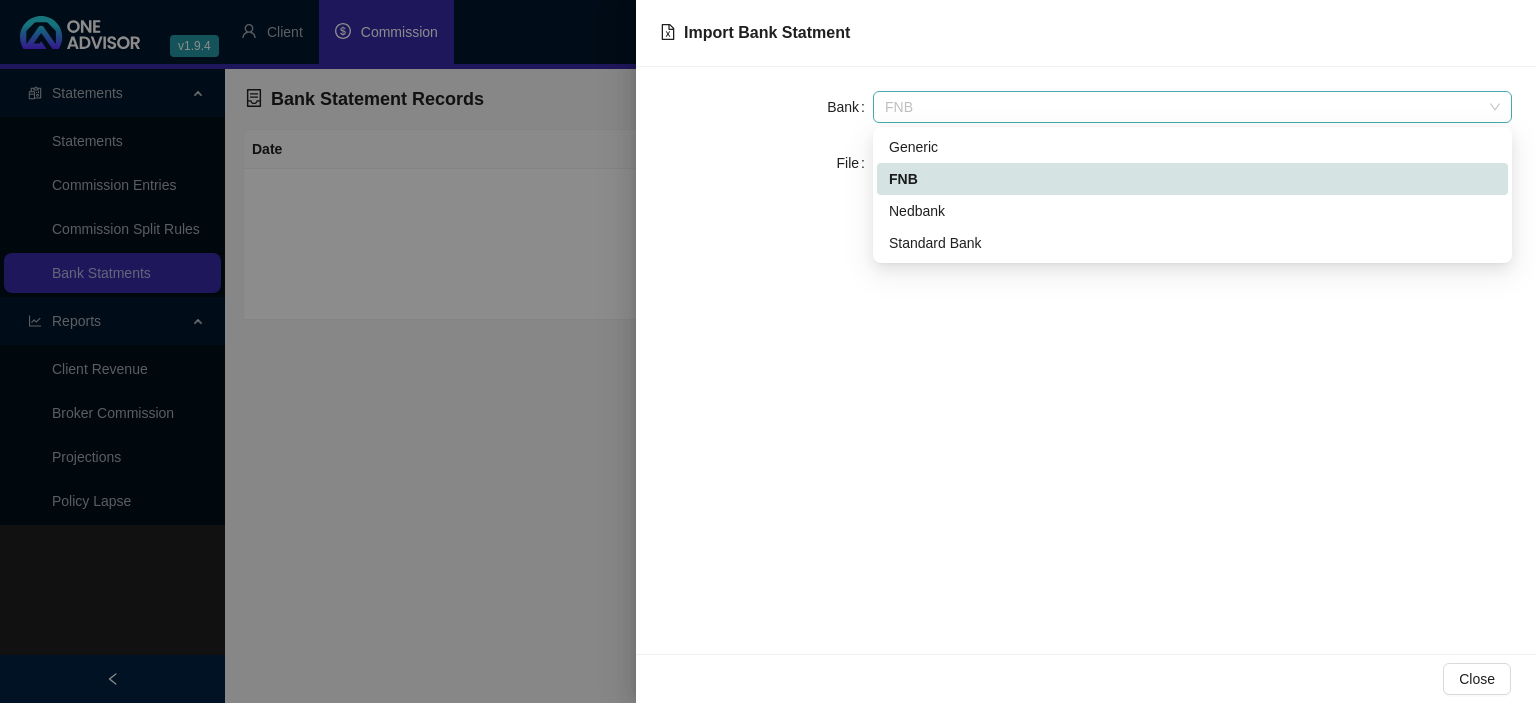 click on "FNB" at bounding box center [1192, 107] 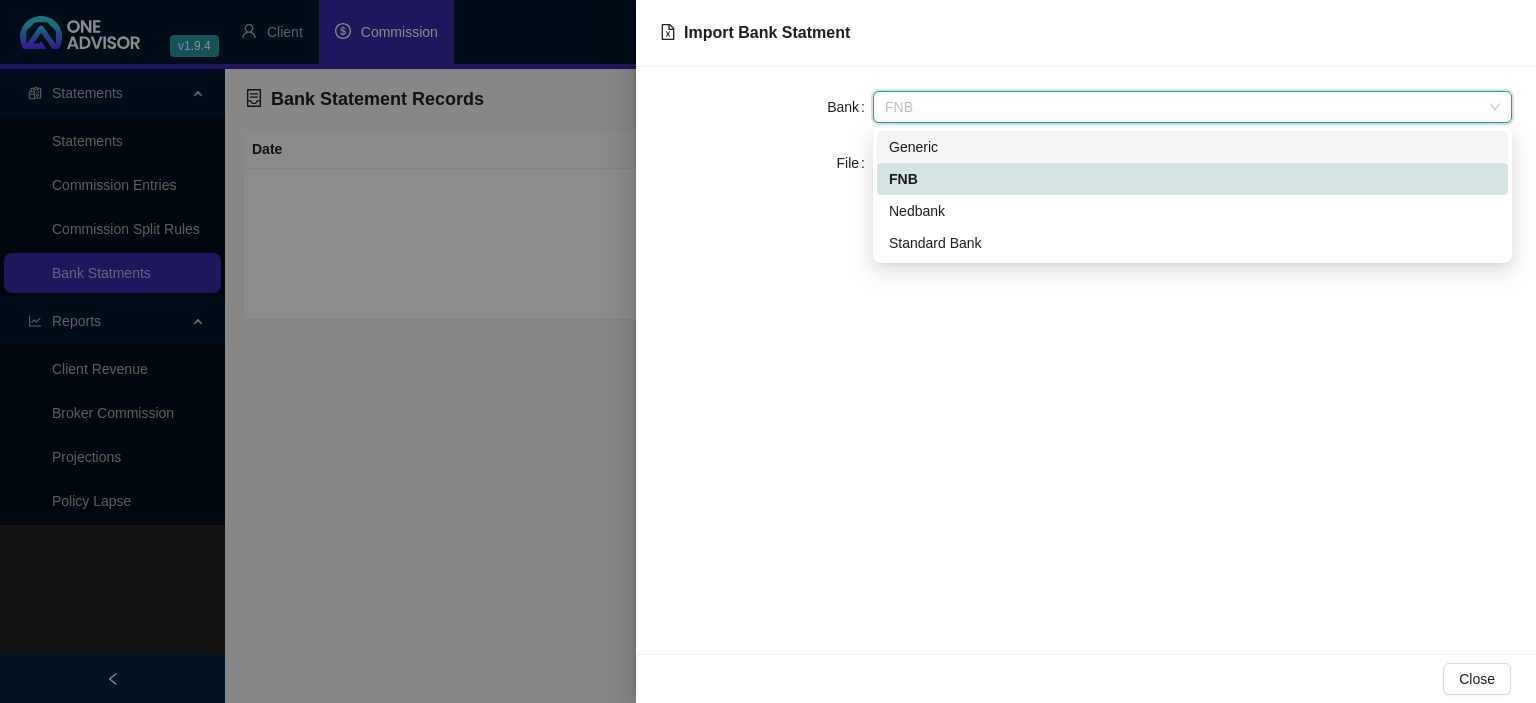 click on "Generic" at bounding box center (1192, 147) 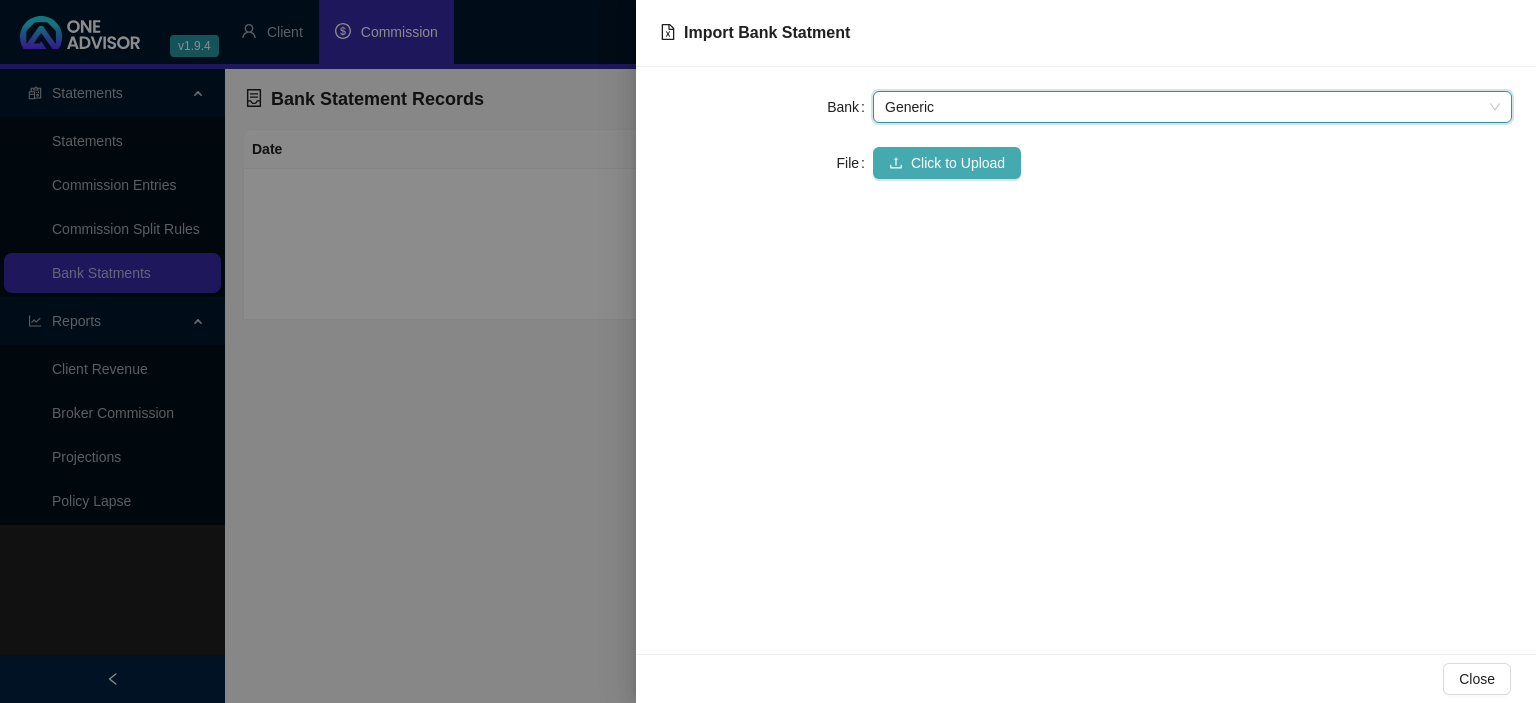 click on "Click to Upload" at bounding box center (958, 163) 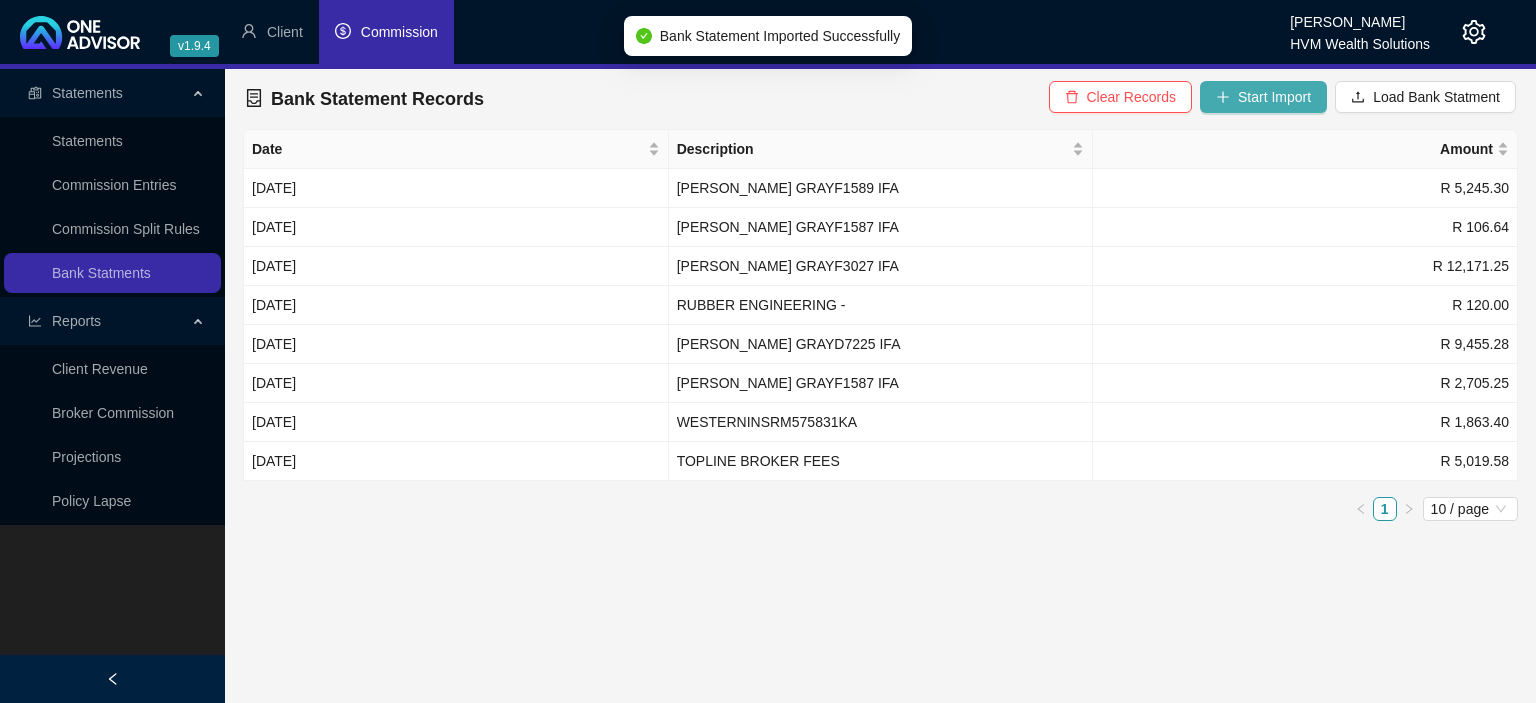 click on "Start Import" at bounding box center (1274, 97) 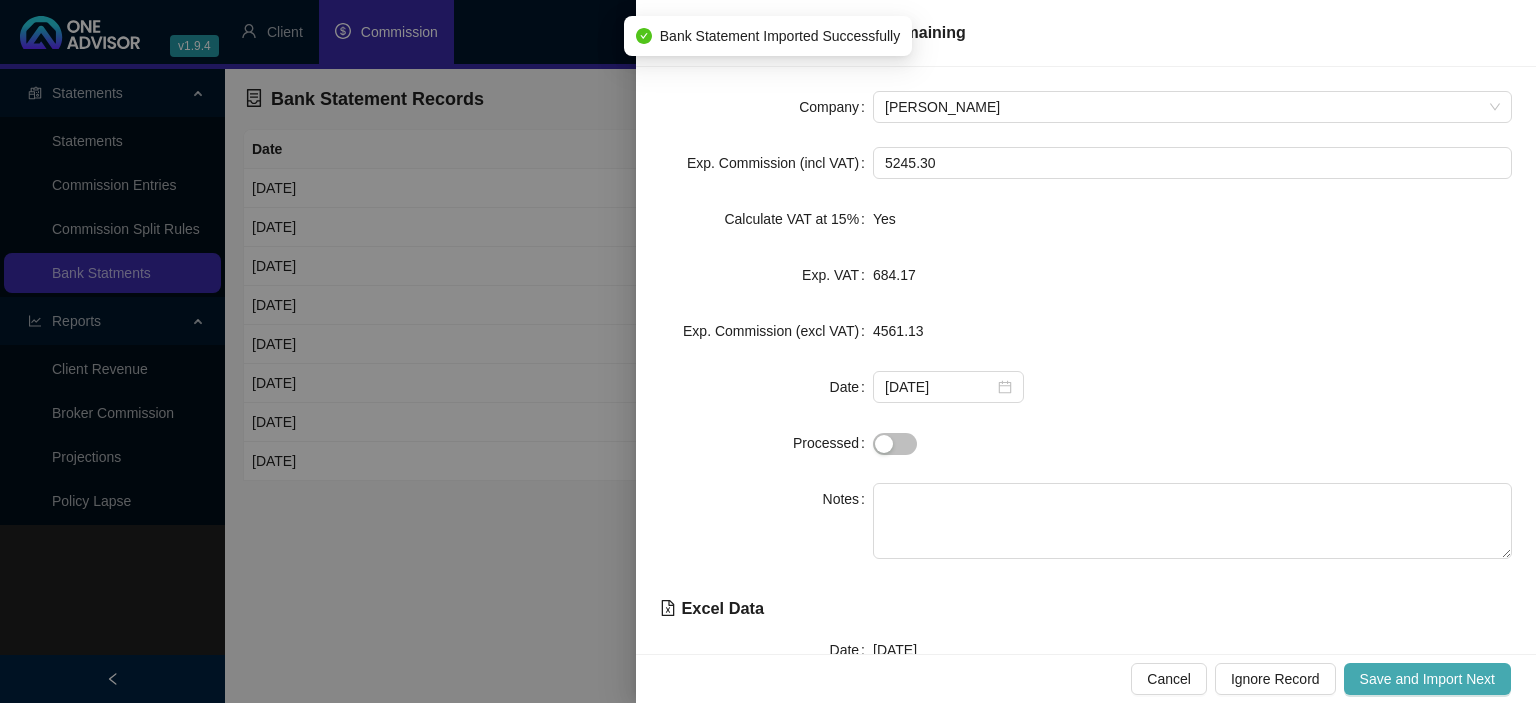 click on "Save and Import Next" at bounding box center [1427, 679] 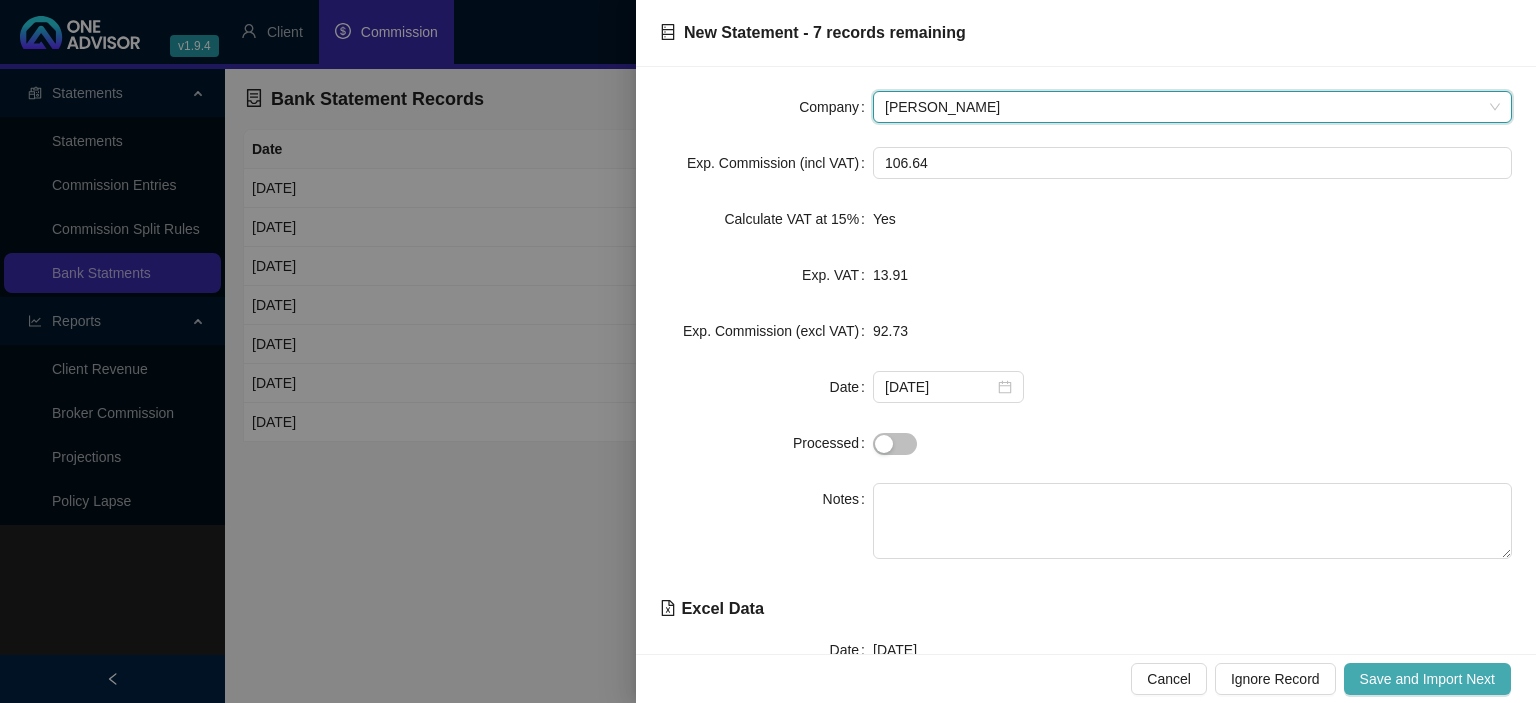 click on "Save and Import Next" at bounding box center (1427, 679) 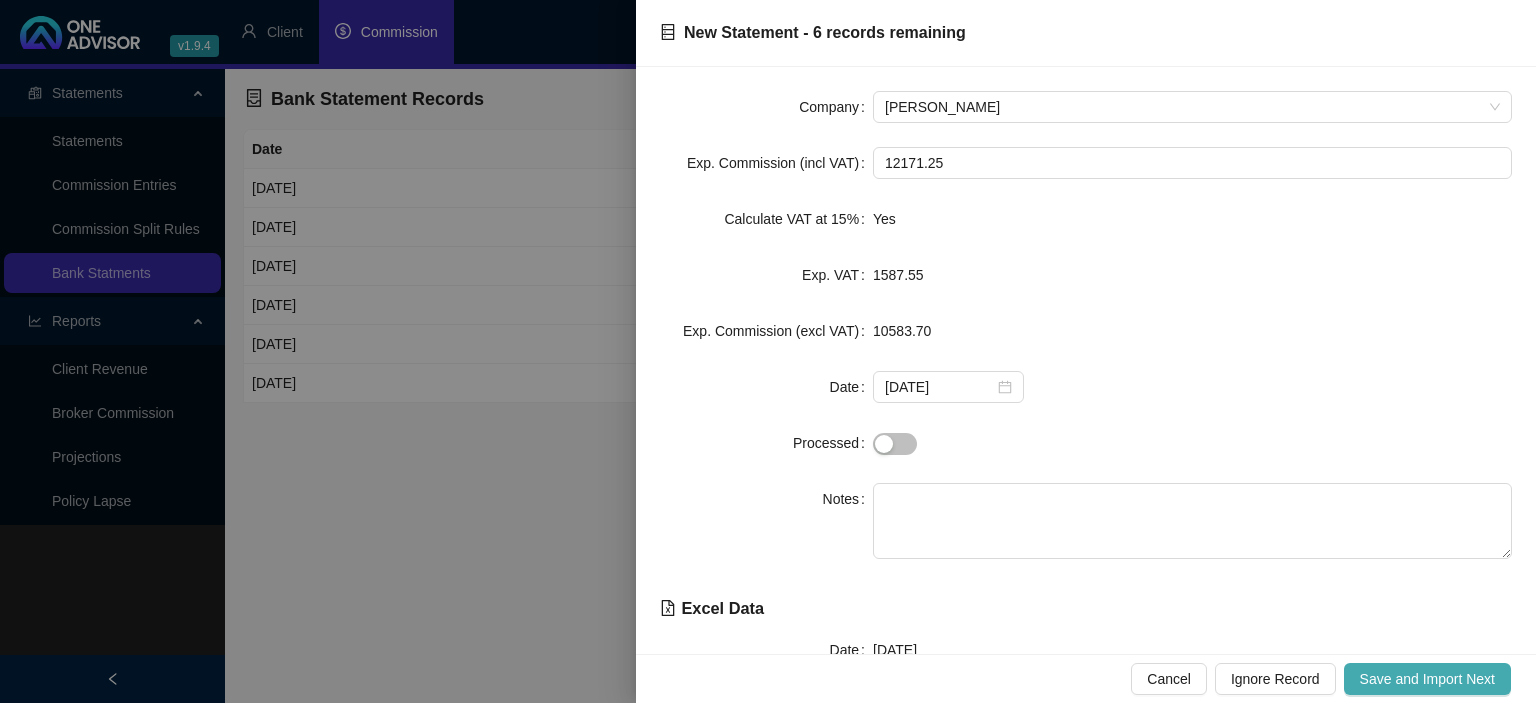 click on "Save and Import Next" at bounding box center [1427, 679] 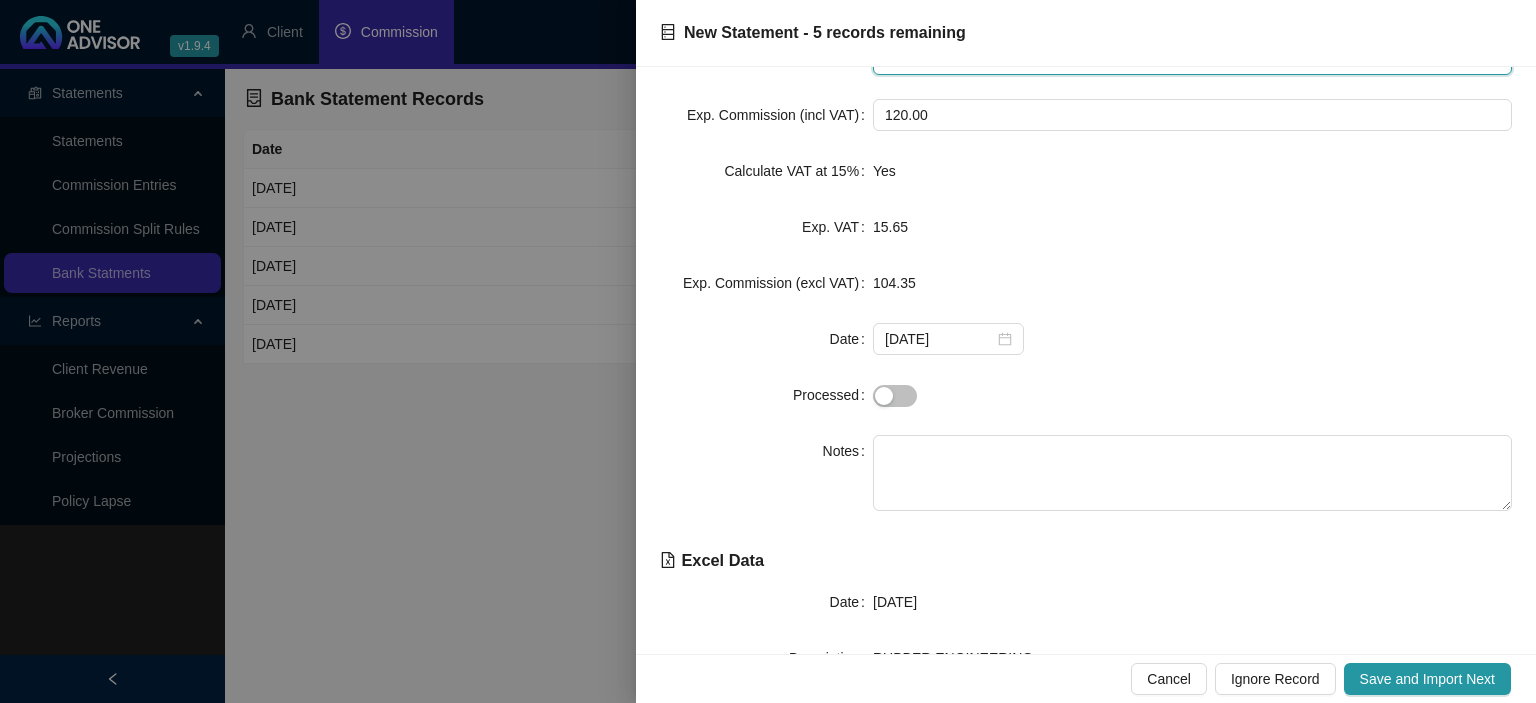 scroll, scrollTop: 0, scrollLeft: 0, axis: both 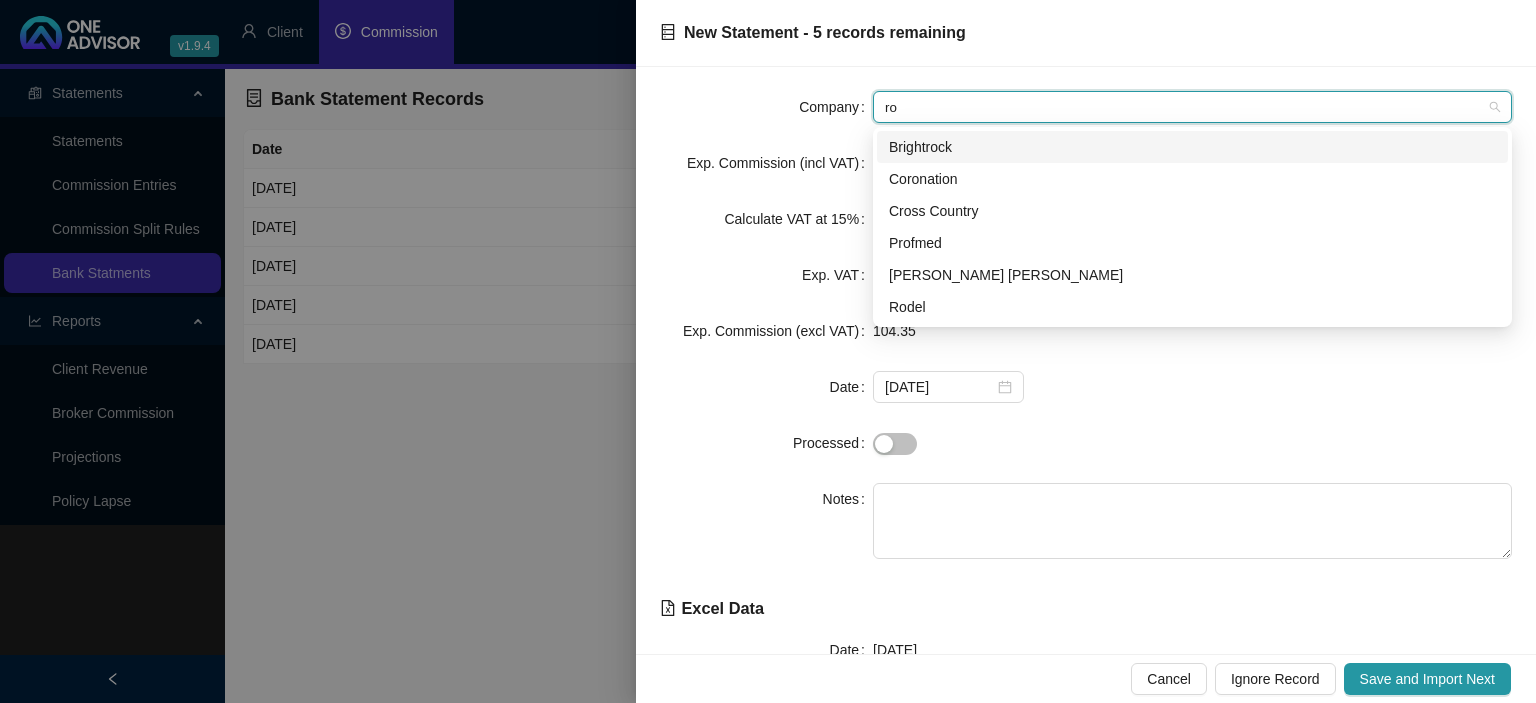 type on "rob" 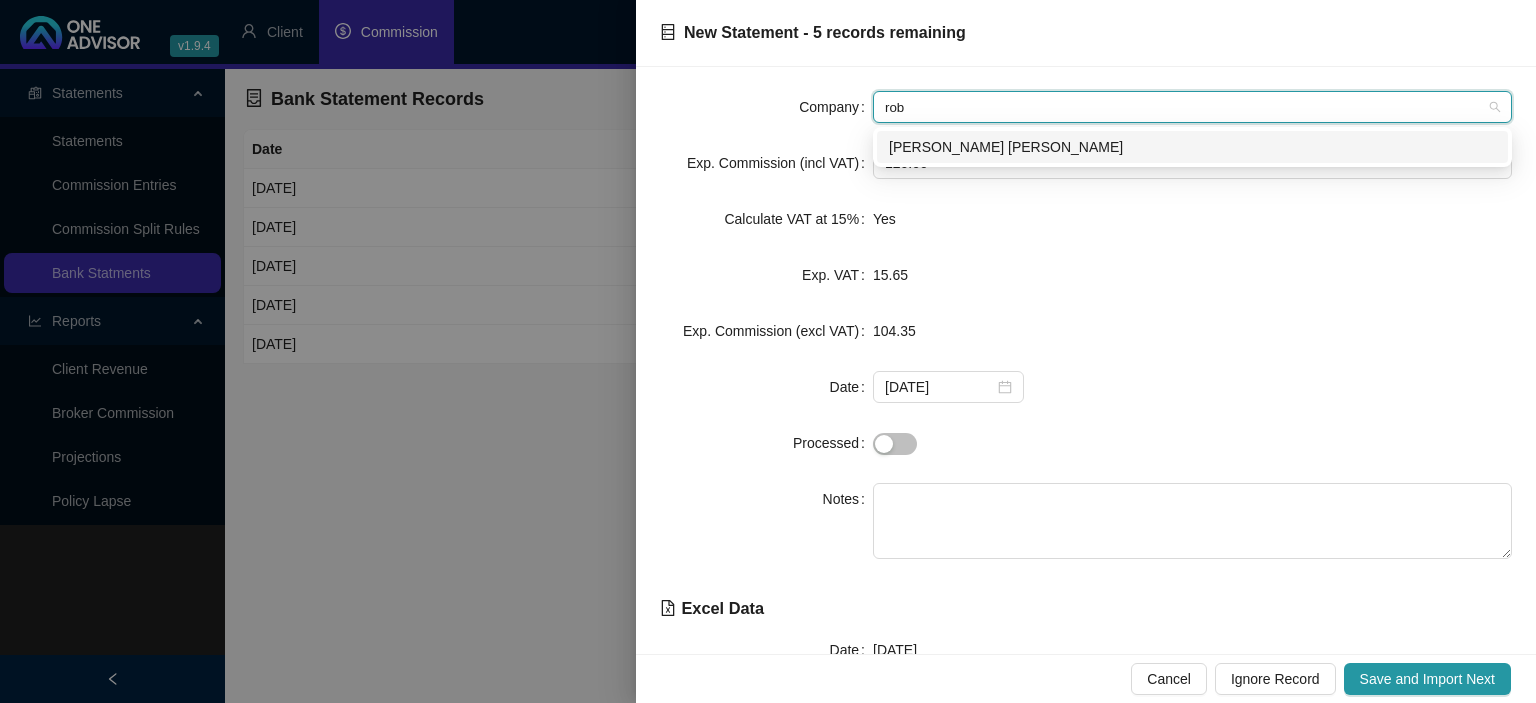 click on "[PERSON_NAME] [PERSON_NAME]" at bounding box center [1192, 147] 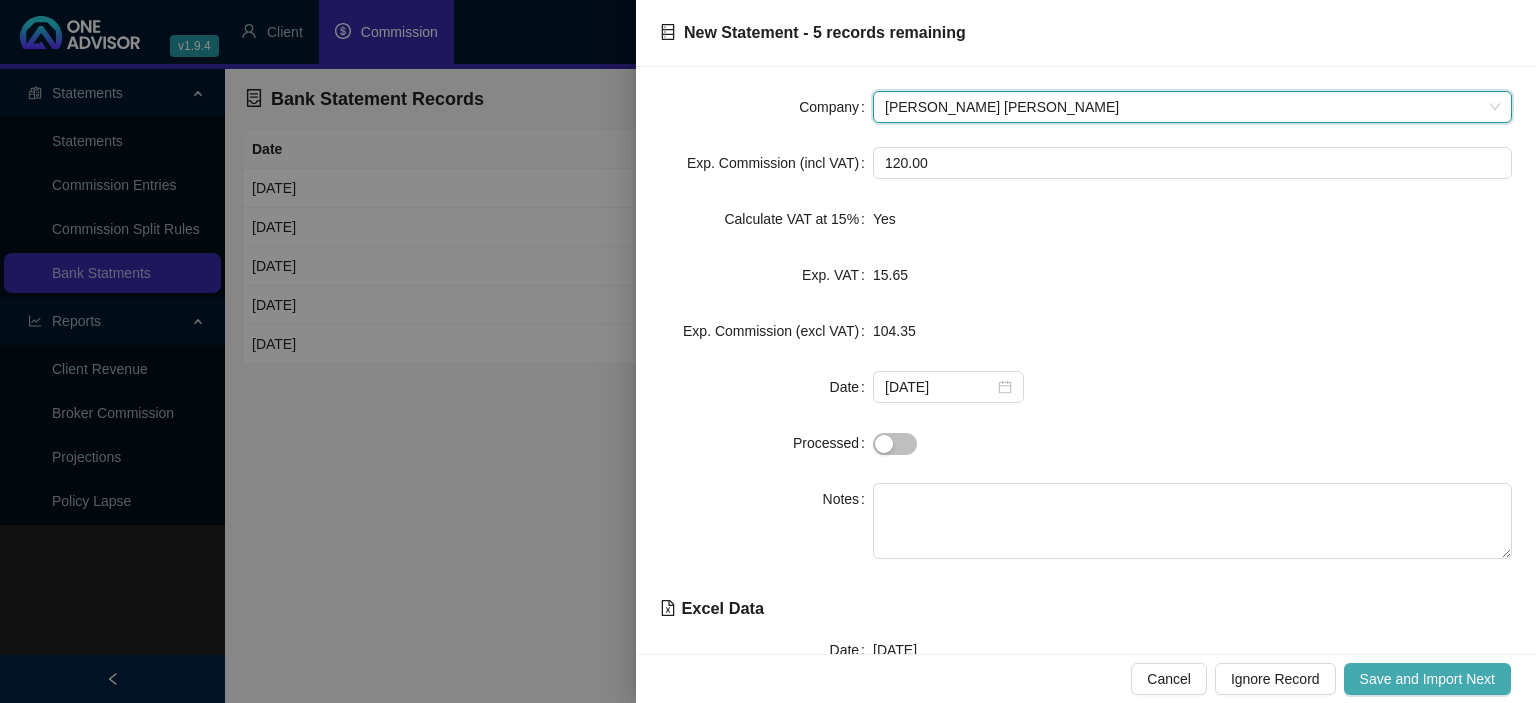 click on "Save and Import Next" at bounding box center (1427, 679) 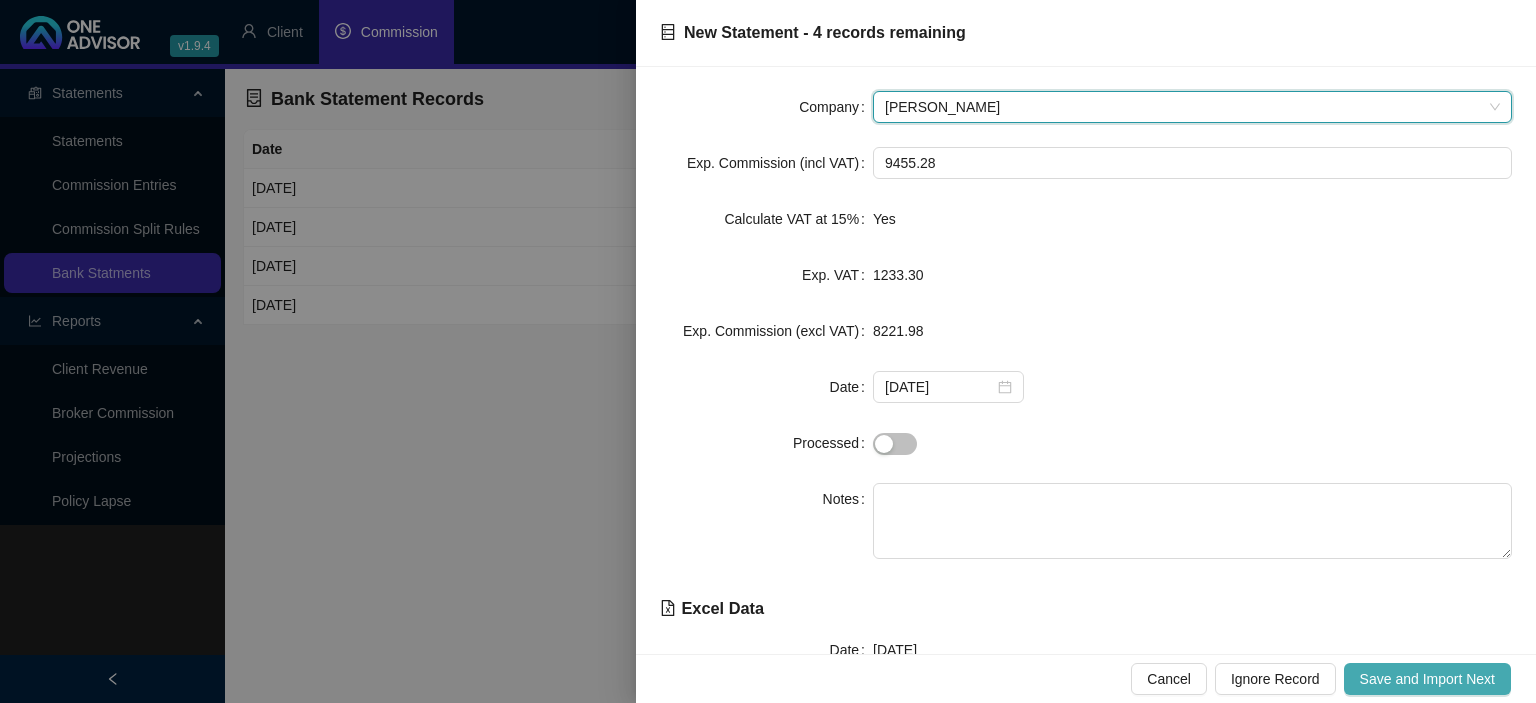 click on "Save and Import Next" at bounding box center [1427, 679] 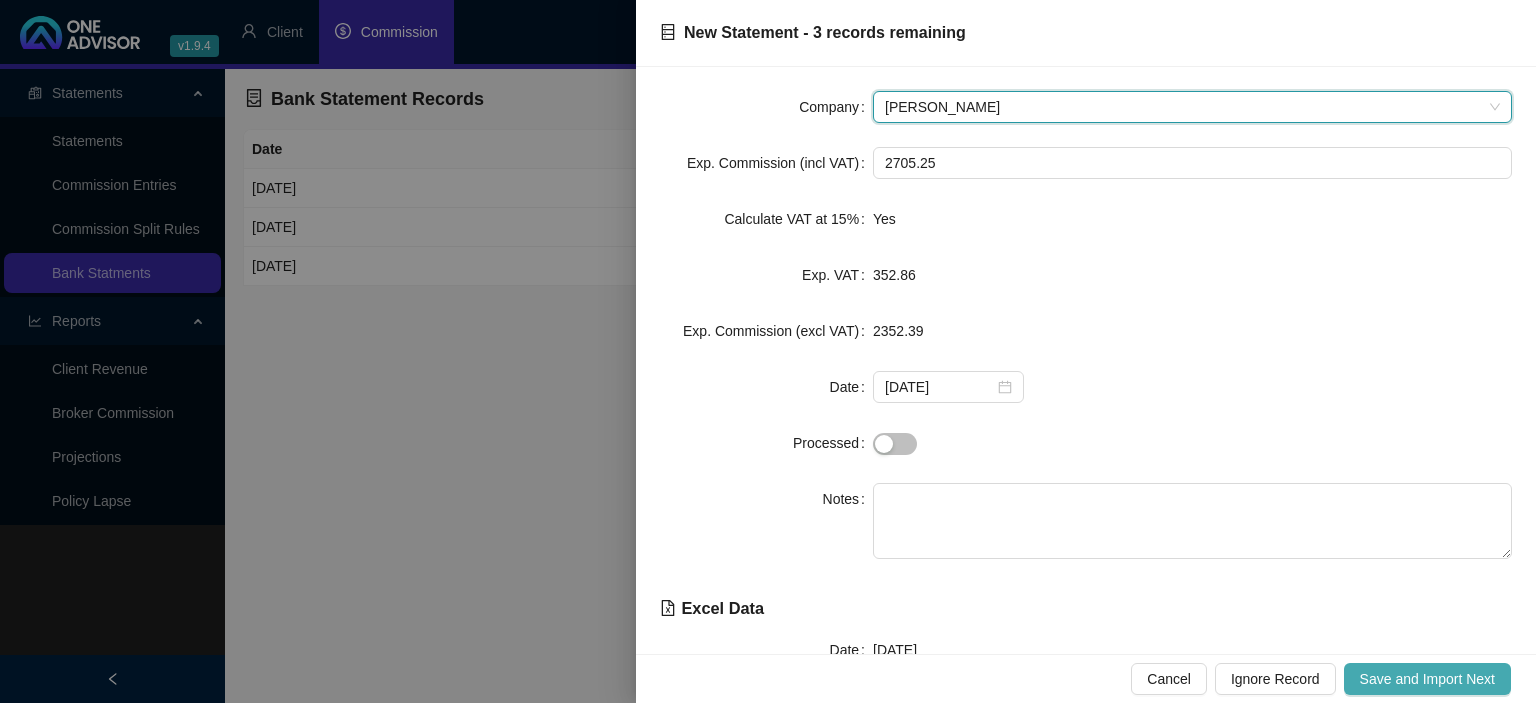 click on "Save and Import Next" at bounding box center (1427, 679) 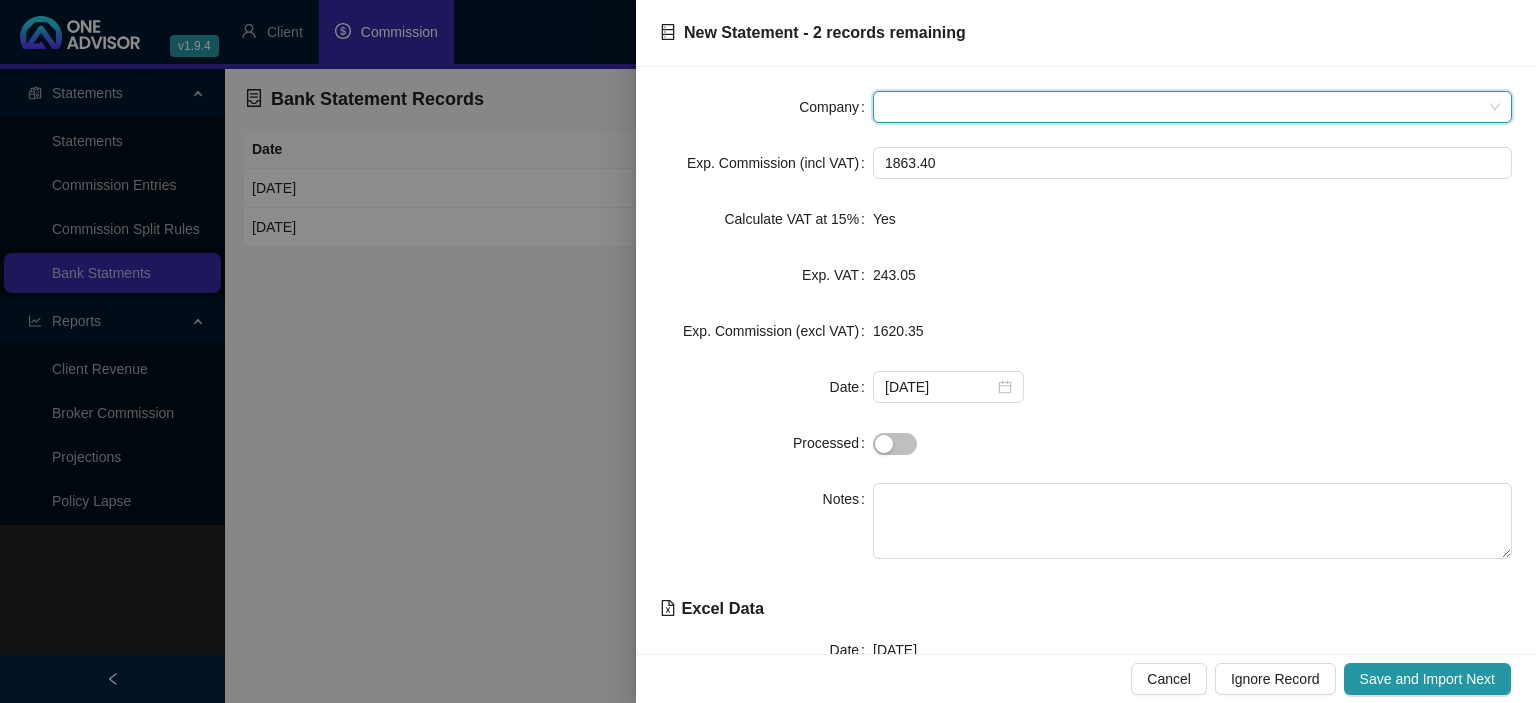 type on "k" 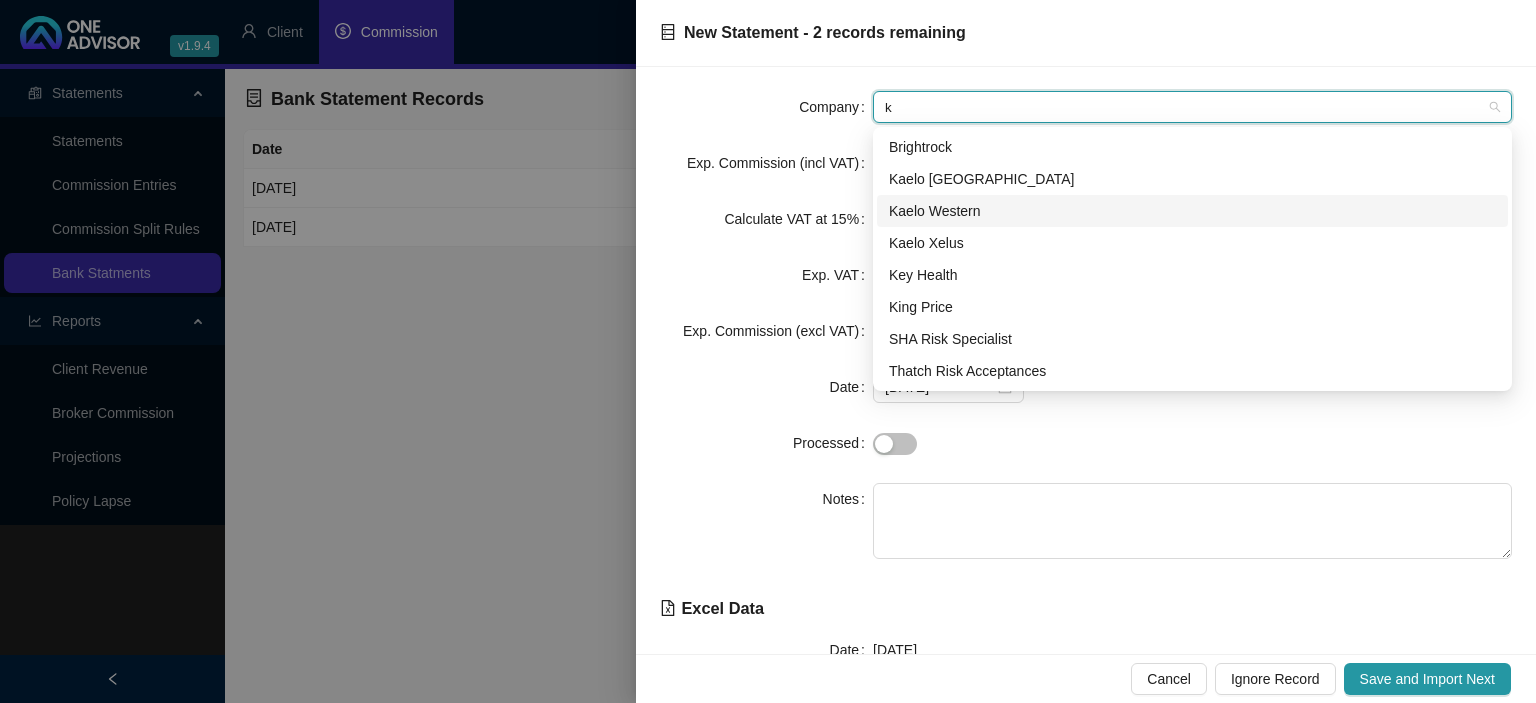 click on "Kaelo Western" at bounding box center [1192, 211] 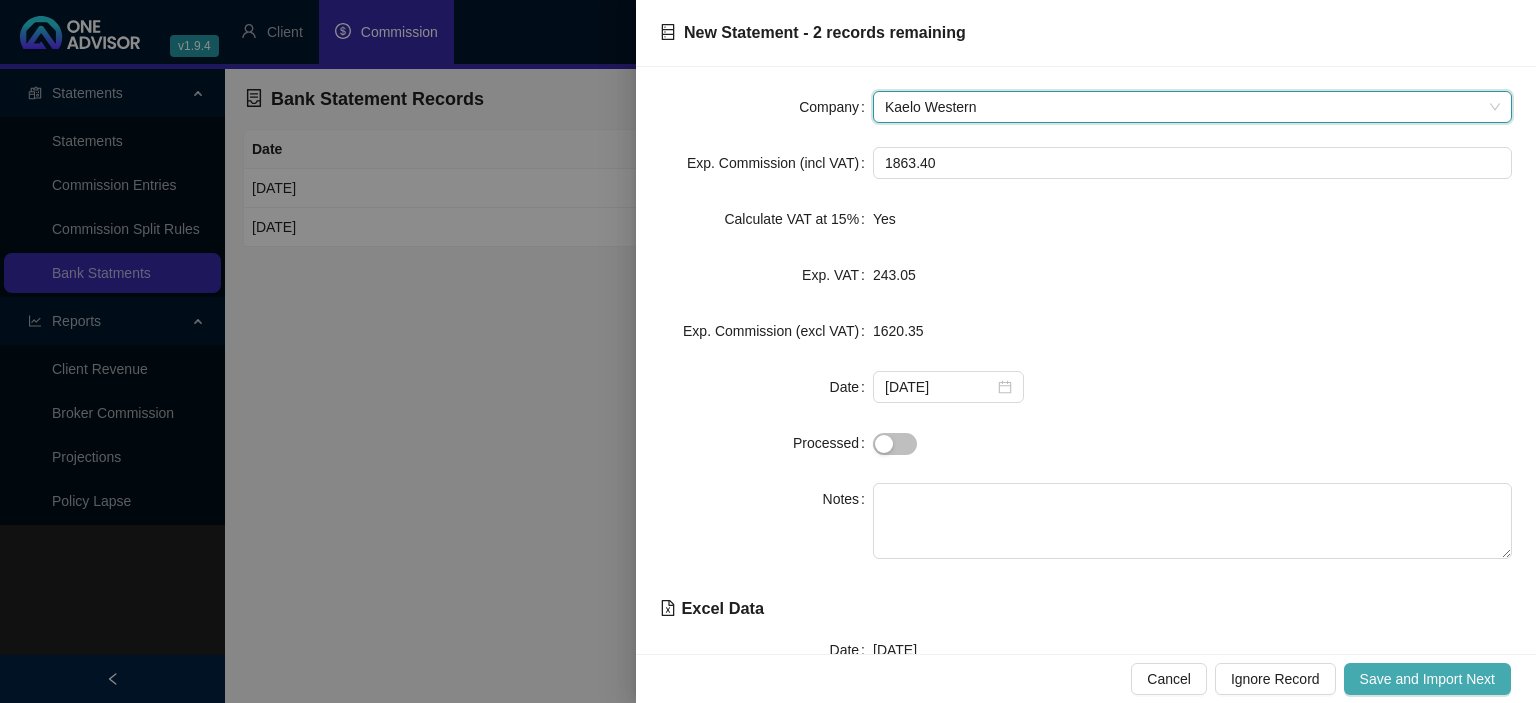 click on "Save and Import Next" at bounding box center [1427, 679] 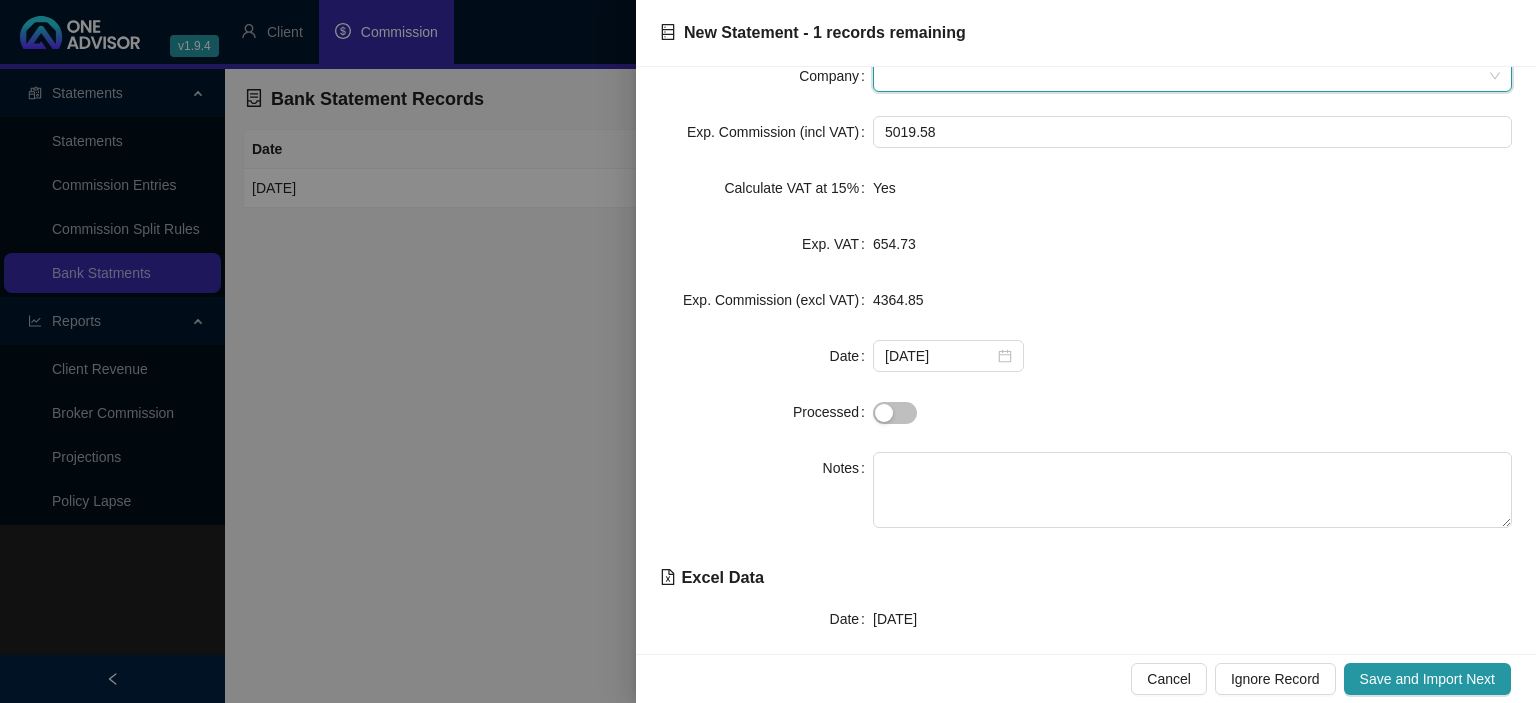 scroll, scrollTop: 0, scrollLeft: 0, axis: both 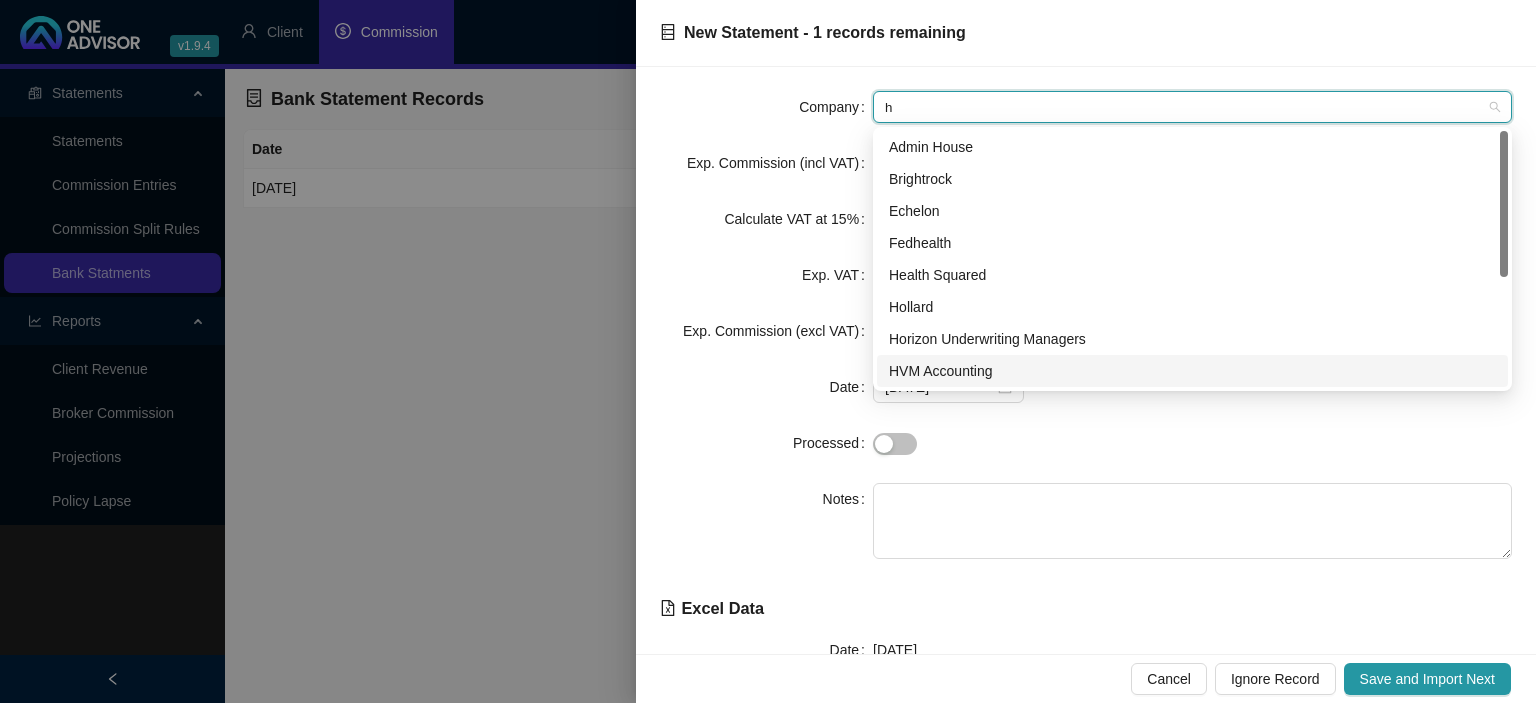 type on "hv" 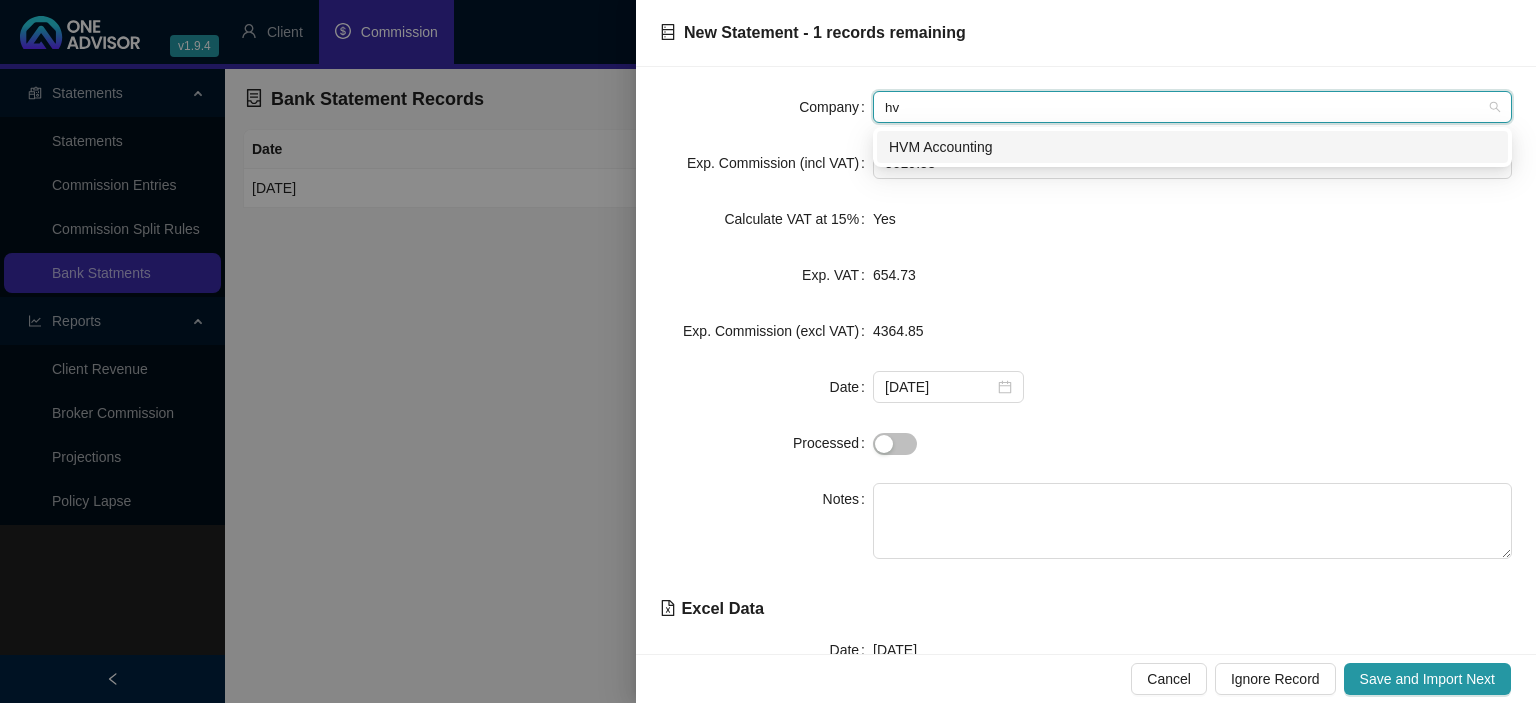 click on "HVM Accounting" at bounding box center (1192, 147) 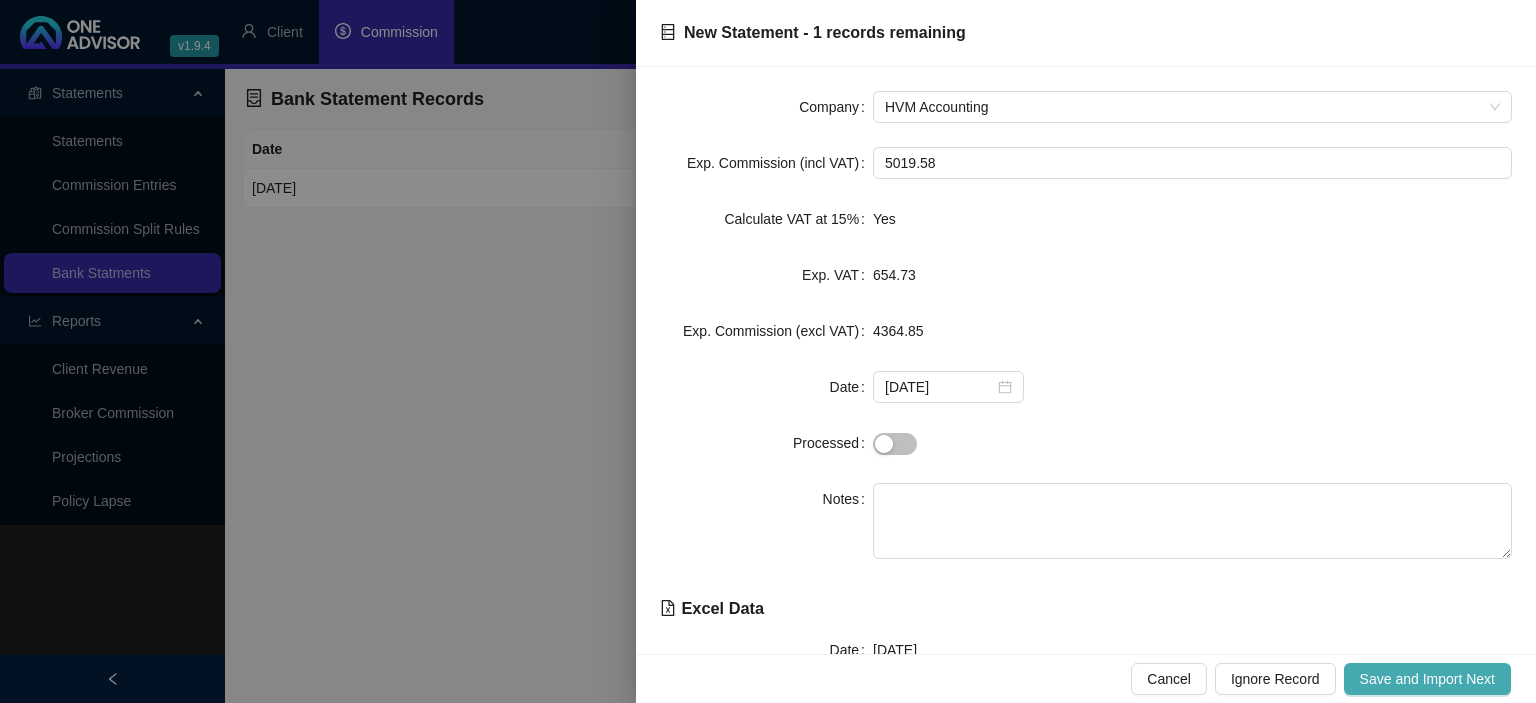 click on "Save and Import Next" at bounding box center (1427, 679) 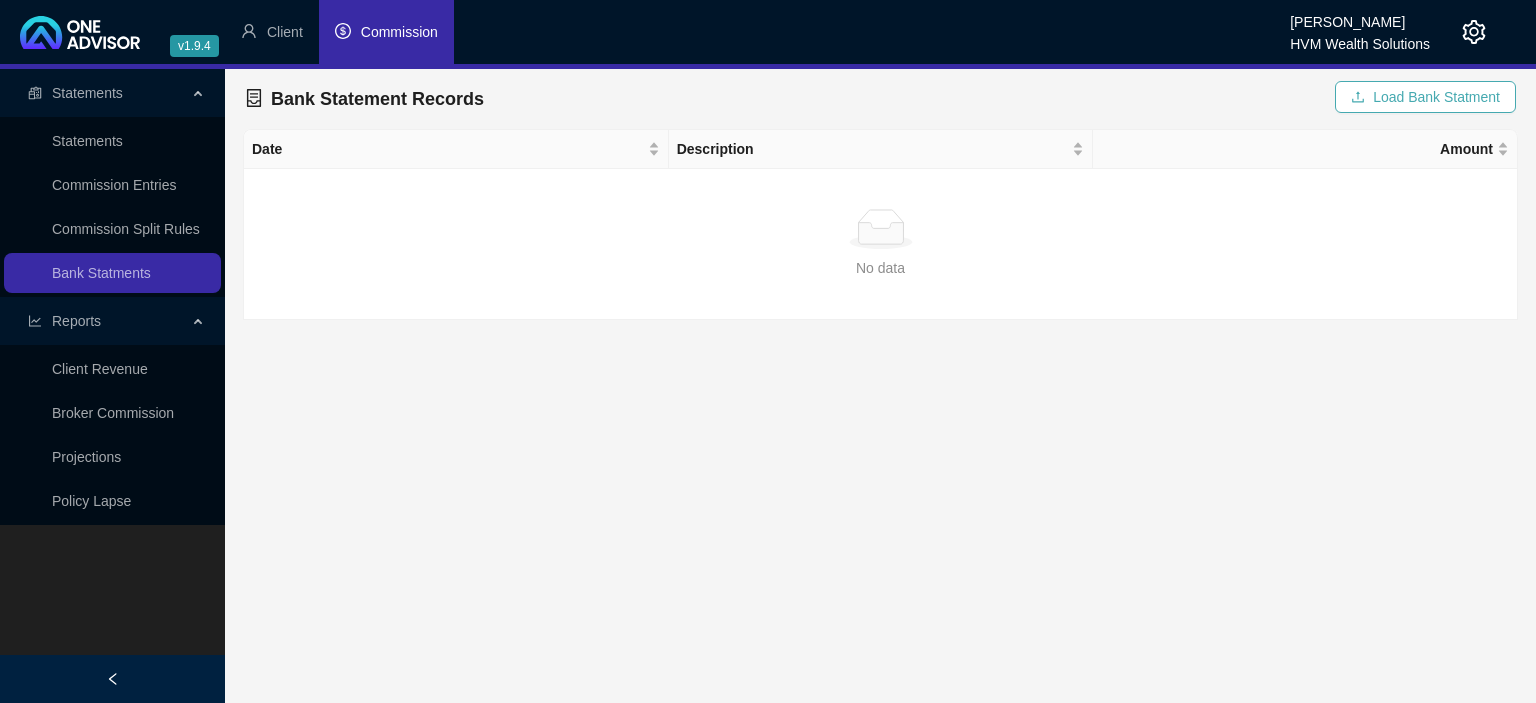 click 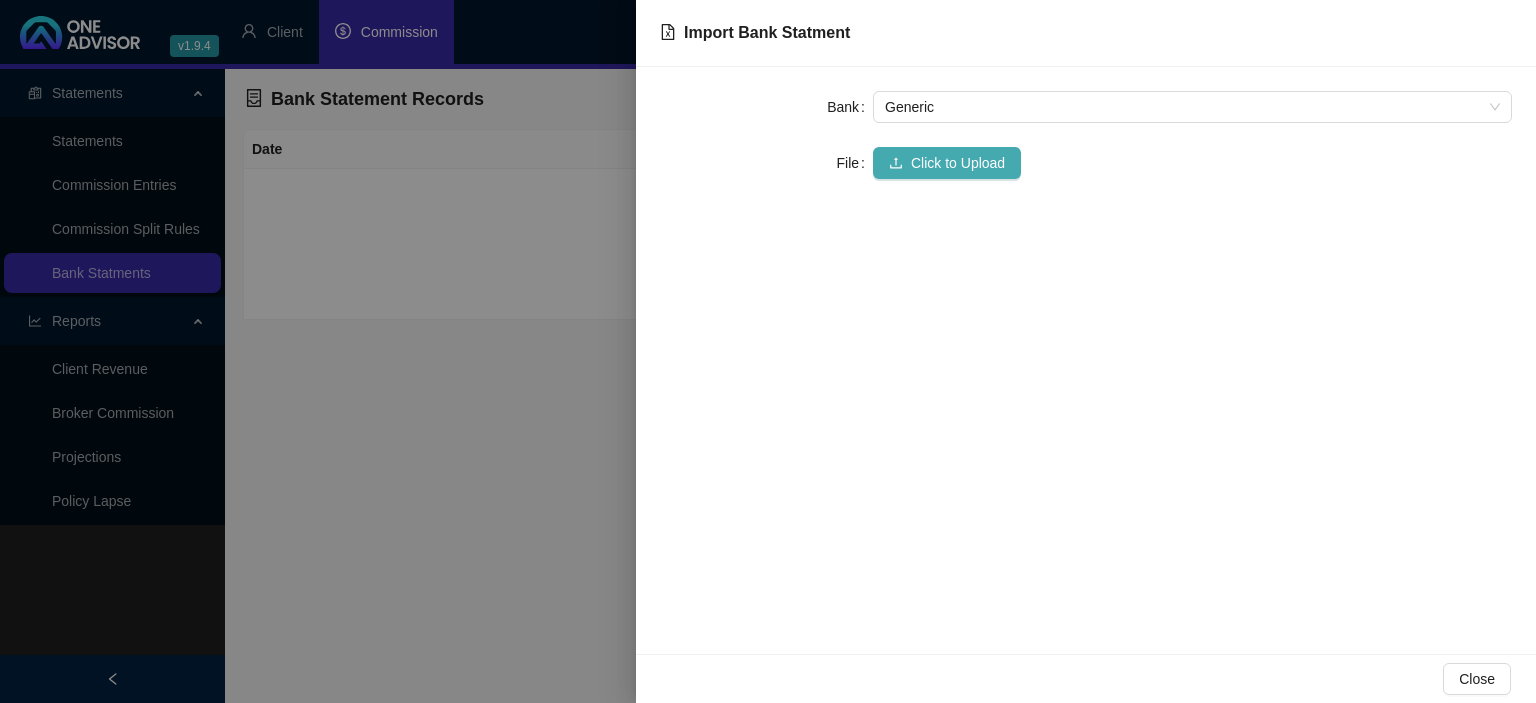 click on "Click to Upload" at bounding box center (958, 163) 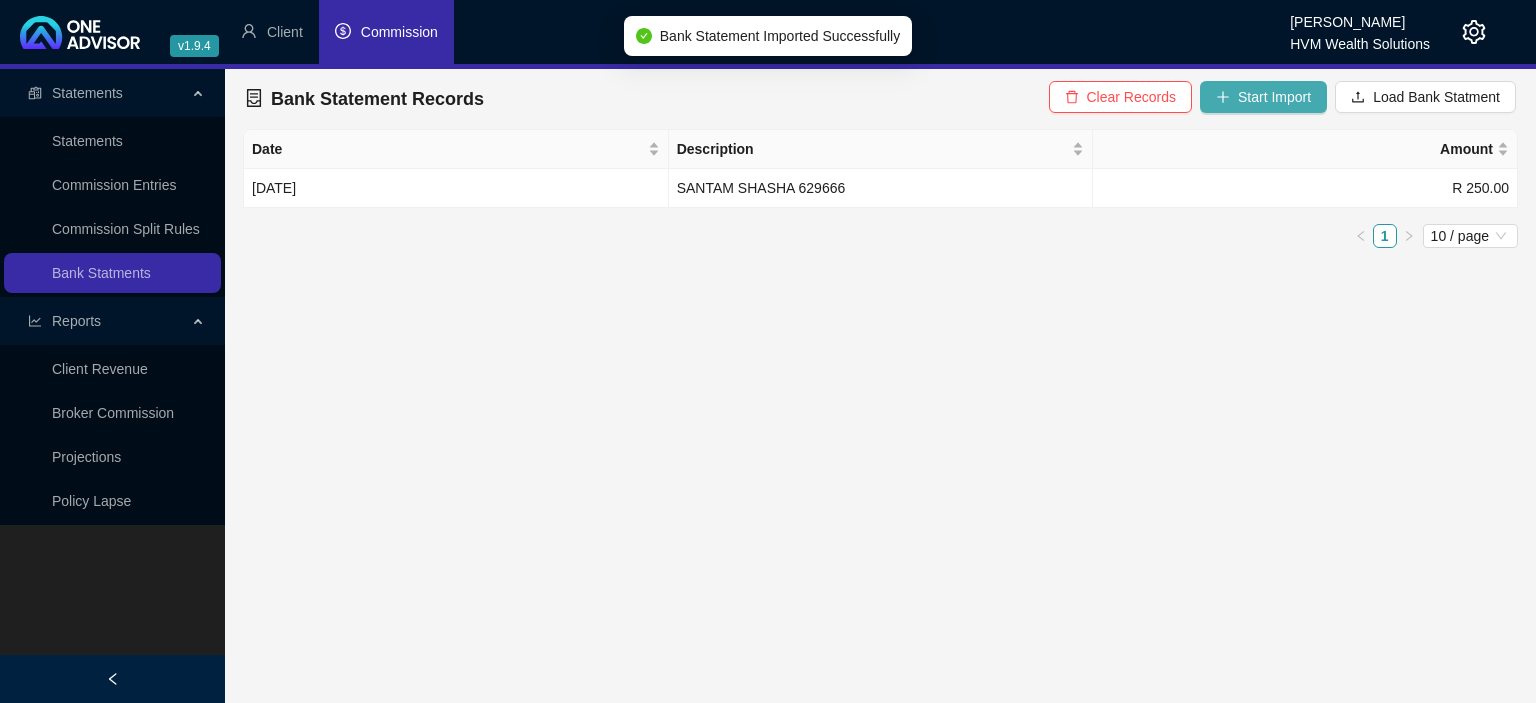 click on "Start Import" at bounding box center [1263, 97] 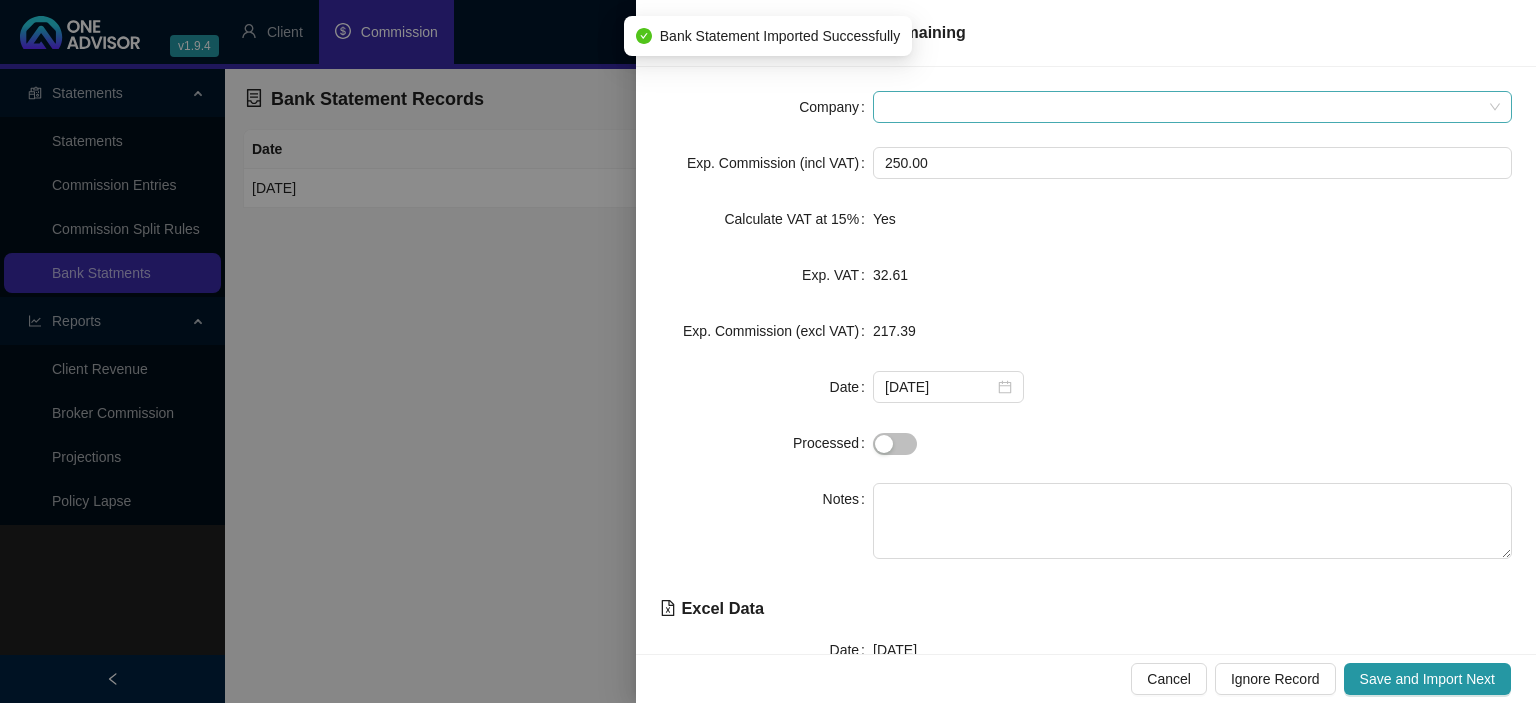 click at bounding box center (1192, 107) 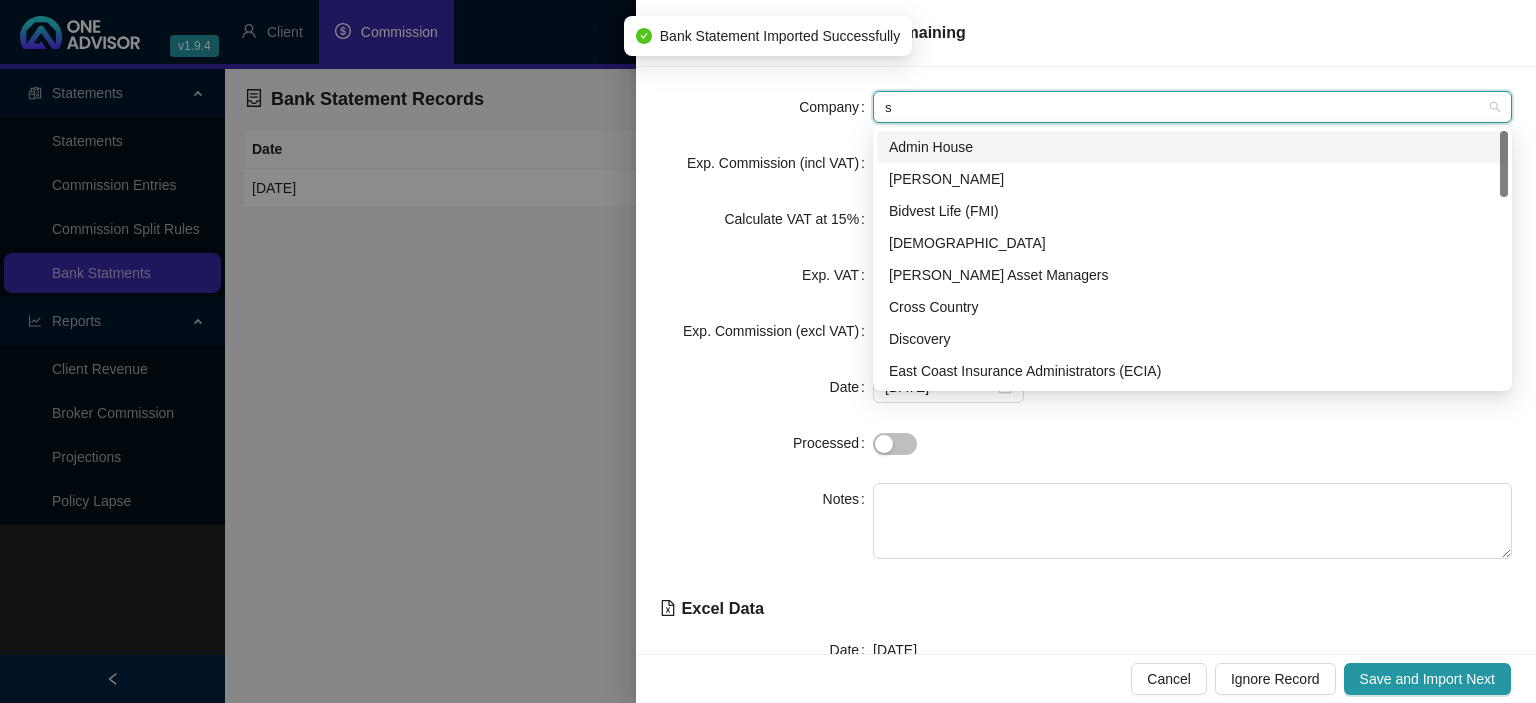 type on "sh" 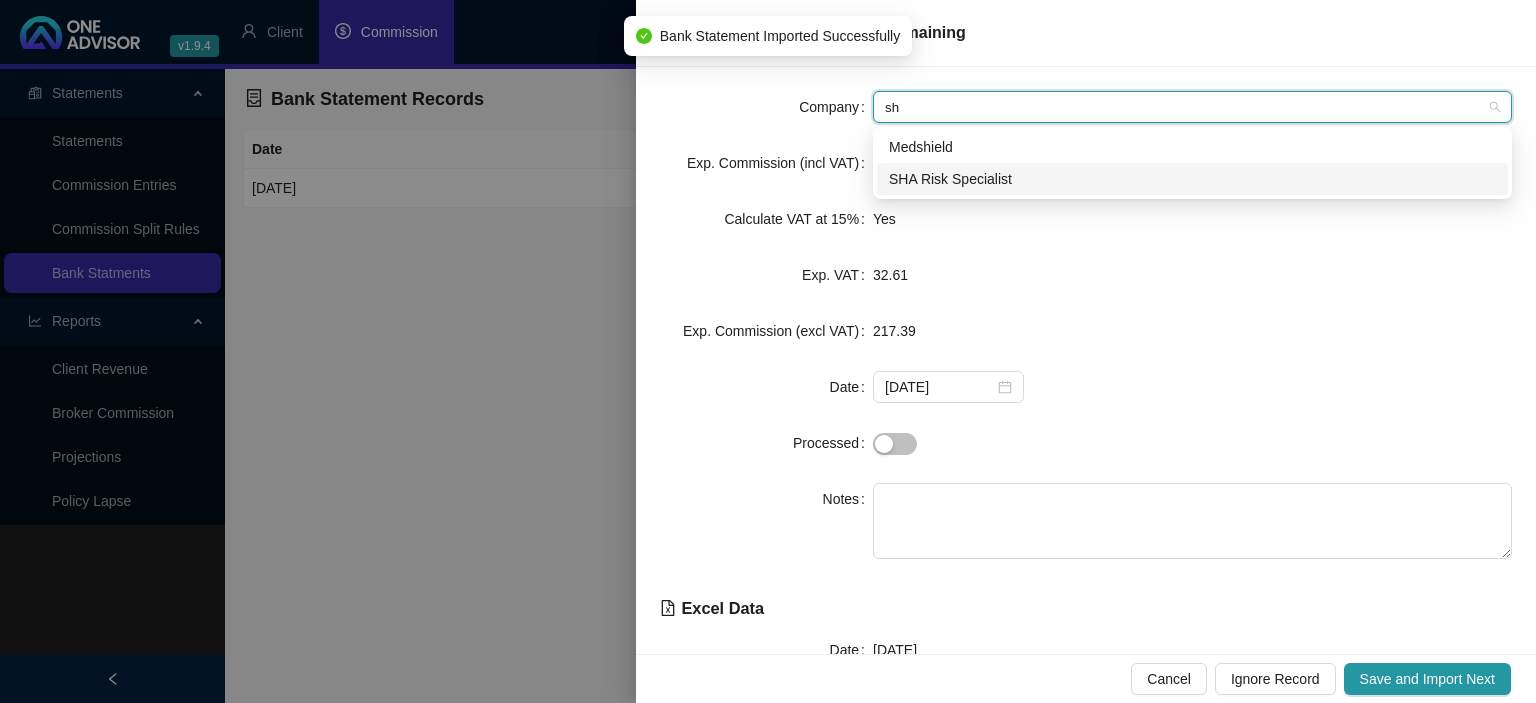 click on "SHA Risk Specialist" at bounding box center [1192, 179] 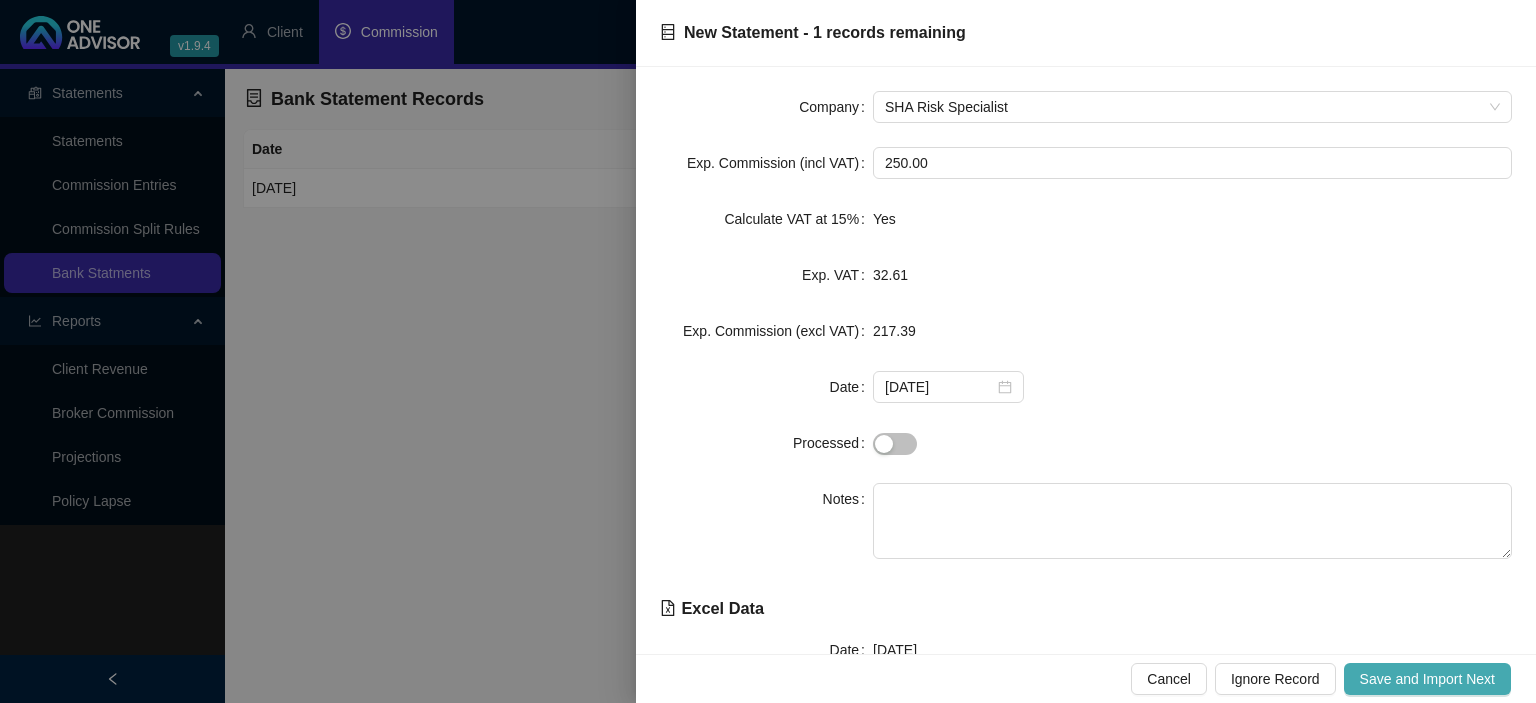 click on "Save and Import Next" at bounding box center [1427, 679] 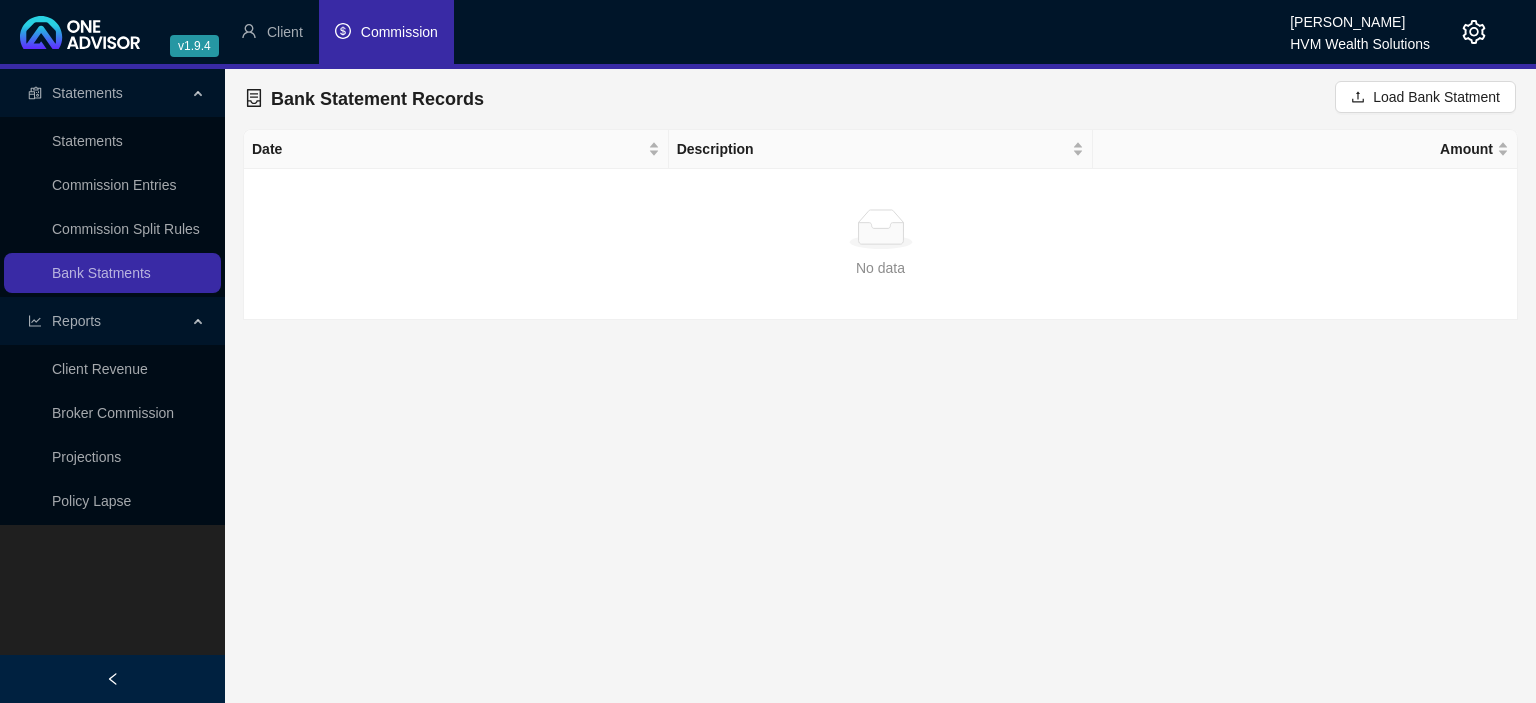 click on "Commission" at bounding box center (399, 32) 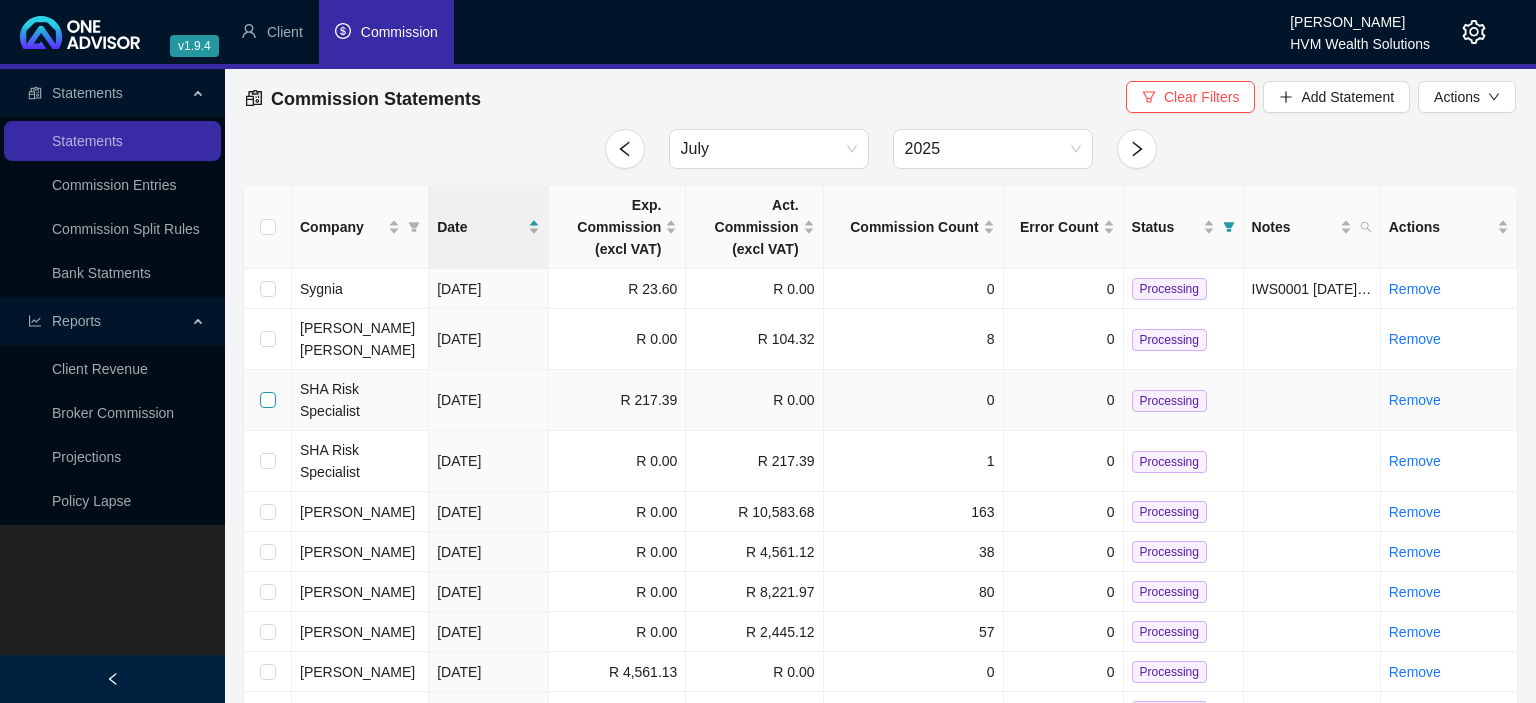 click at bounding box center [268, 400] 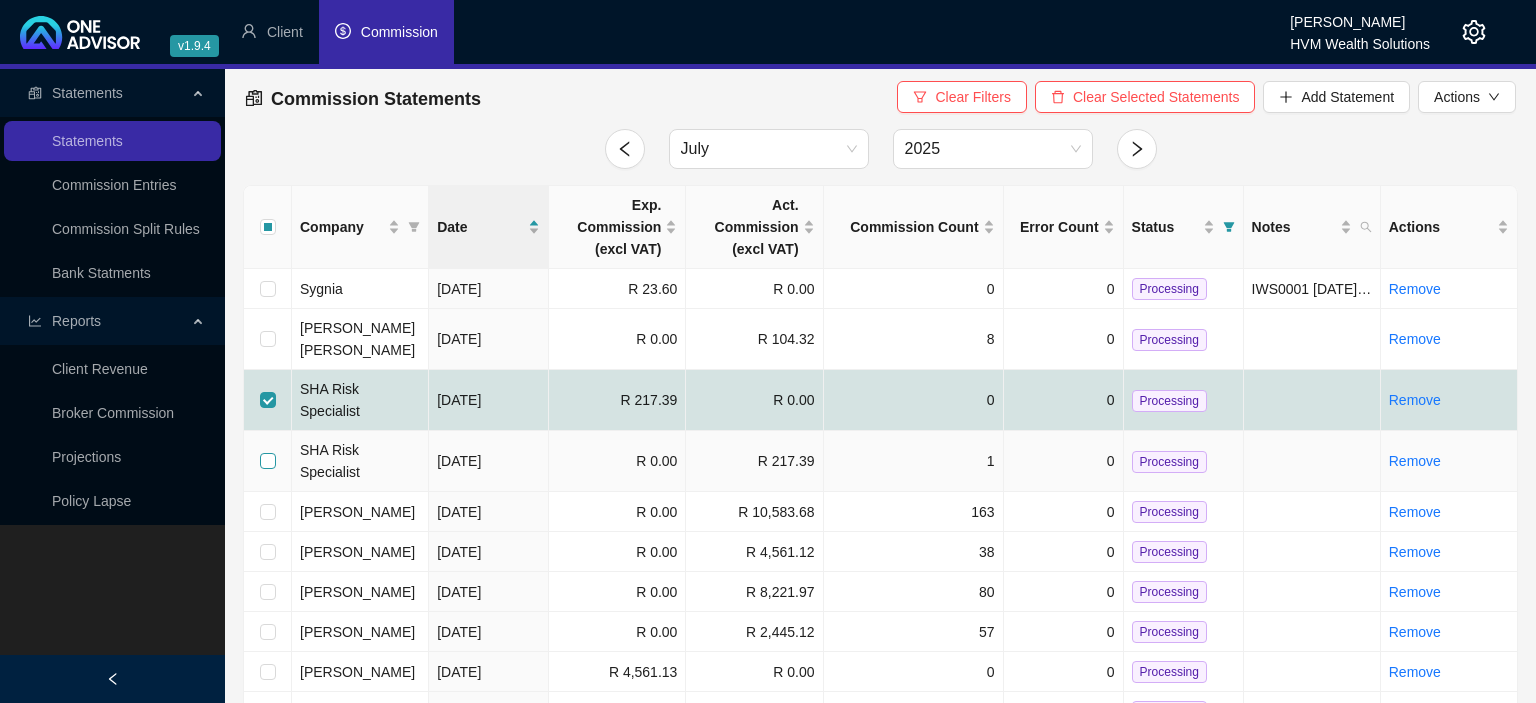 click at bounding box center (268, 461) 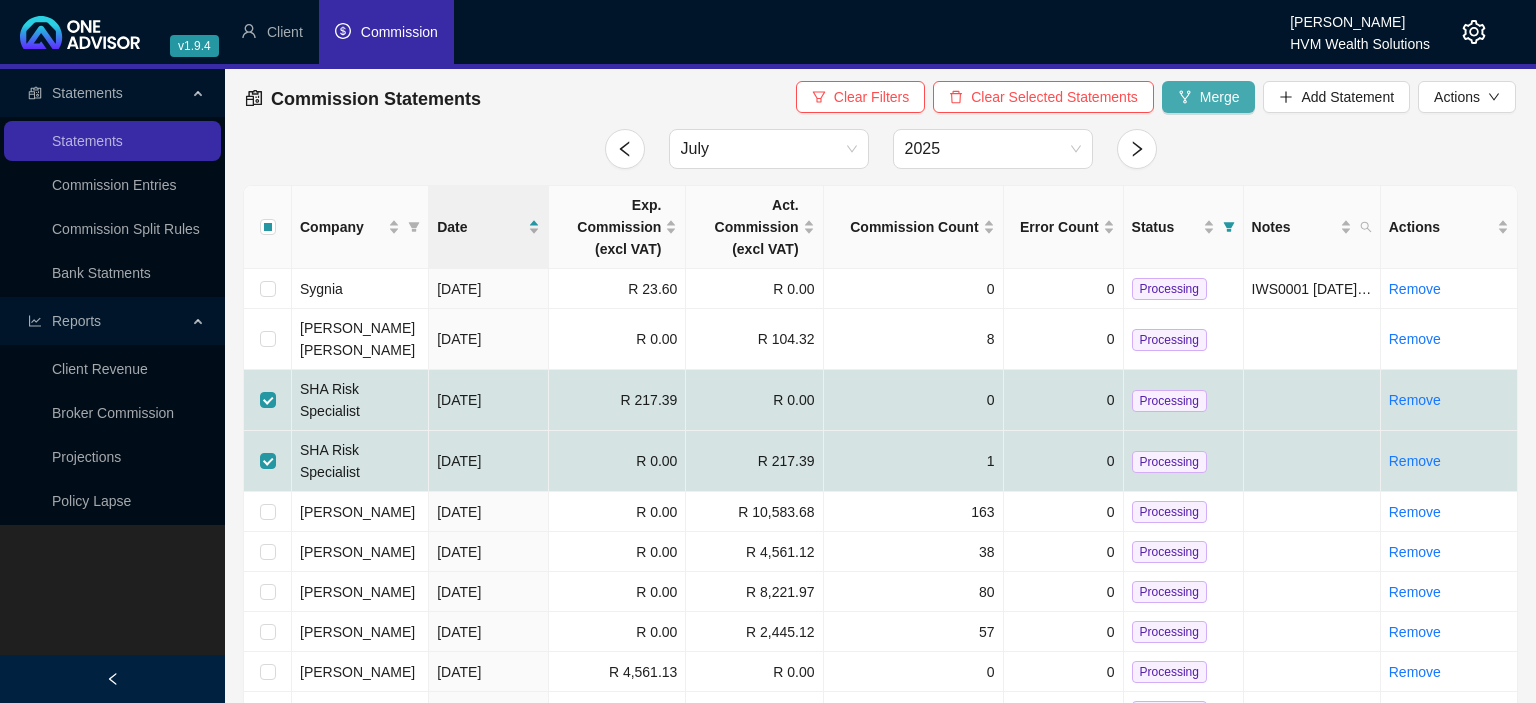 click on "Merge" at bounding box center [1220, 97] 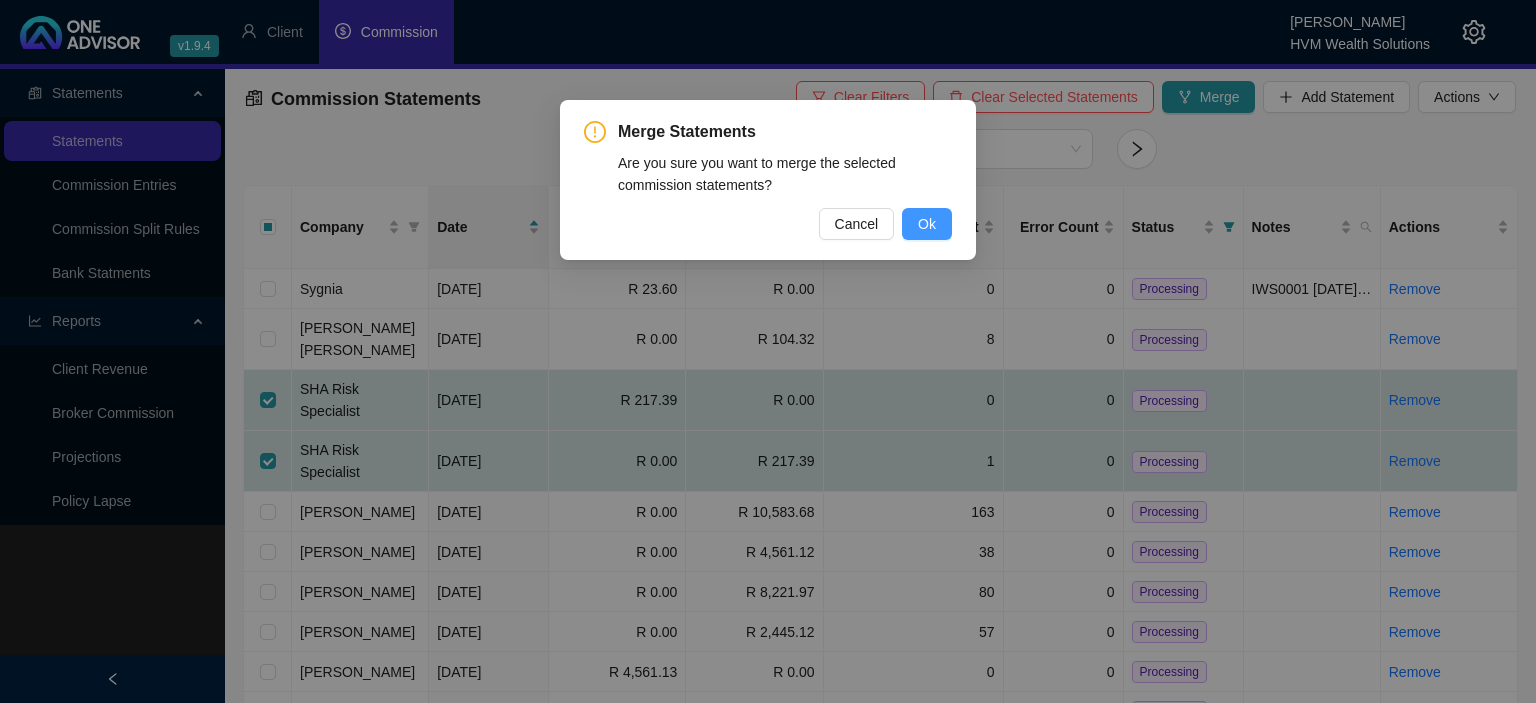 click on "Ok" at bounding box center (927, 224) 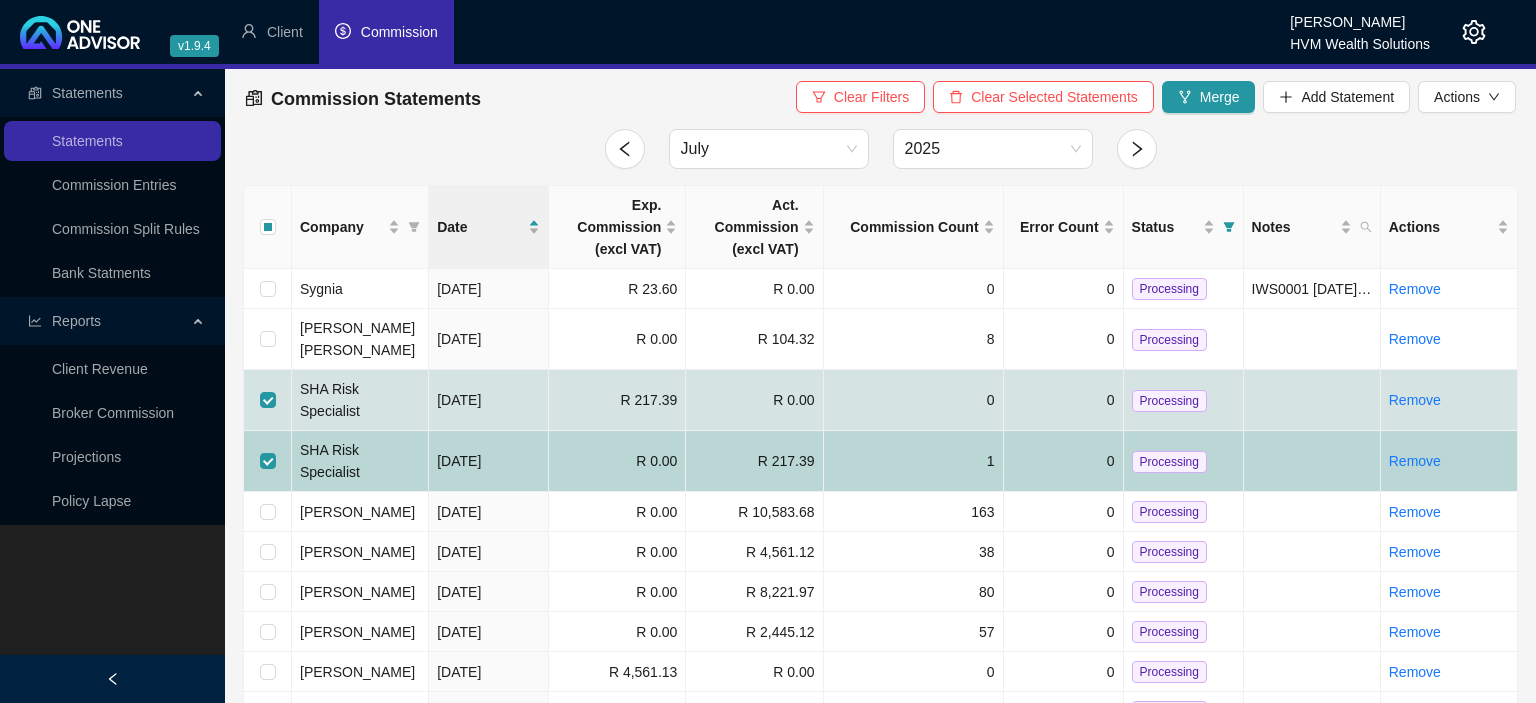 checkbox on "false" 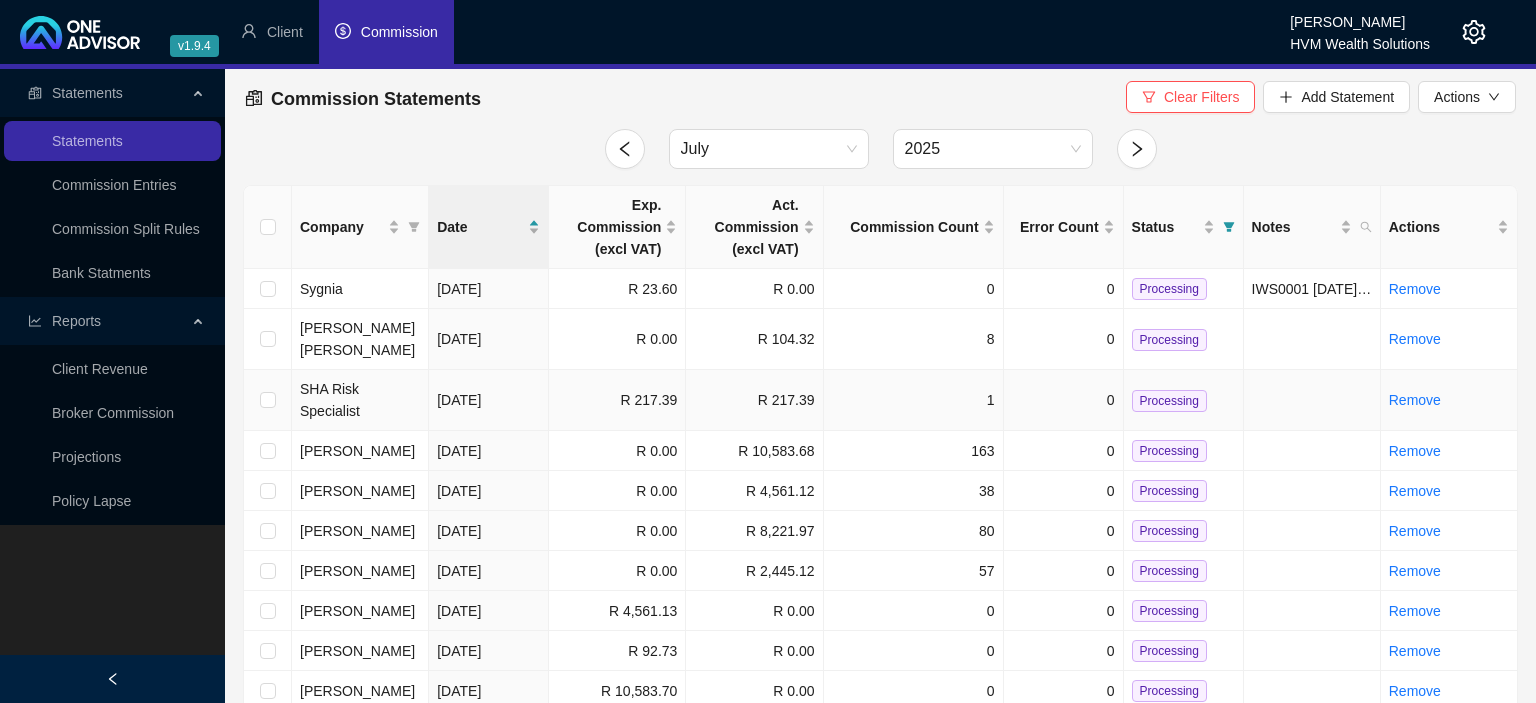 click on "Processing" at bounding box center [1169, 401] 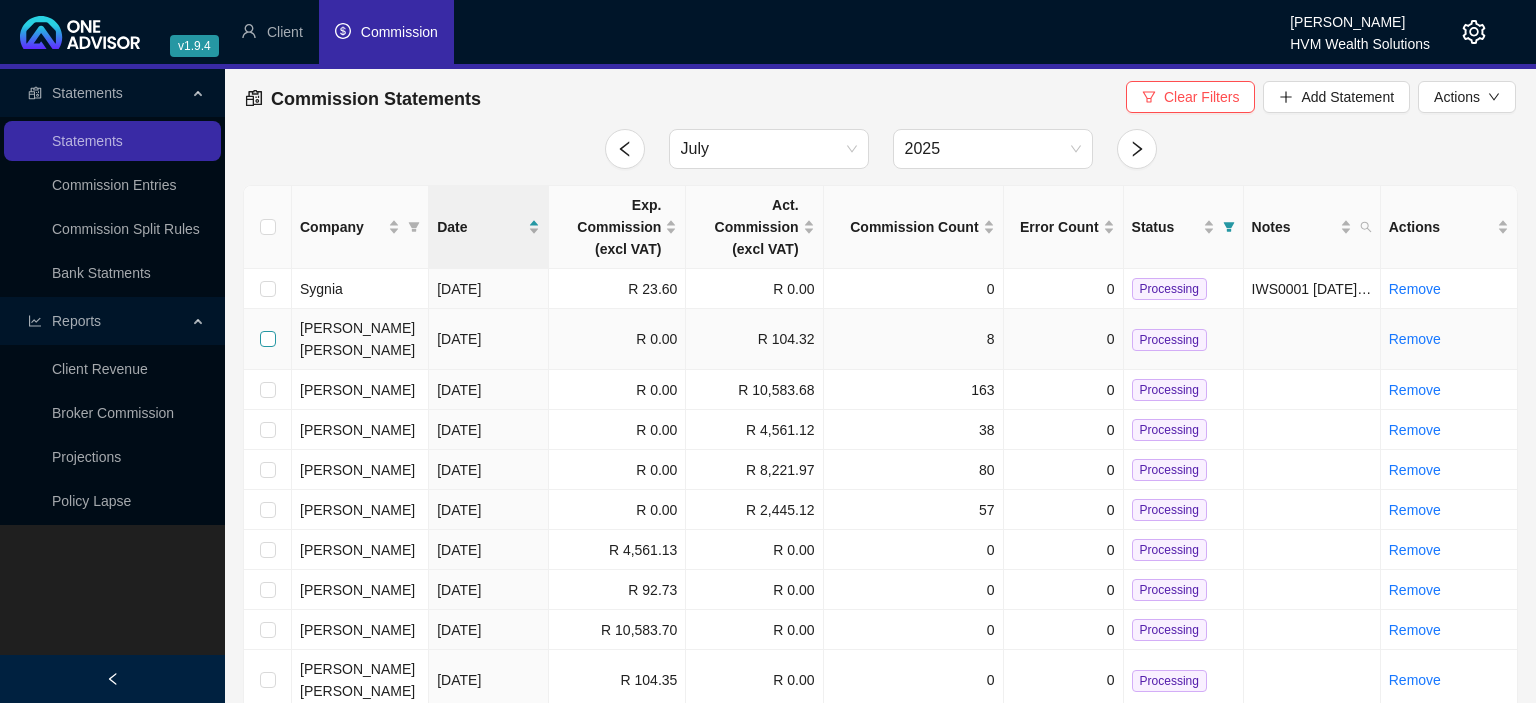click at bounding box center [268, 339] 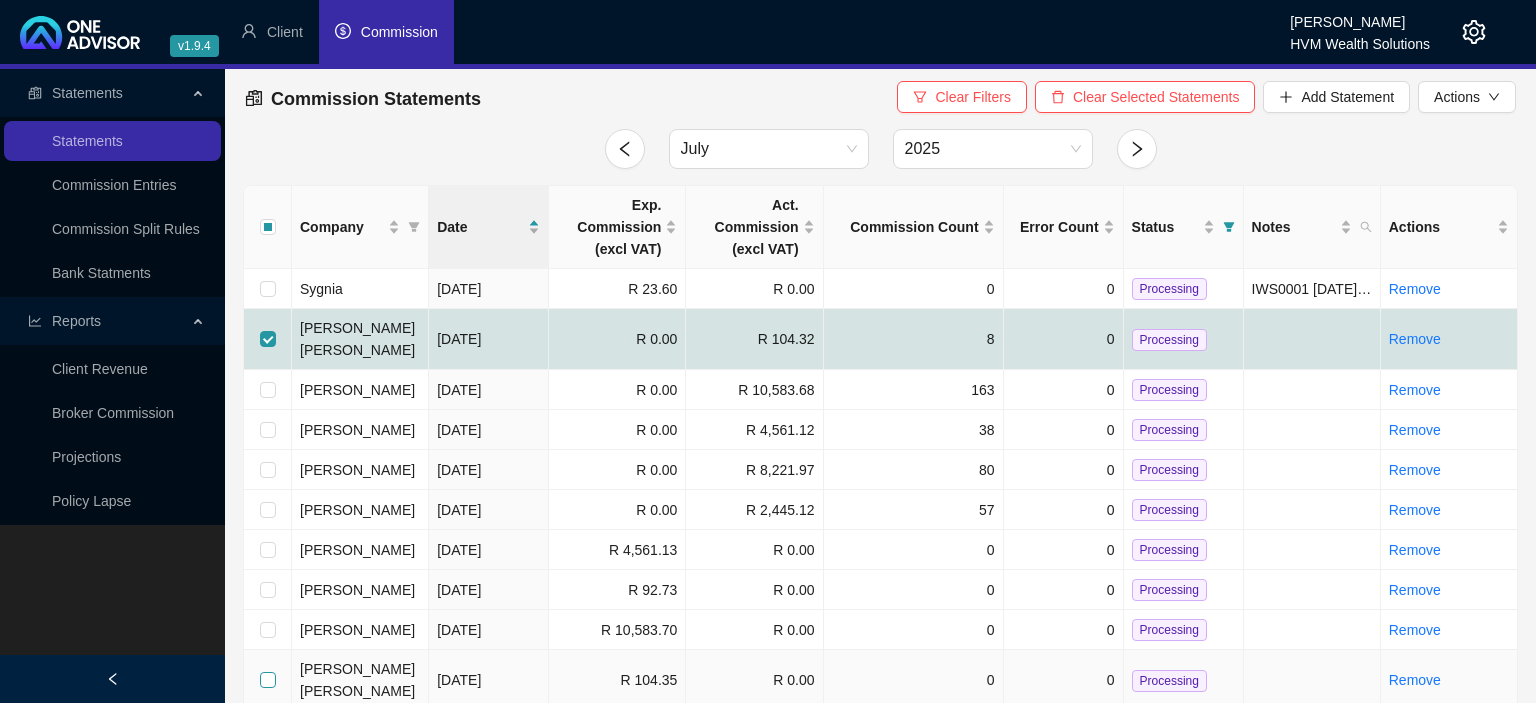 click at bounding box center (268, 680) 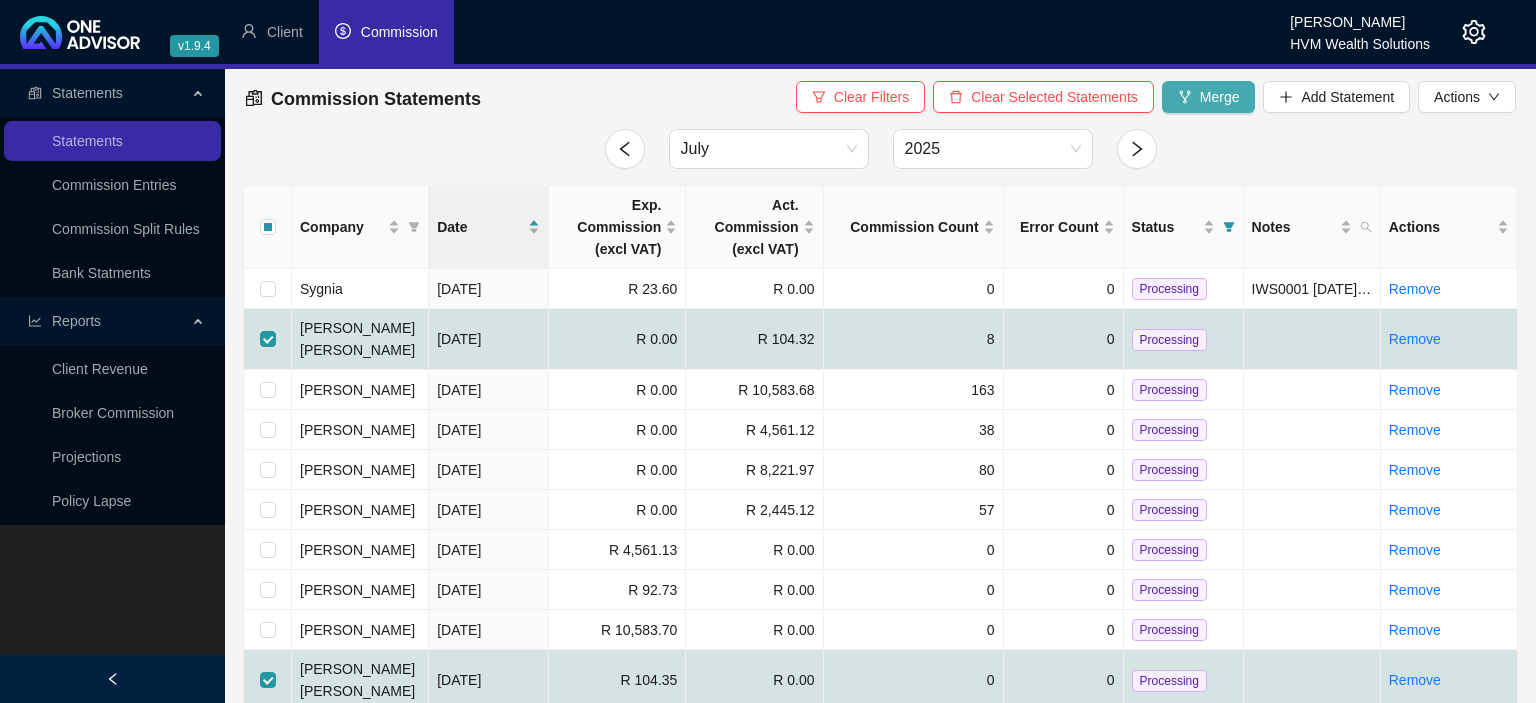 click on "Merge" at bounding box center (1209, 97) 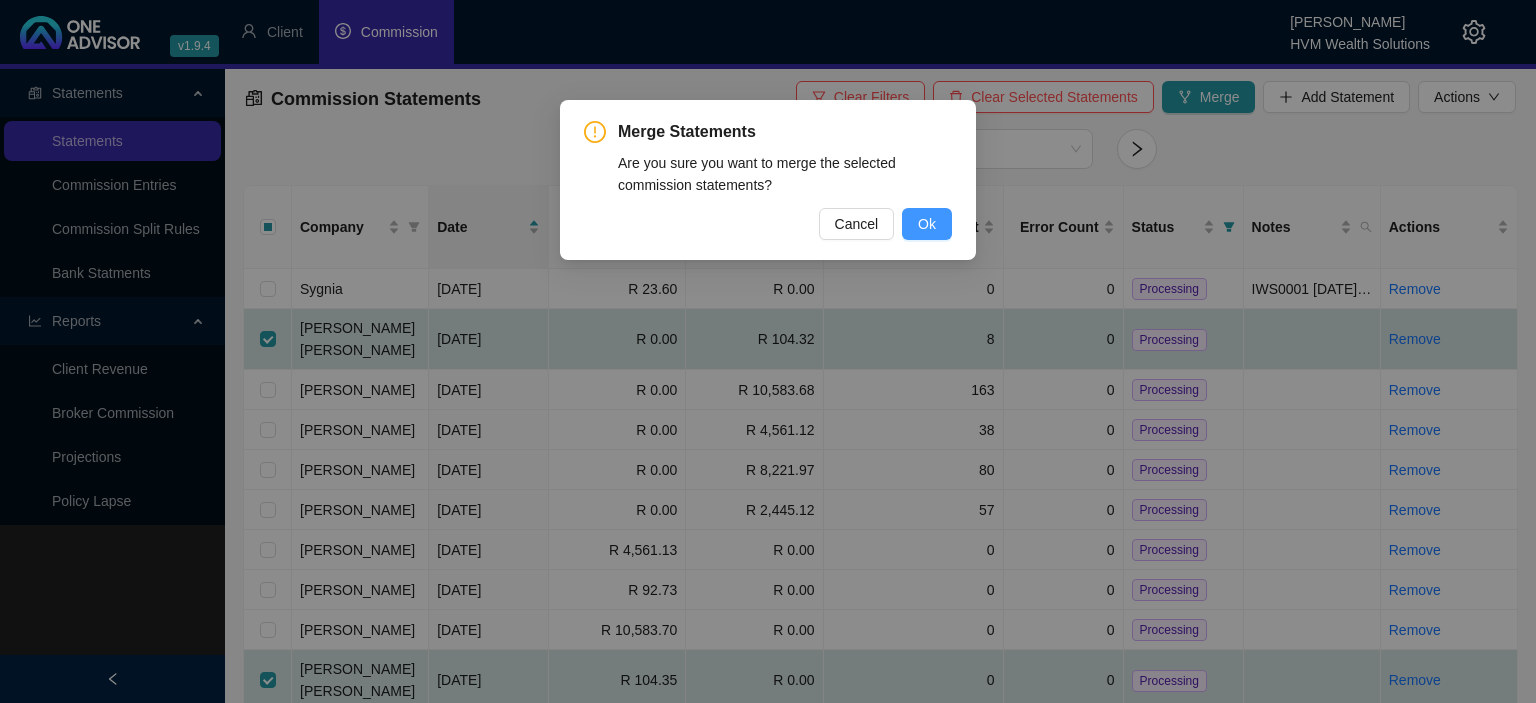 click on "Ok" at bounding box center [927, 224] 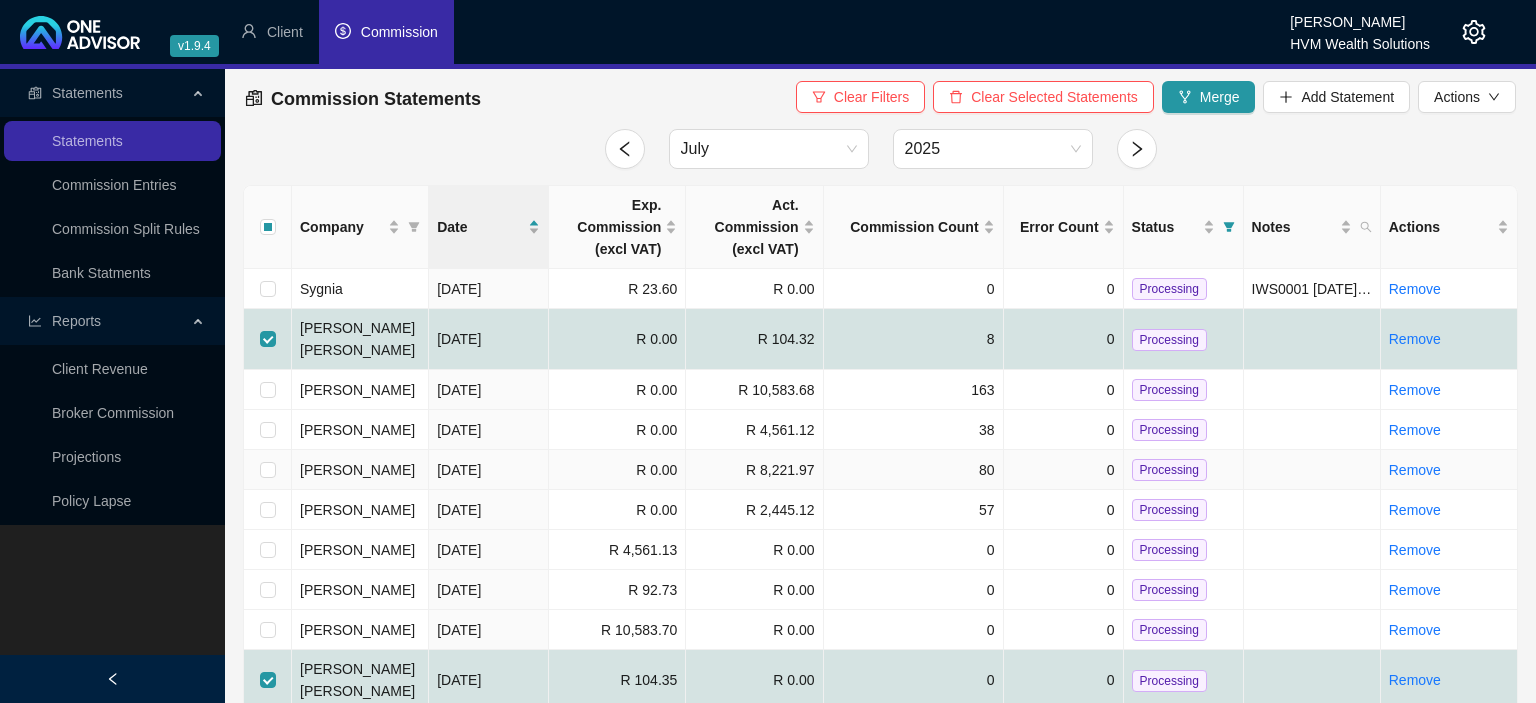 checkbox on "false" 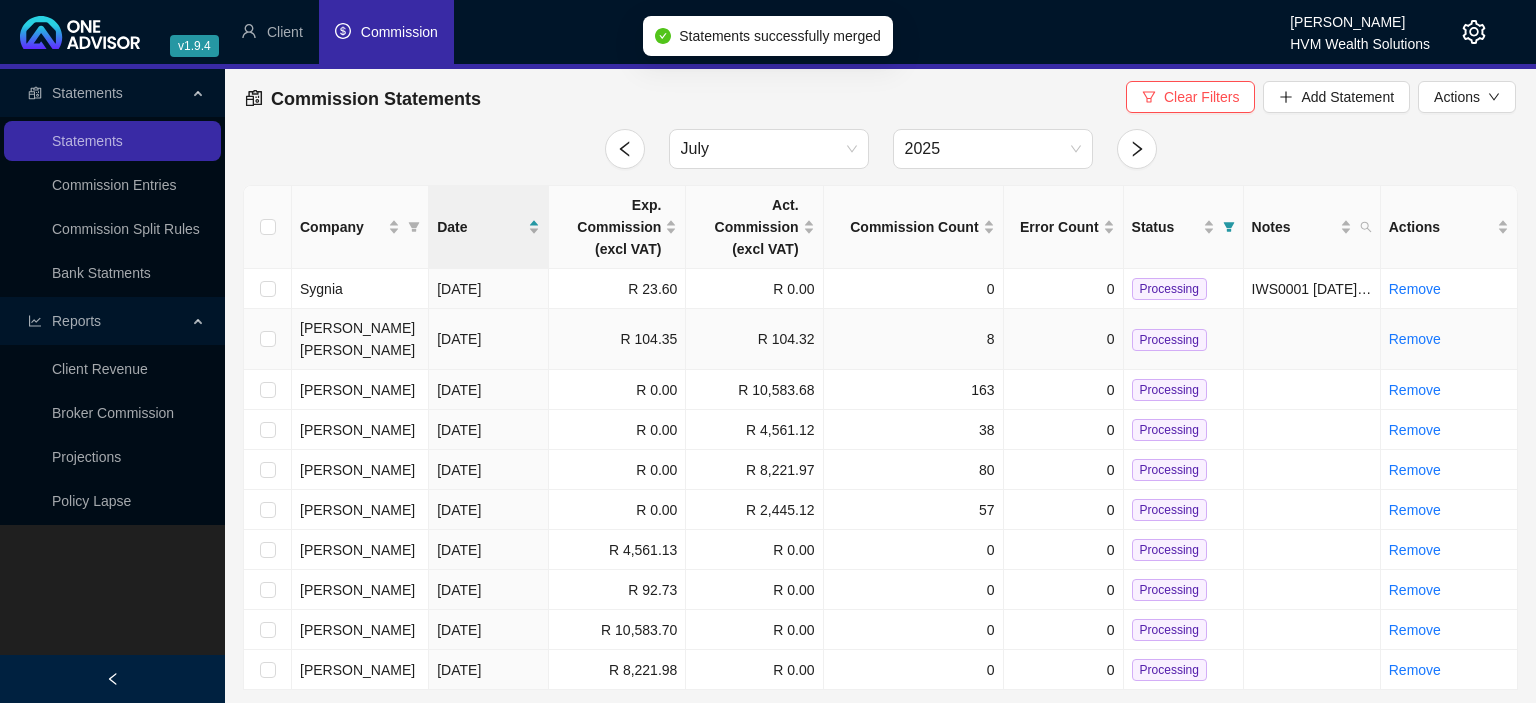 click on "Processing" at bounding box center [1169, 340] 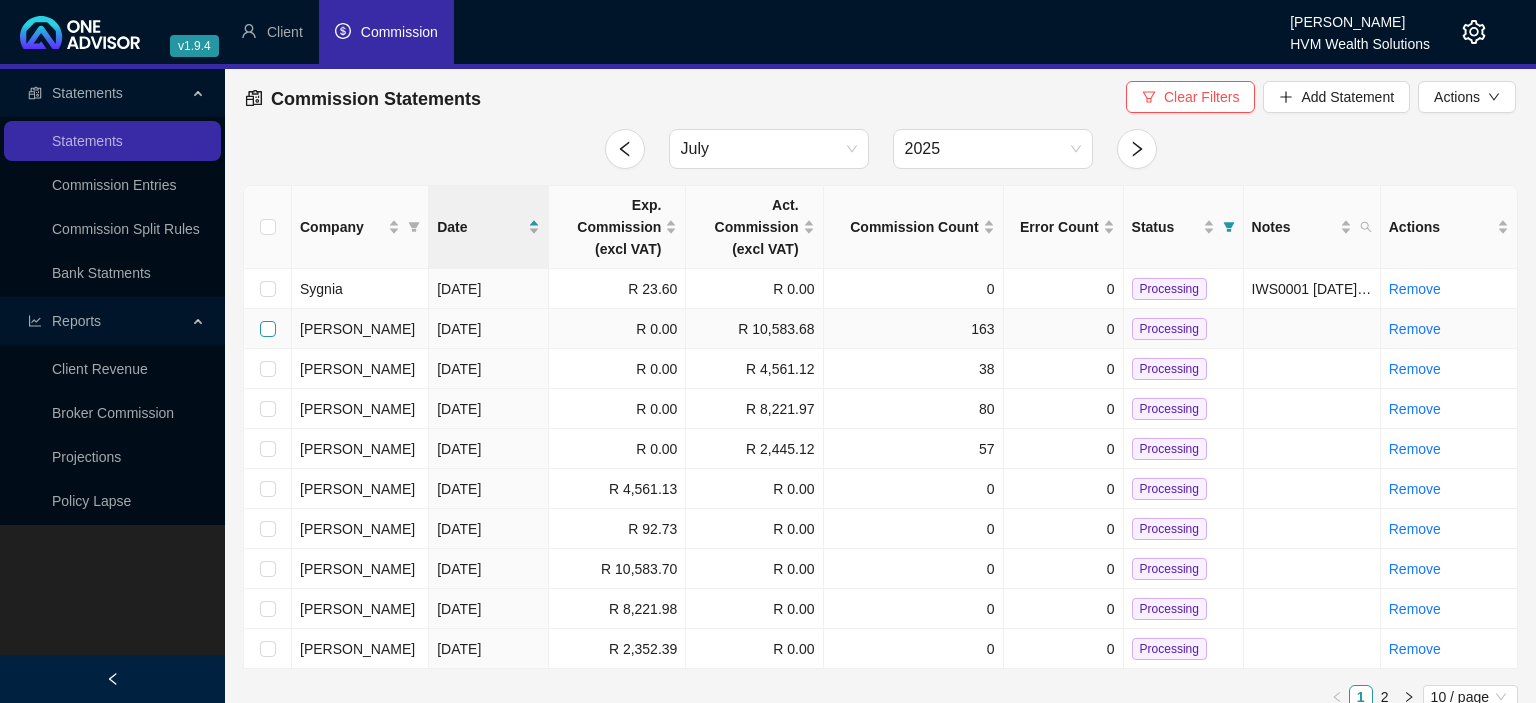 click at bounding box center (268, 329) 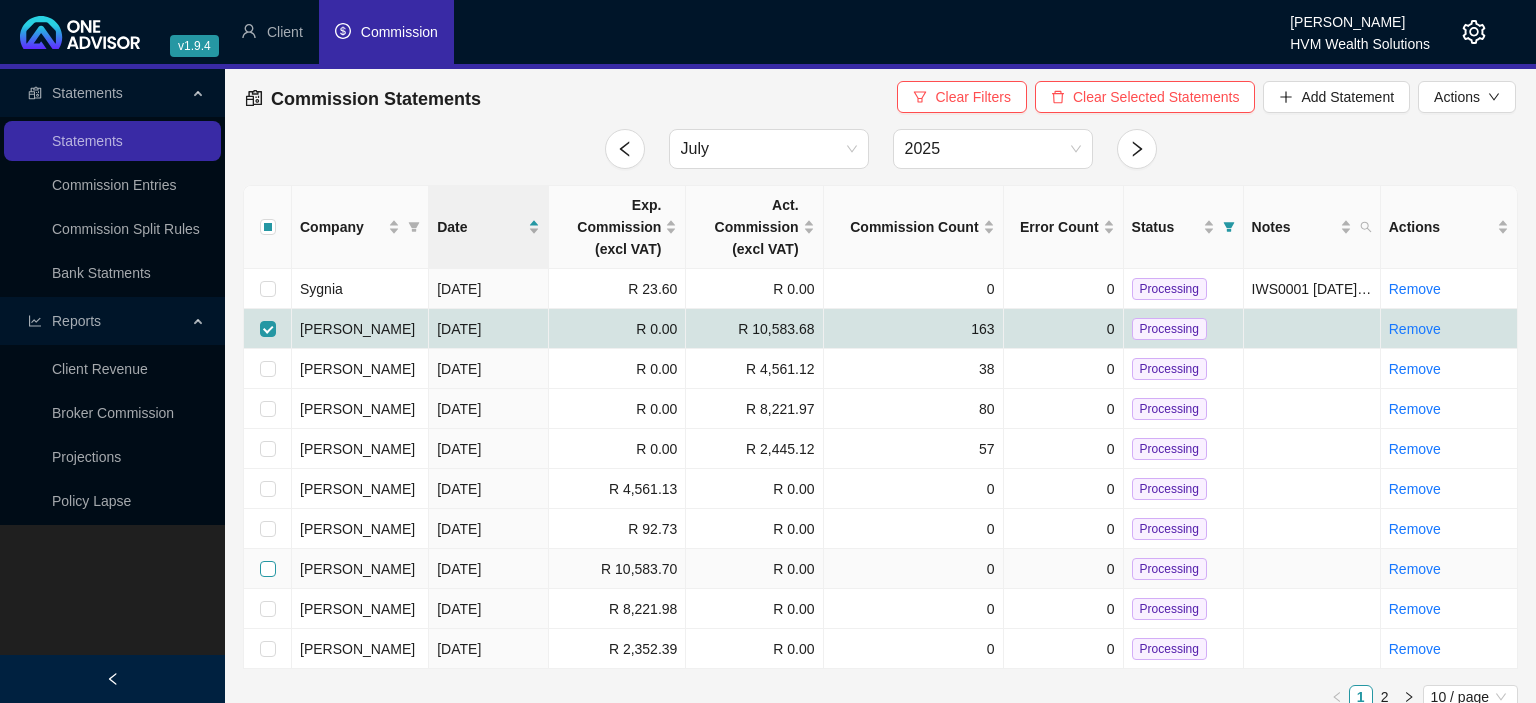 click at bounding box center (268, 569) 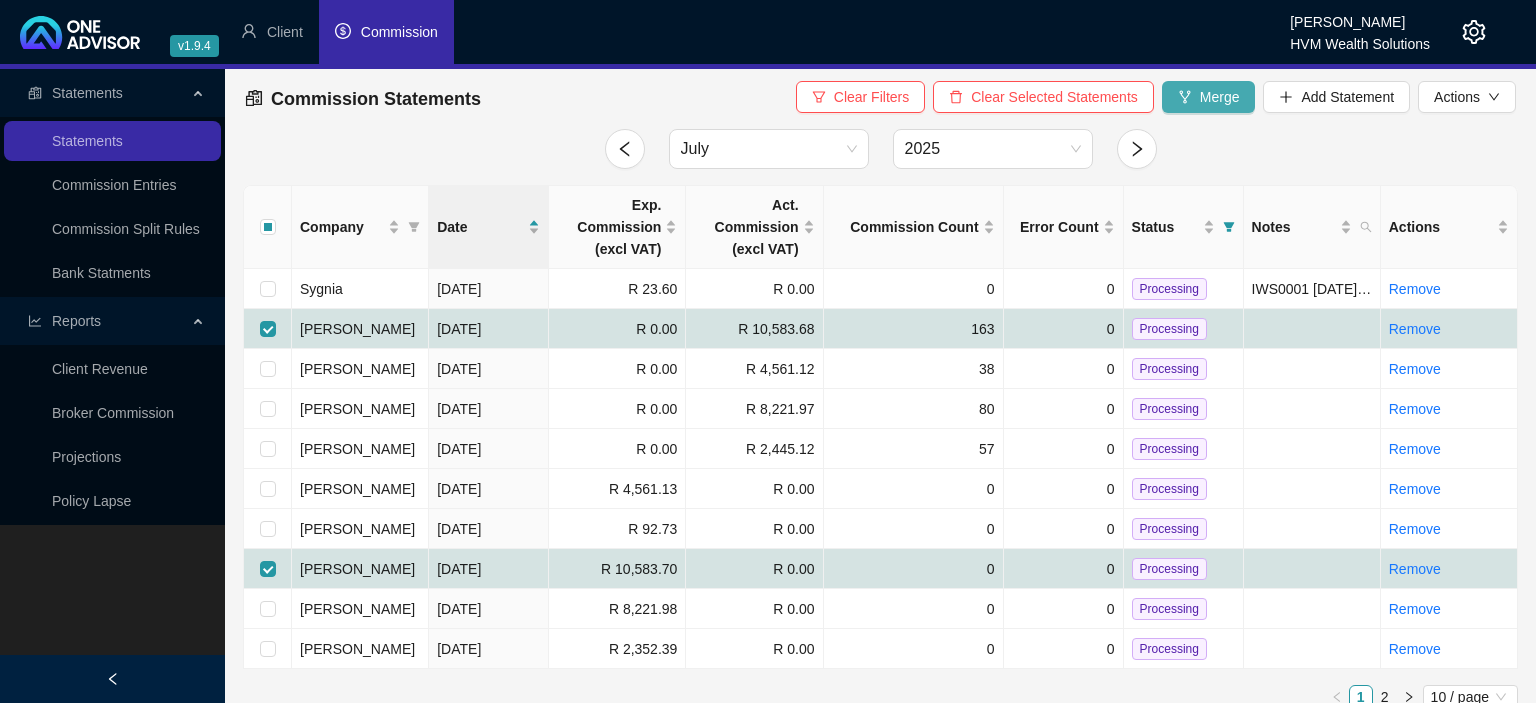 click on "Merge" at bounding box center [1220, 97] 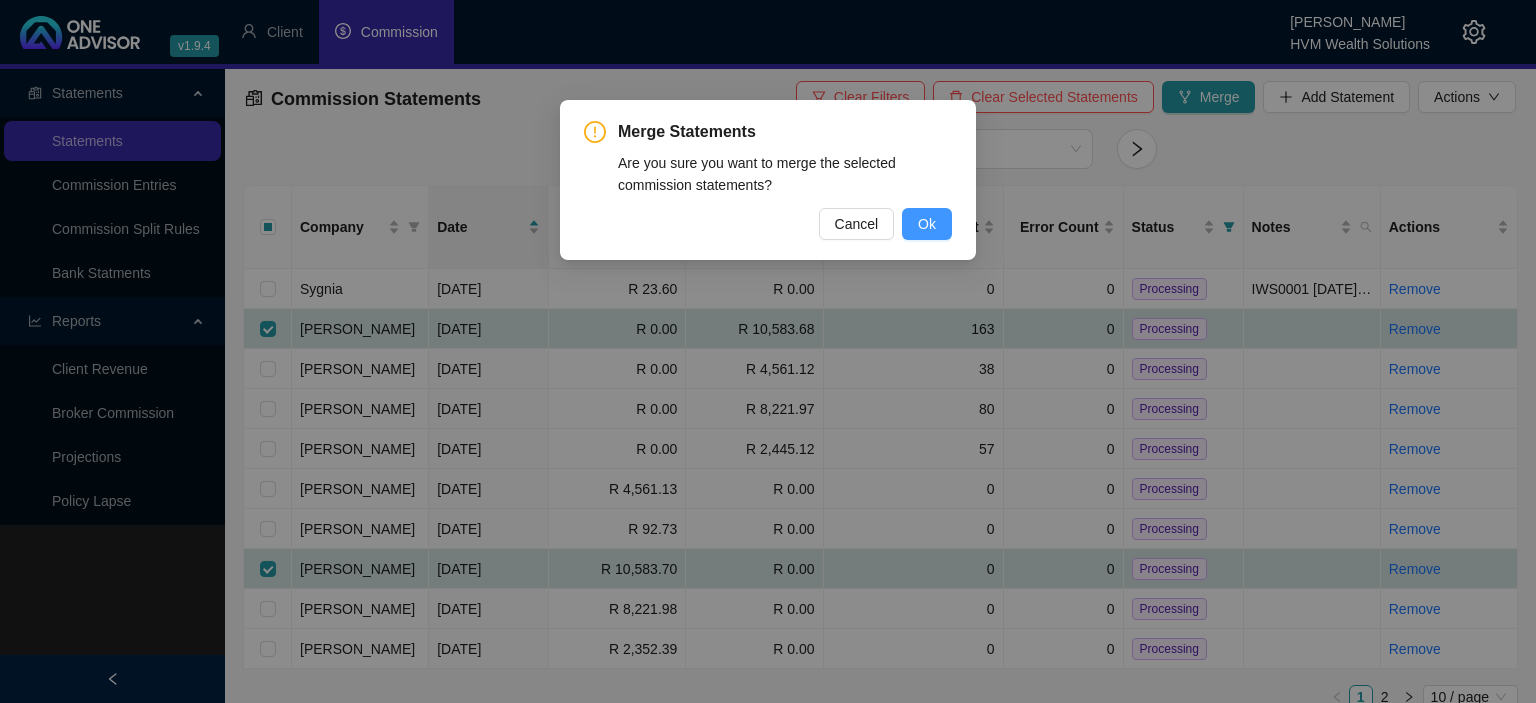 click on "Ok" at bounding box center (927, 224) 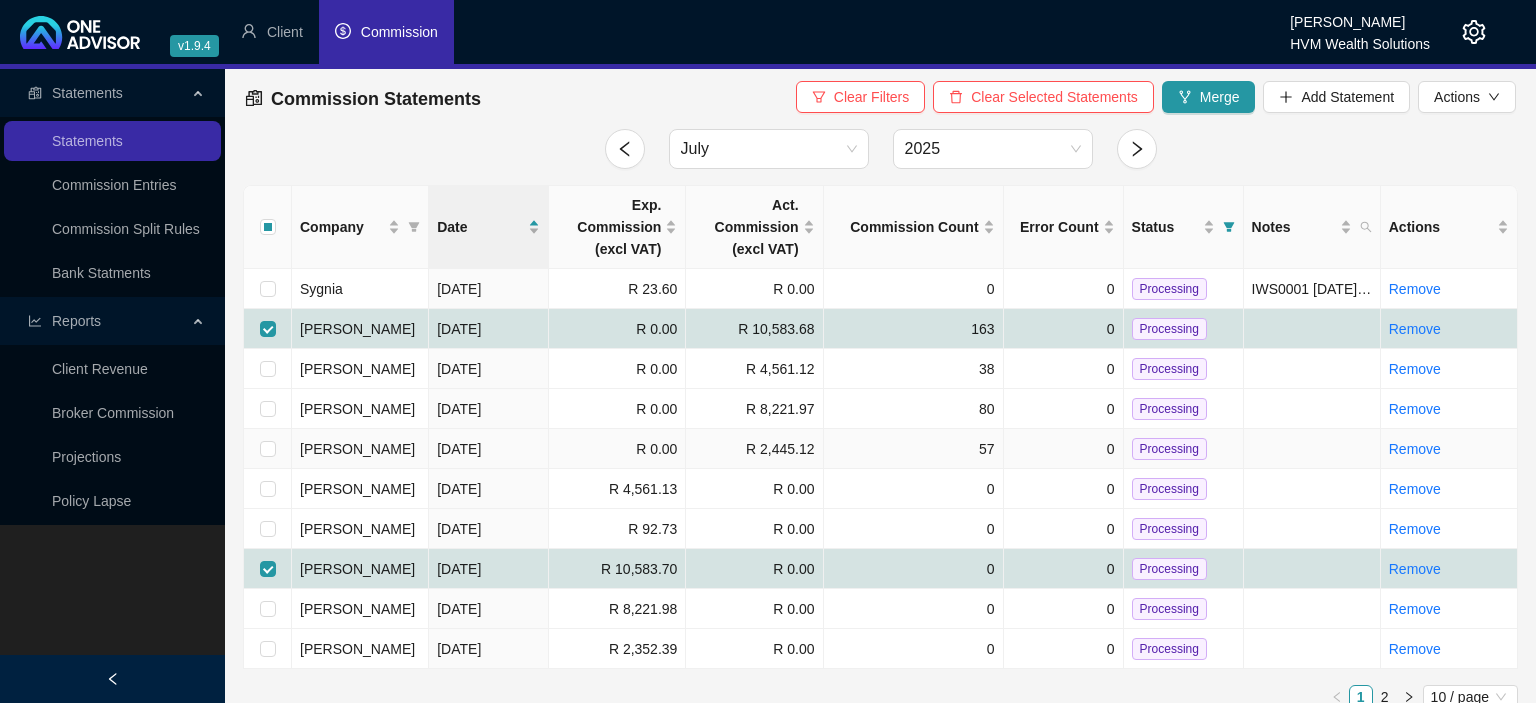 checkbox on "false" 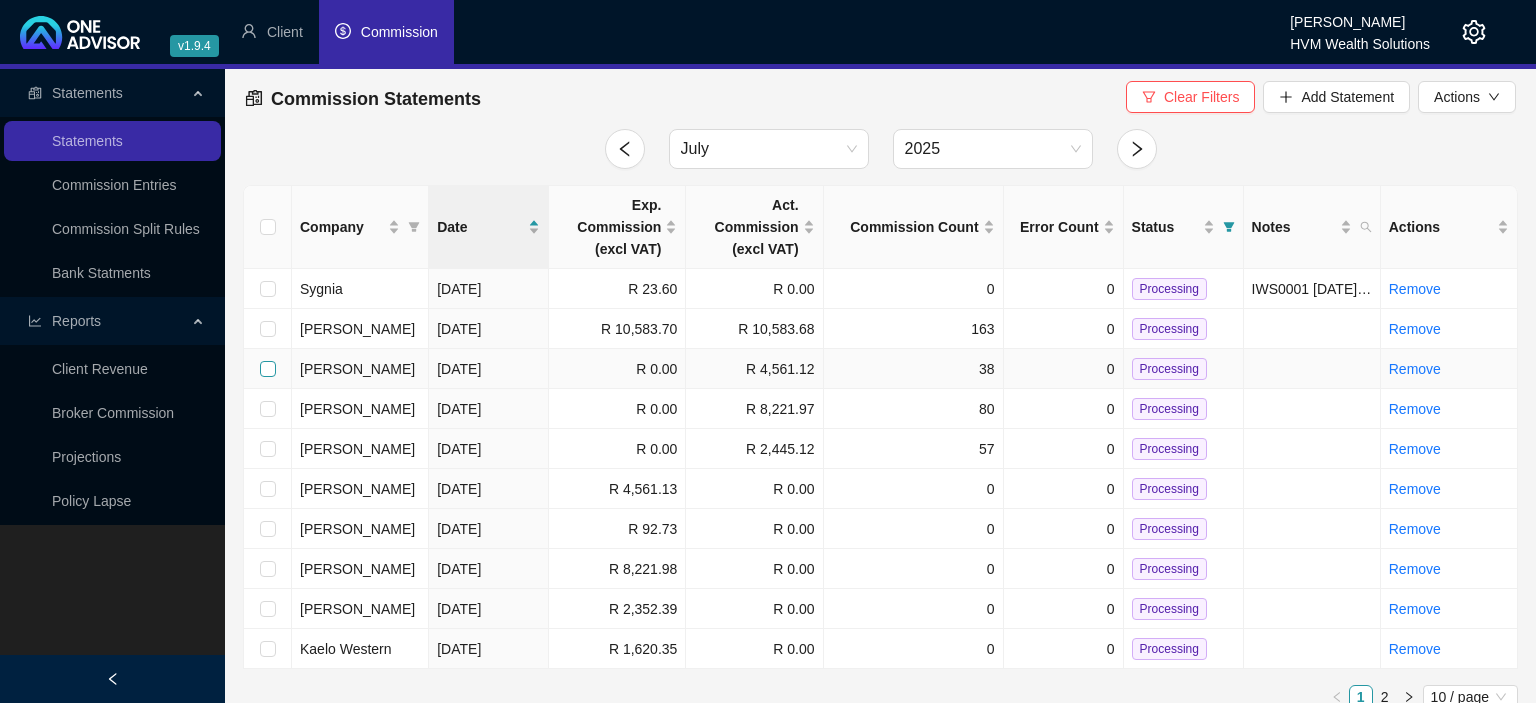 click at bounding box center (268, 369) 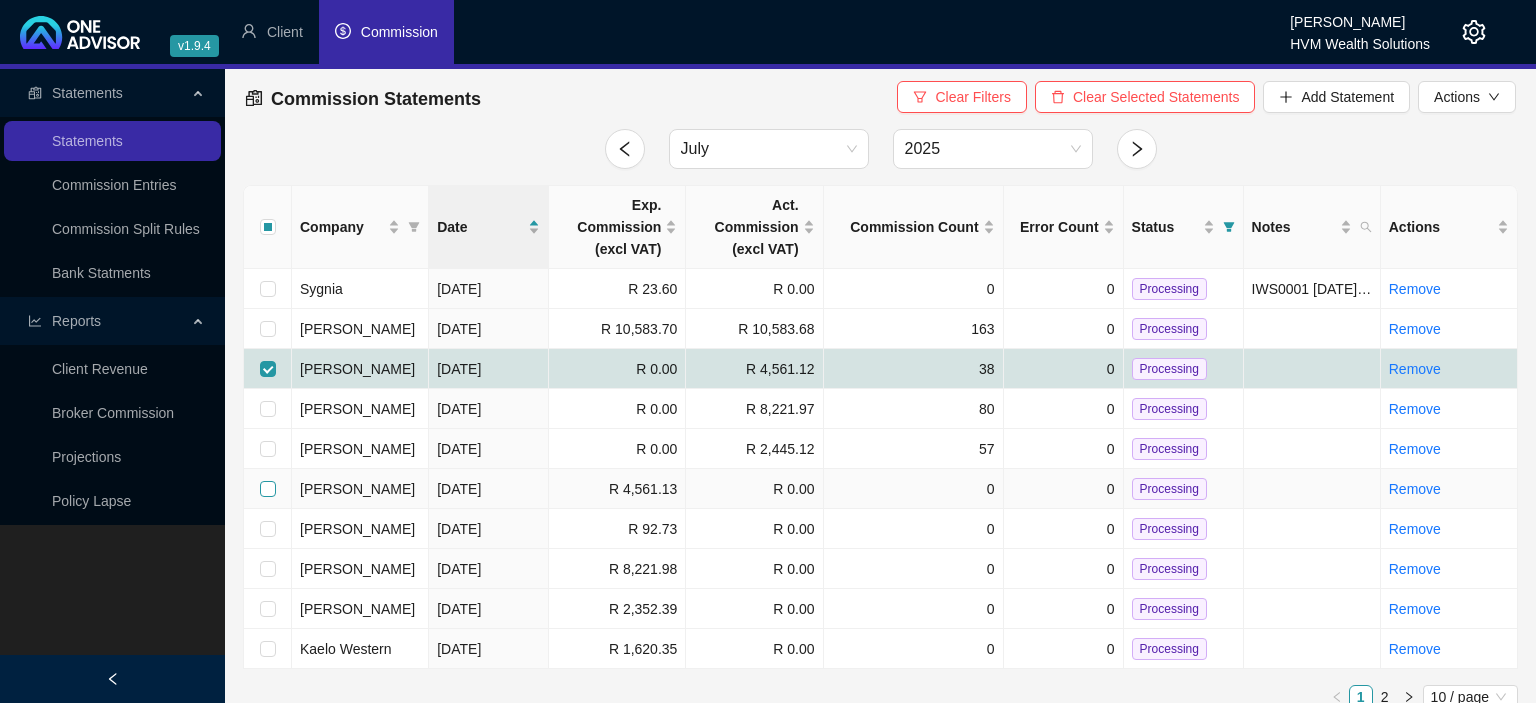 click at bounding box center [268, 489] 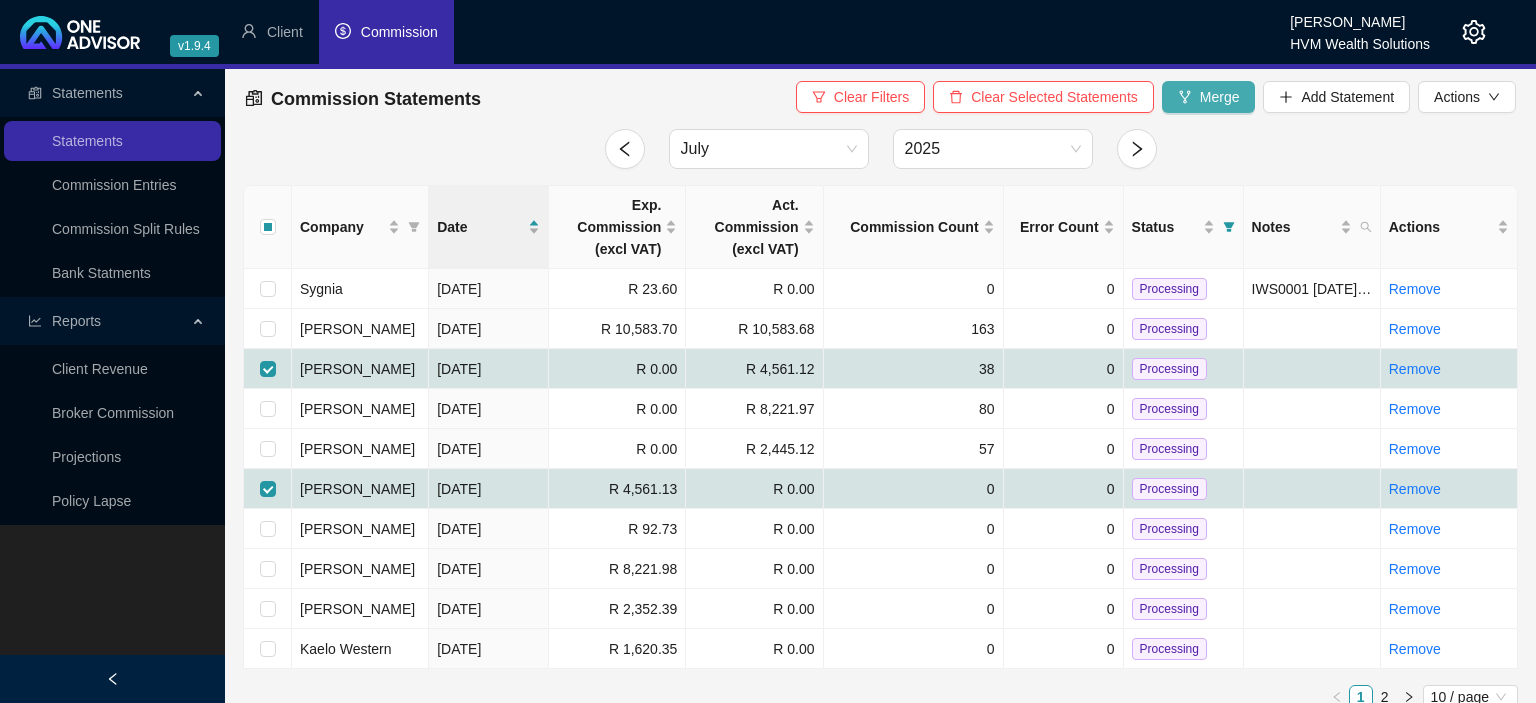 click on "Merge" at bounding box center (1209, 97) 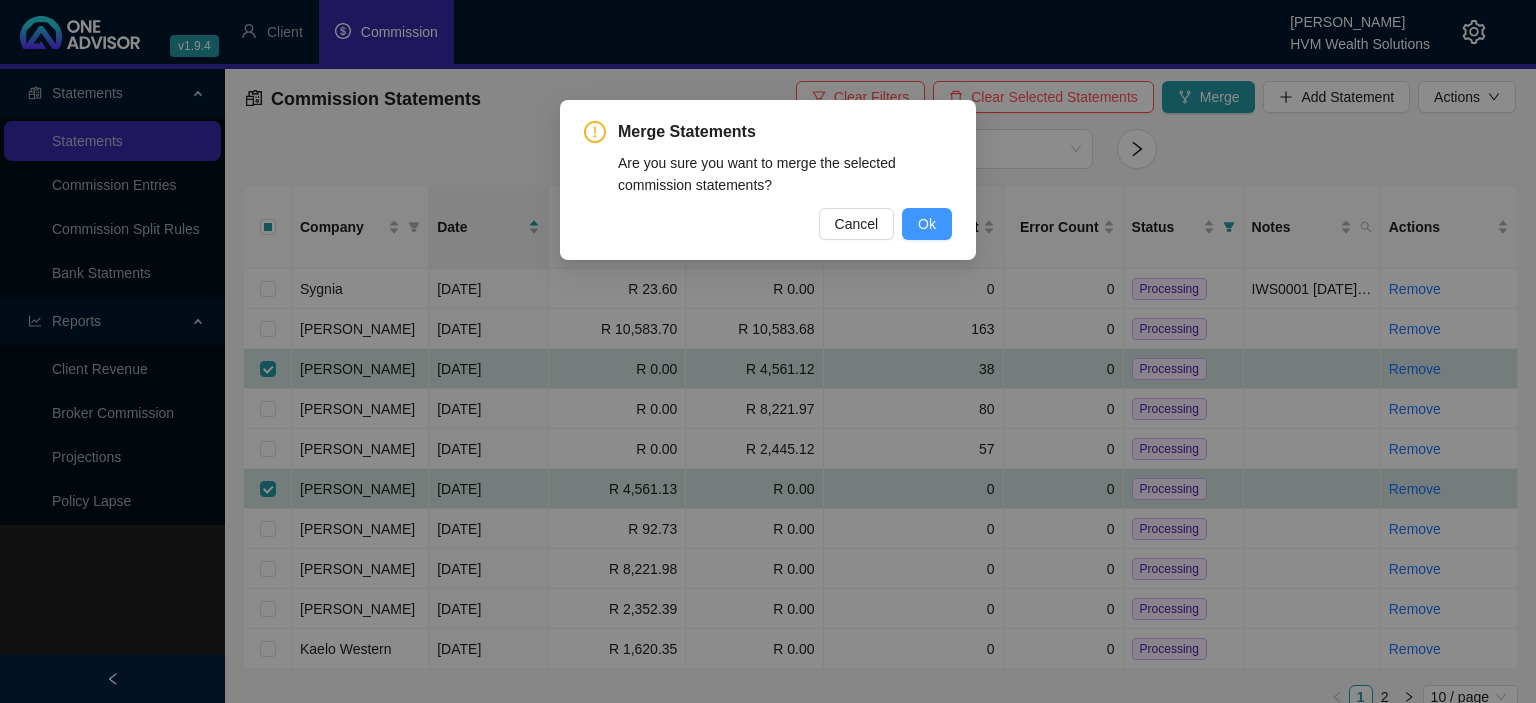 click on "Ok" at bounding box center (927, 224) 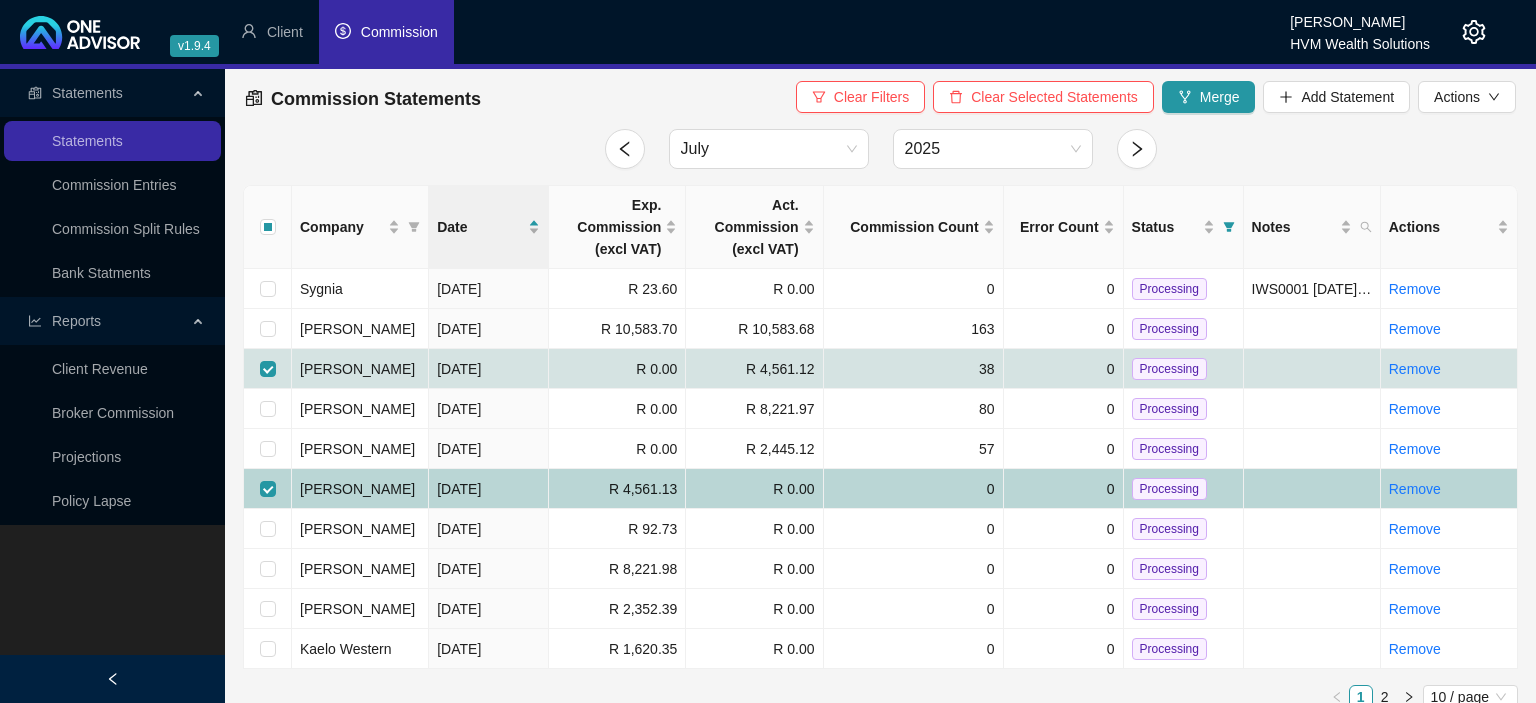 checkbox on "false" 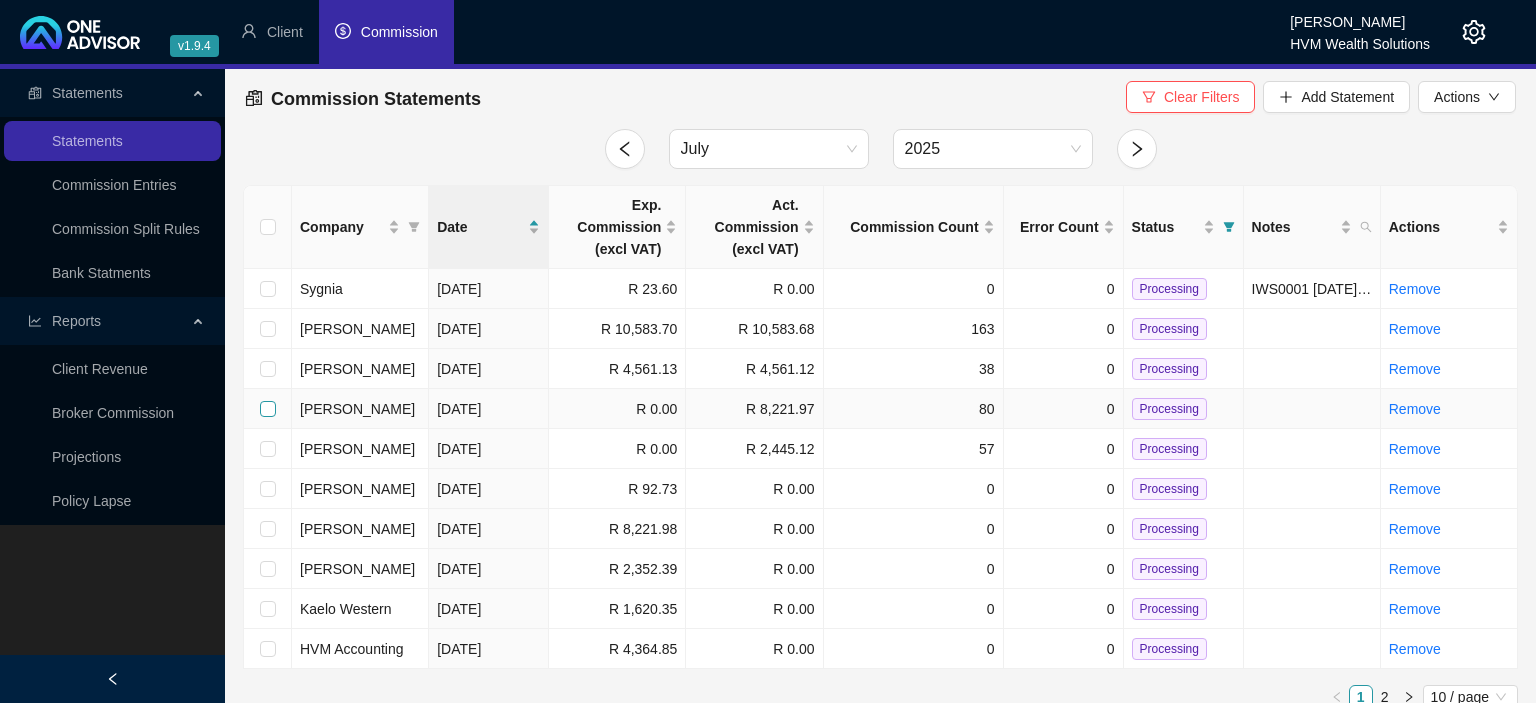 click at bounding box center [268, 409] 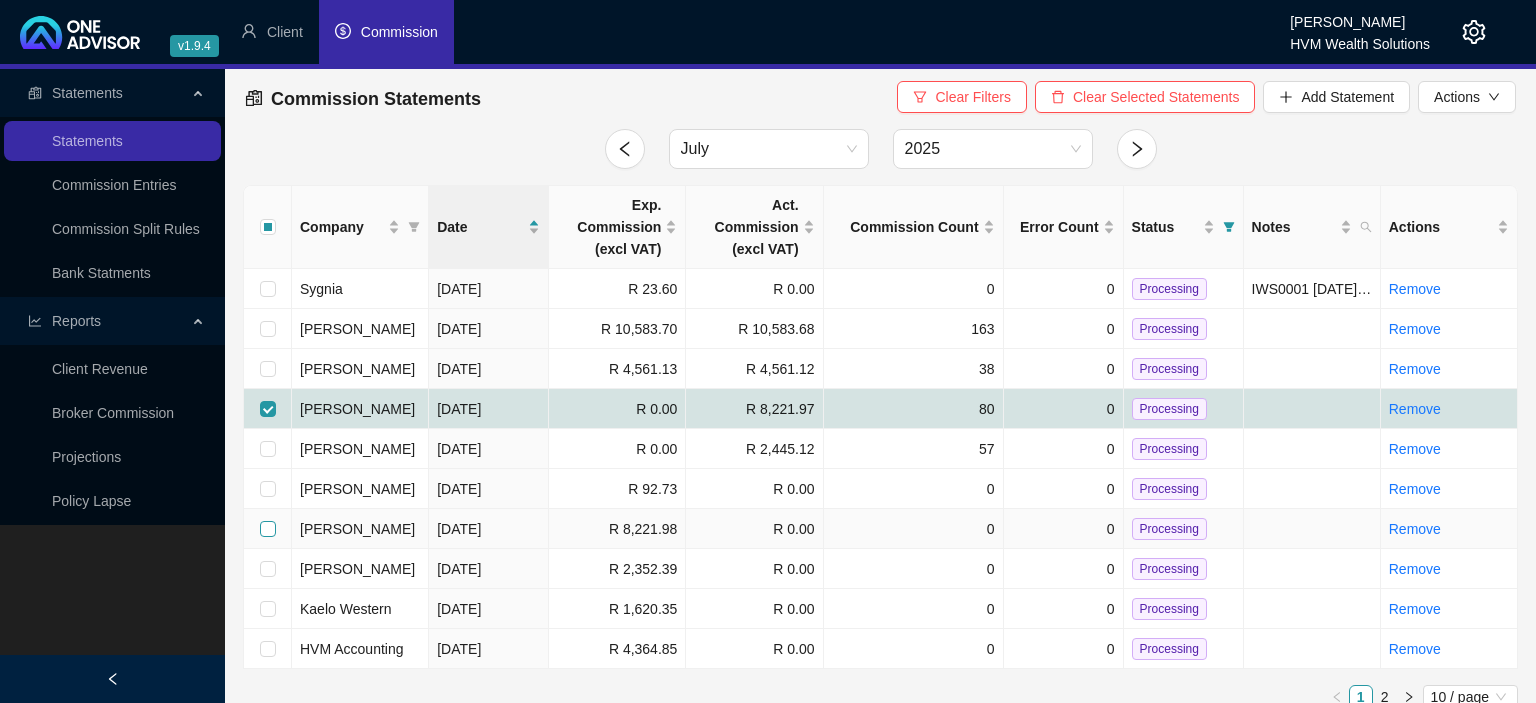 click at bounding box center (268, 529) 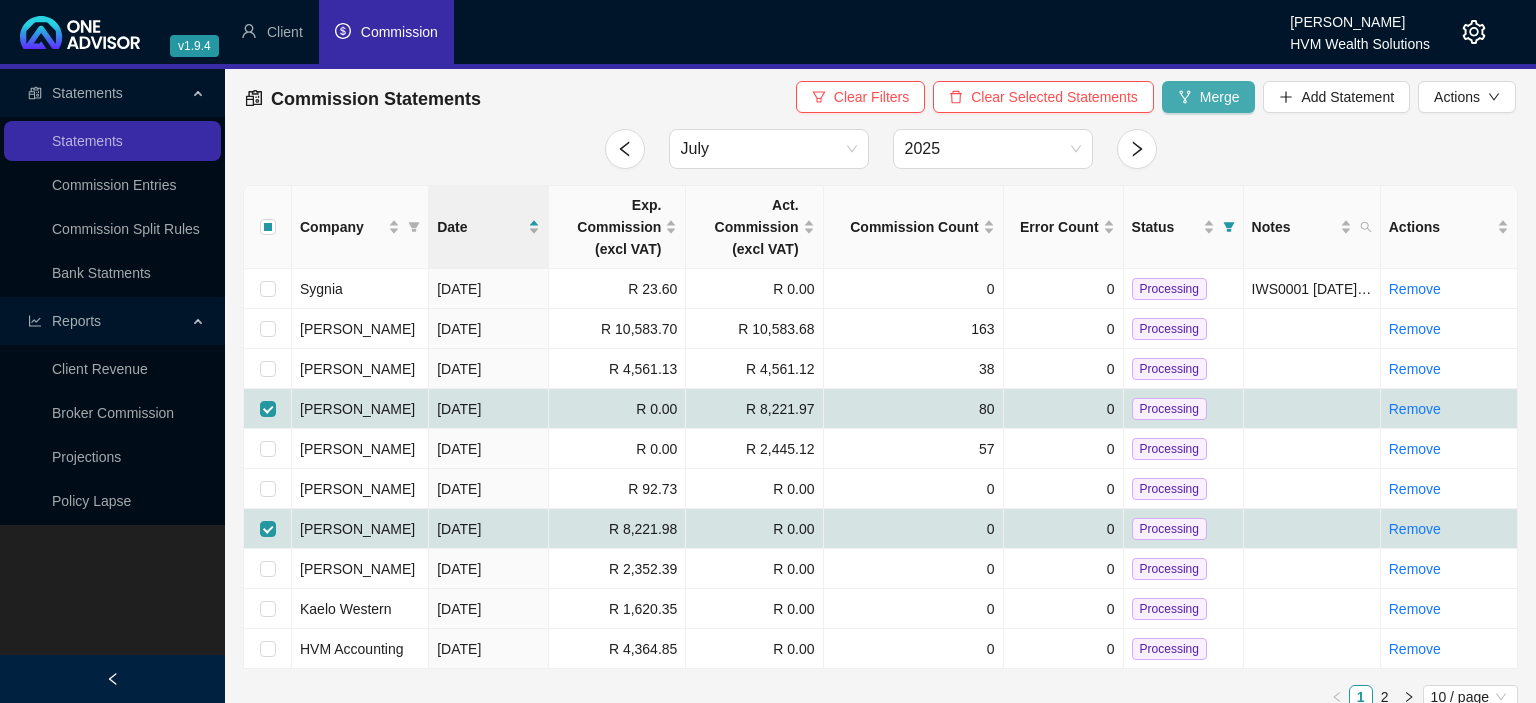 click on "Merge" at bounding box center (1220, 97) 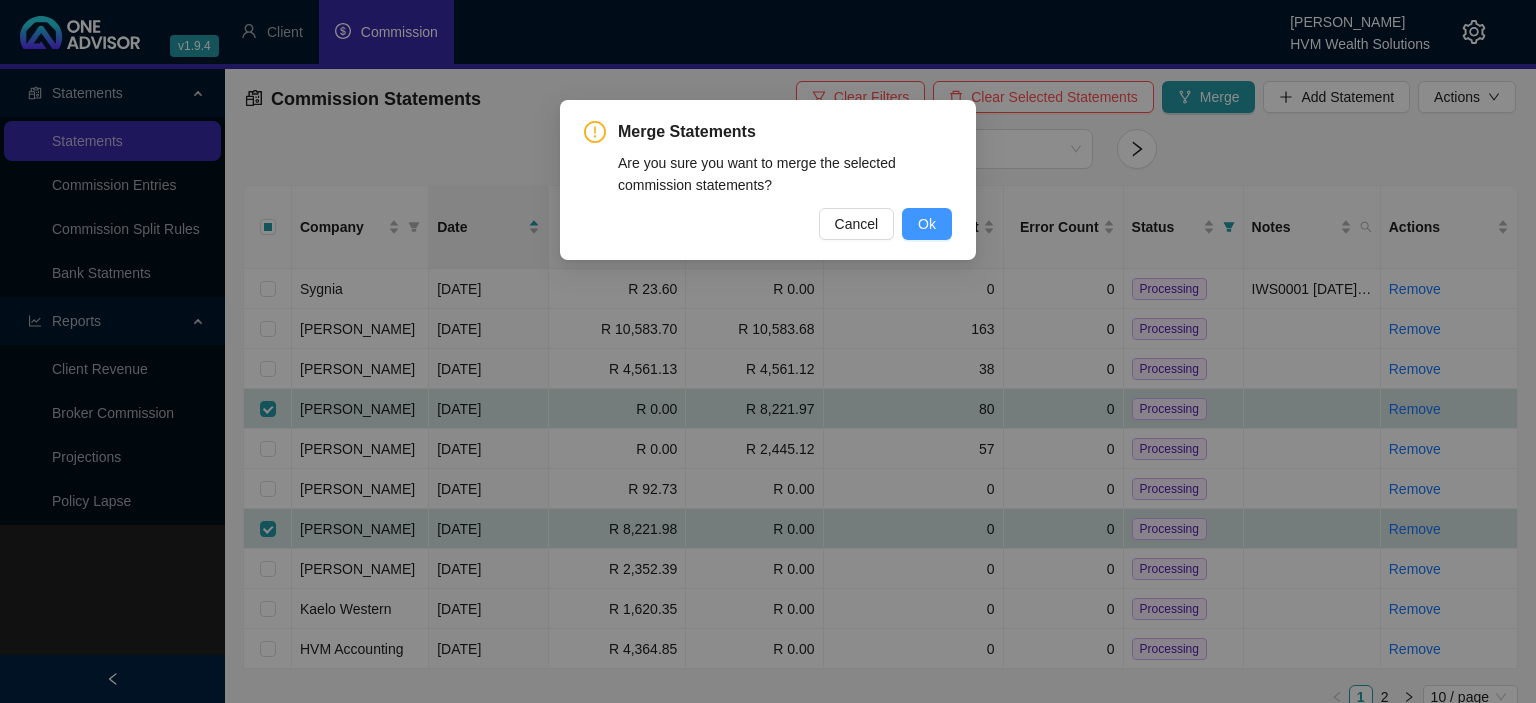 click on "Ok" at bounding box center (927, 224) 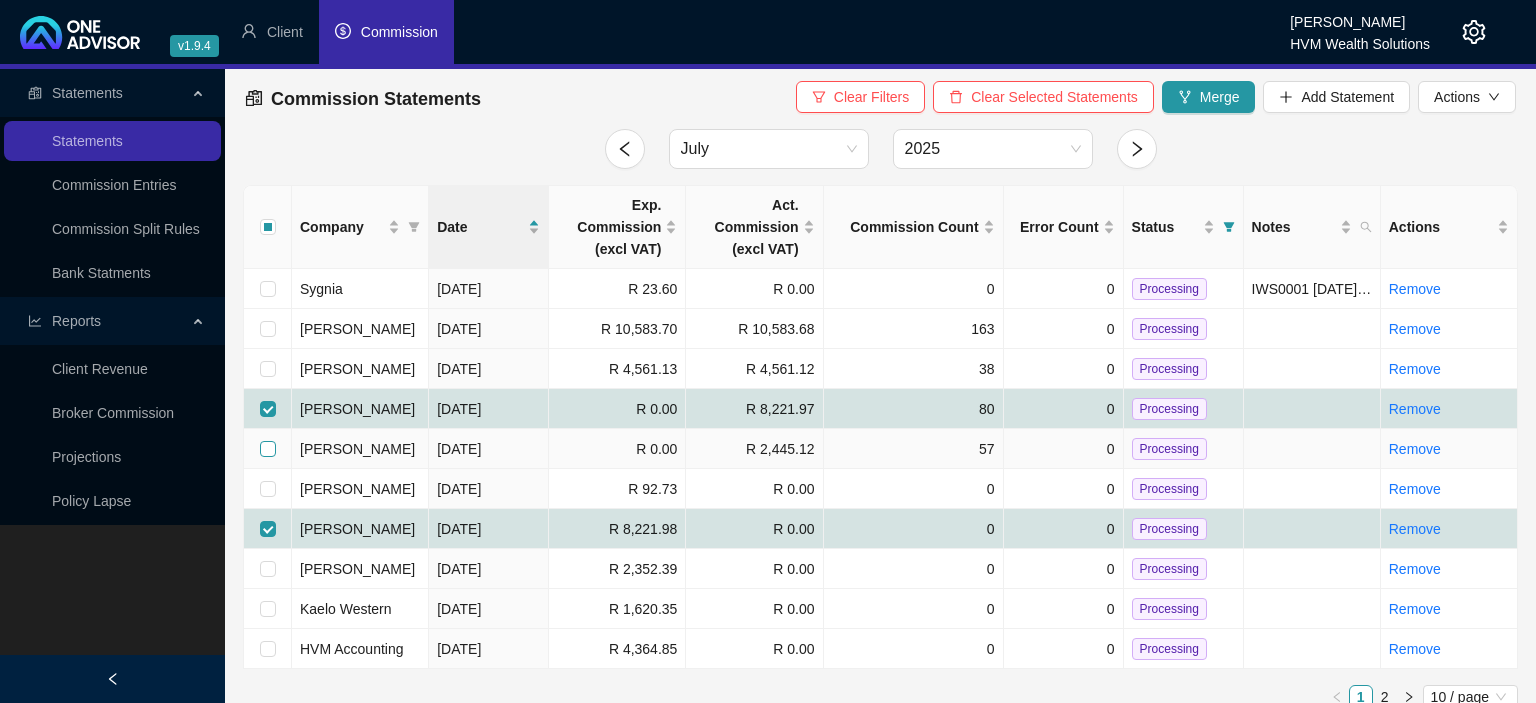 checkbox on "false" 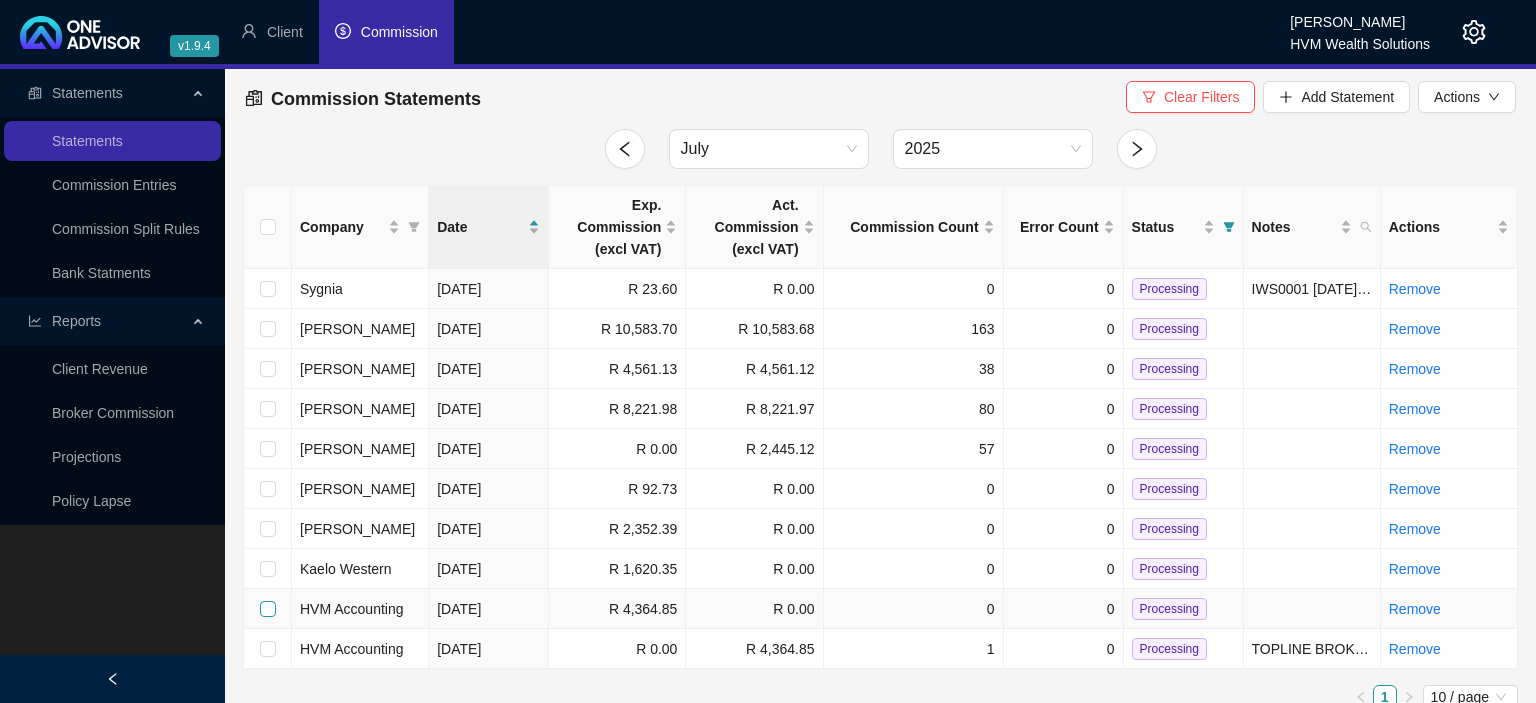 click at bounding box center [268, 609] 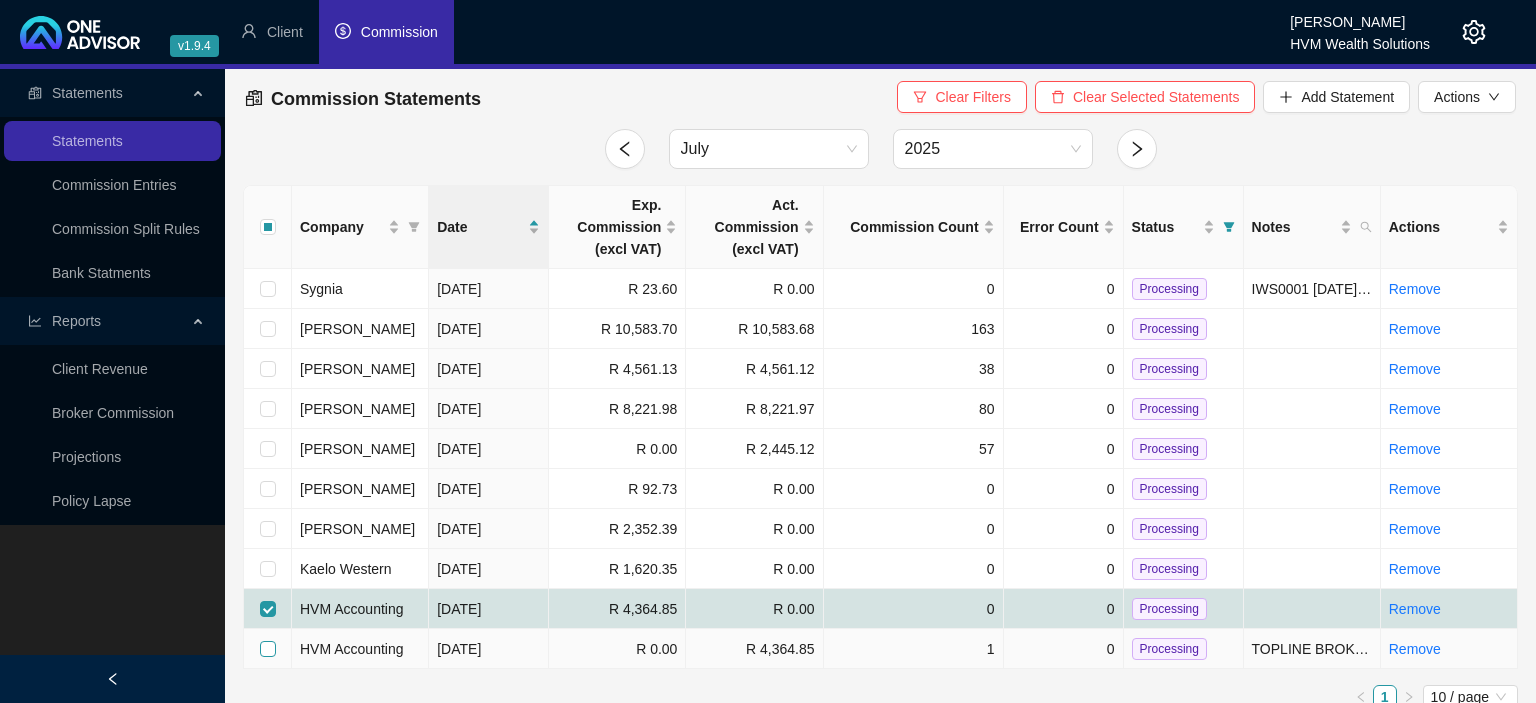 click at bounding box center (268, 649) 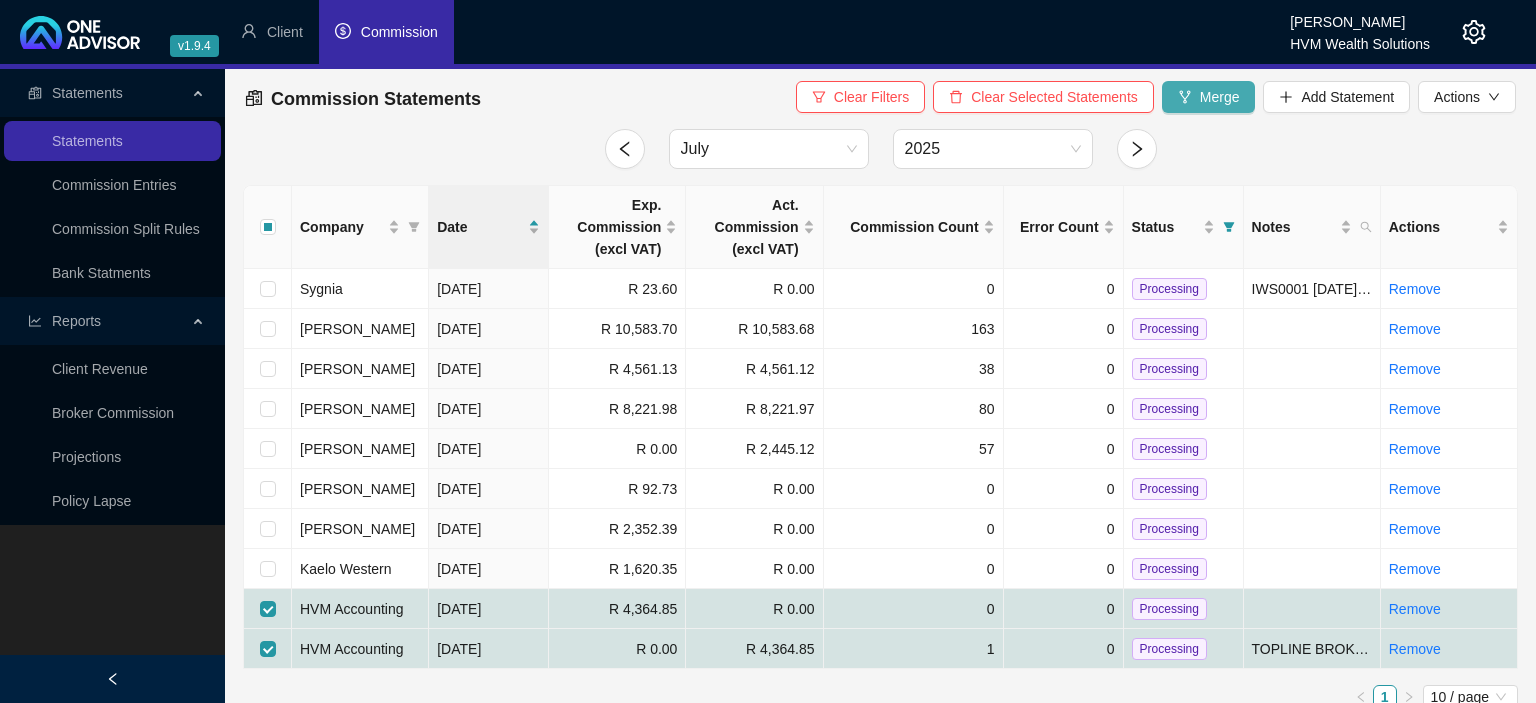 click on "Merge" at bounding box center [1209, 97] 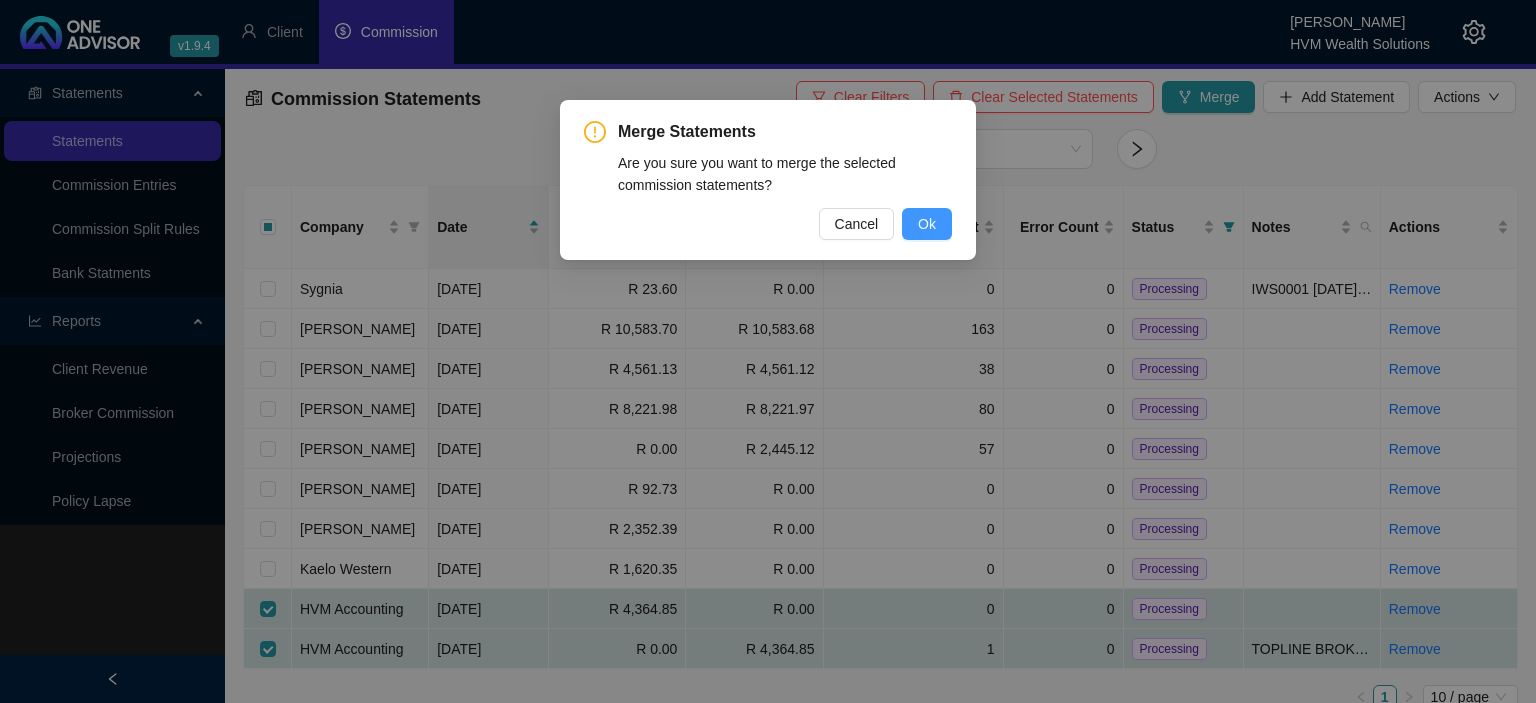 click on "Ok" at bounding box center [927, 224] 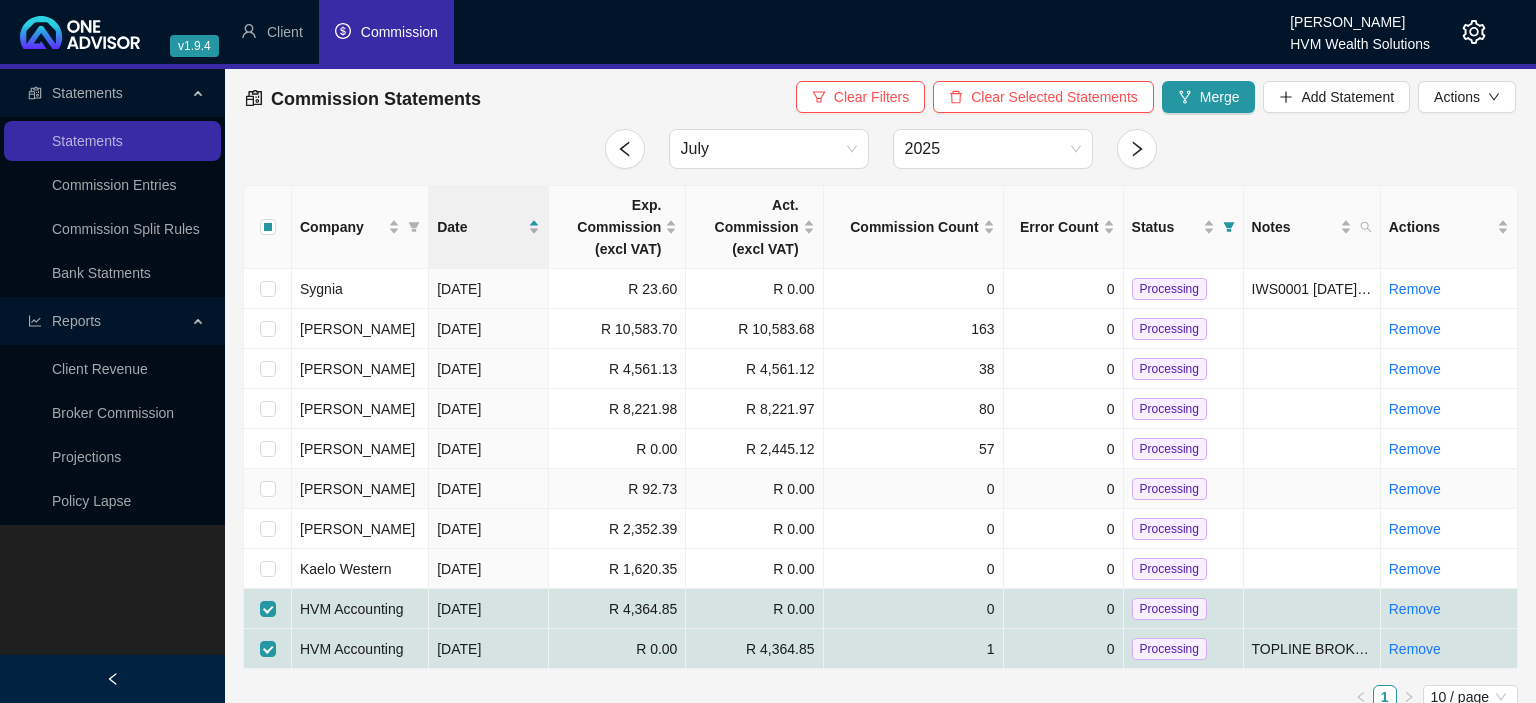 checkbox on "false" 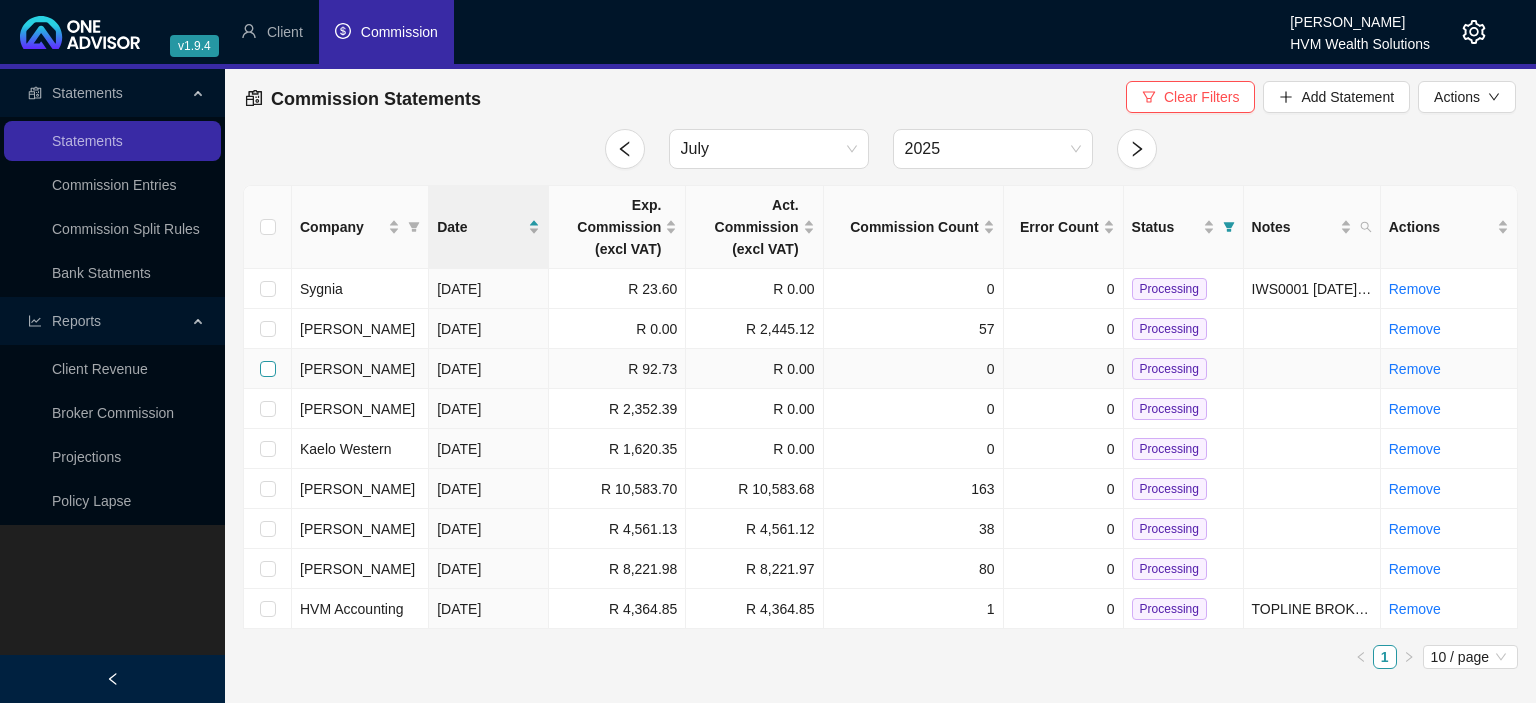 click at bounding box center [268, 369] 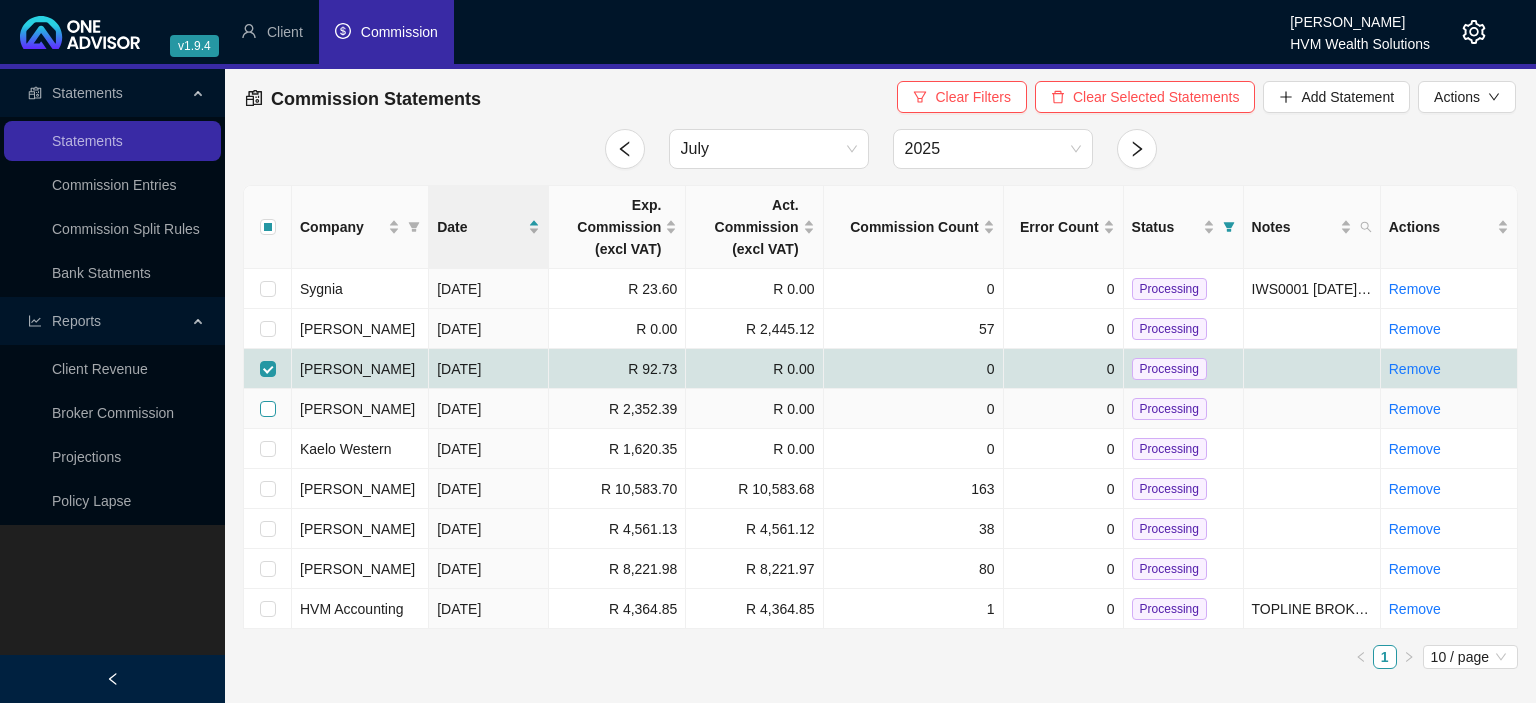 click at bounding box center [268, 409] 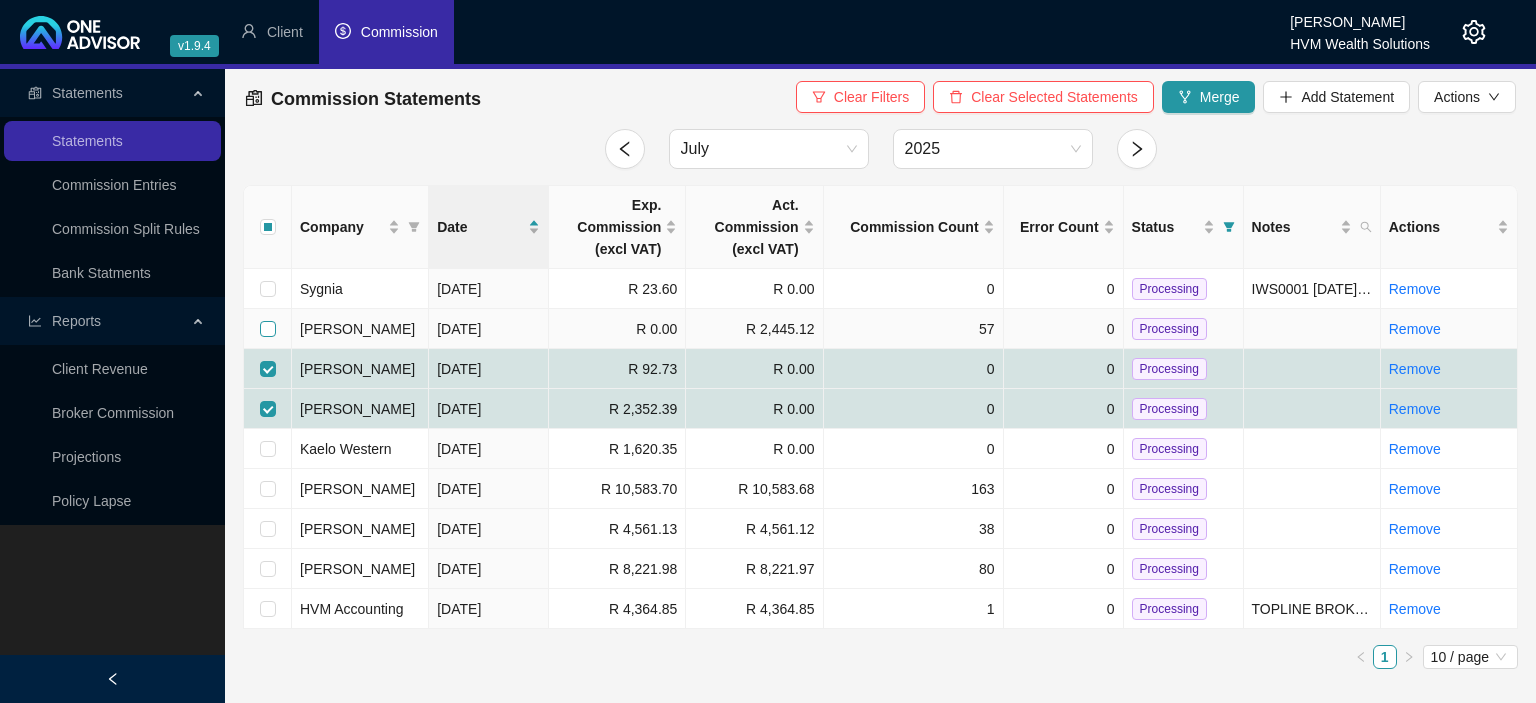 click at bounding box center [268, 329] 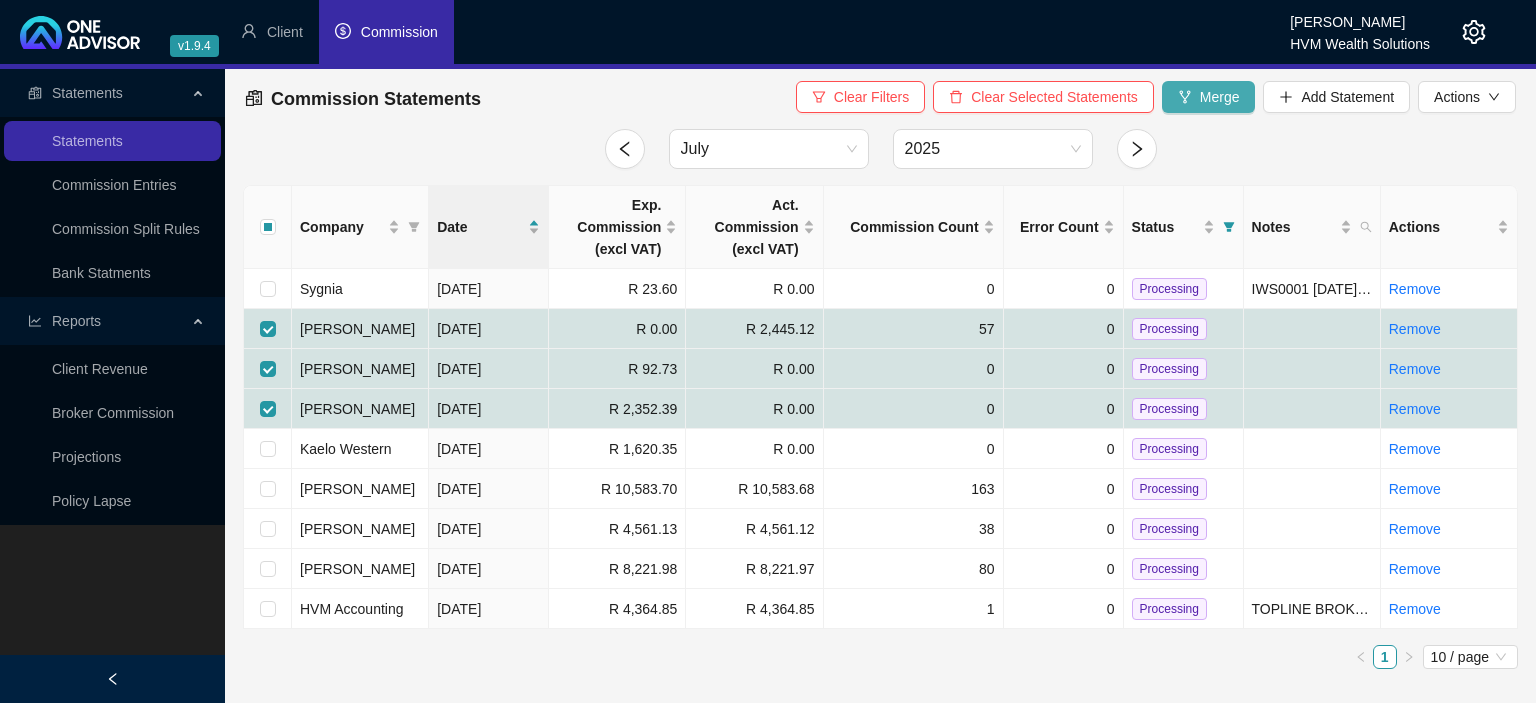 click on "Merge" at bounding box center [1209, 97] 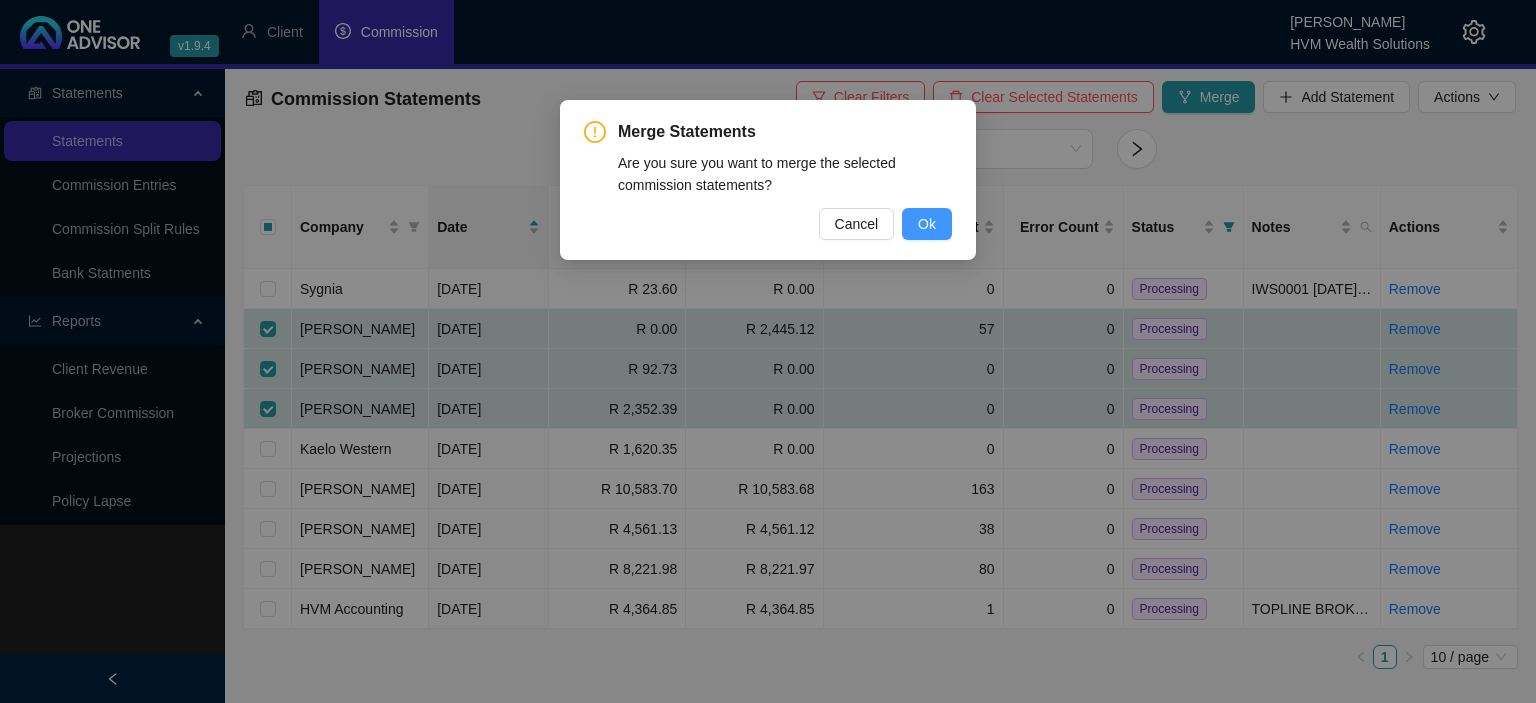 click on "Ok" at bounding box center [927, 224] 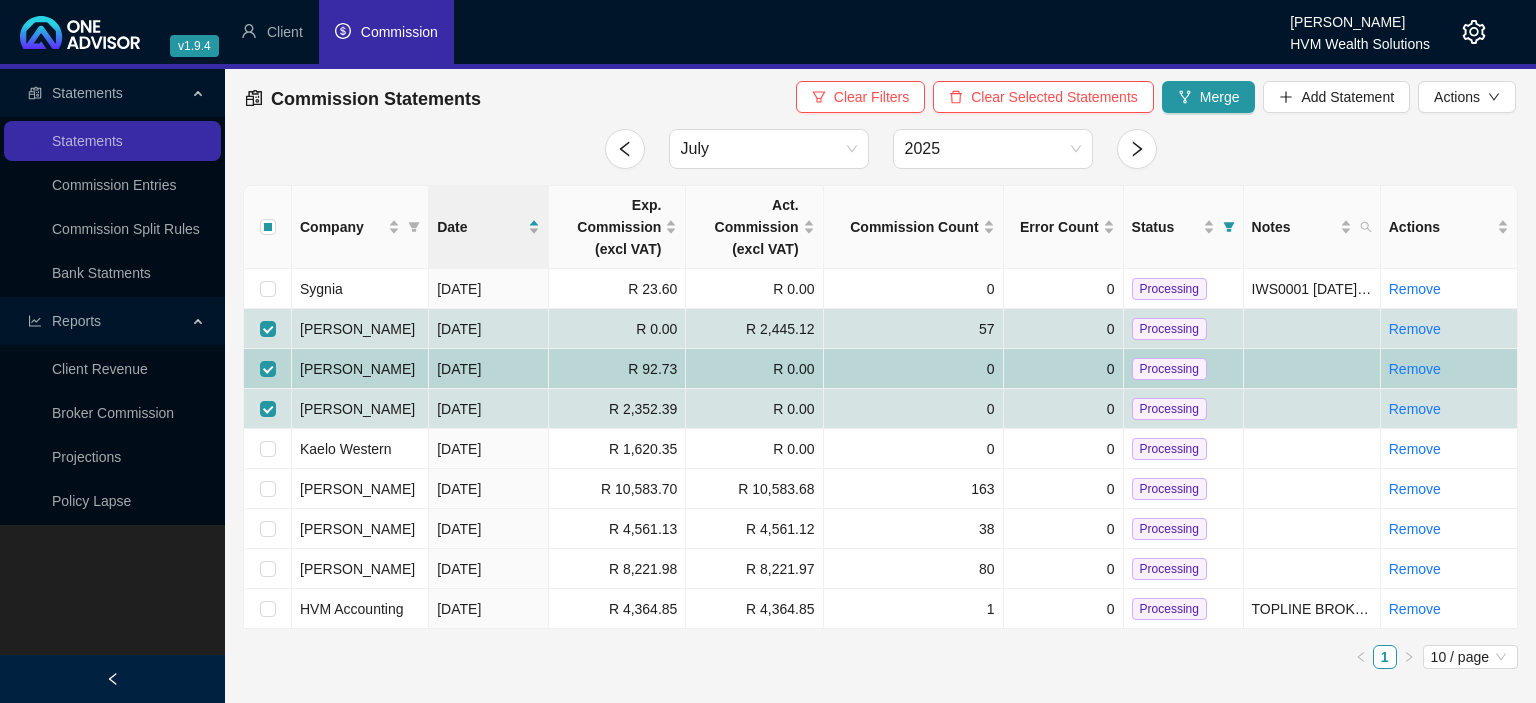 checkbox on "false" 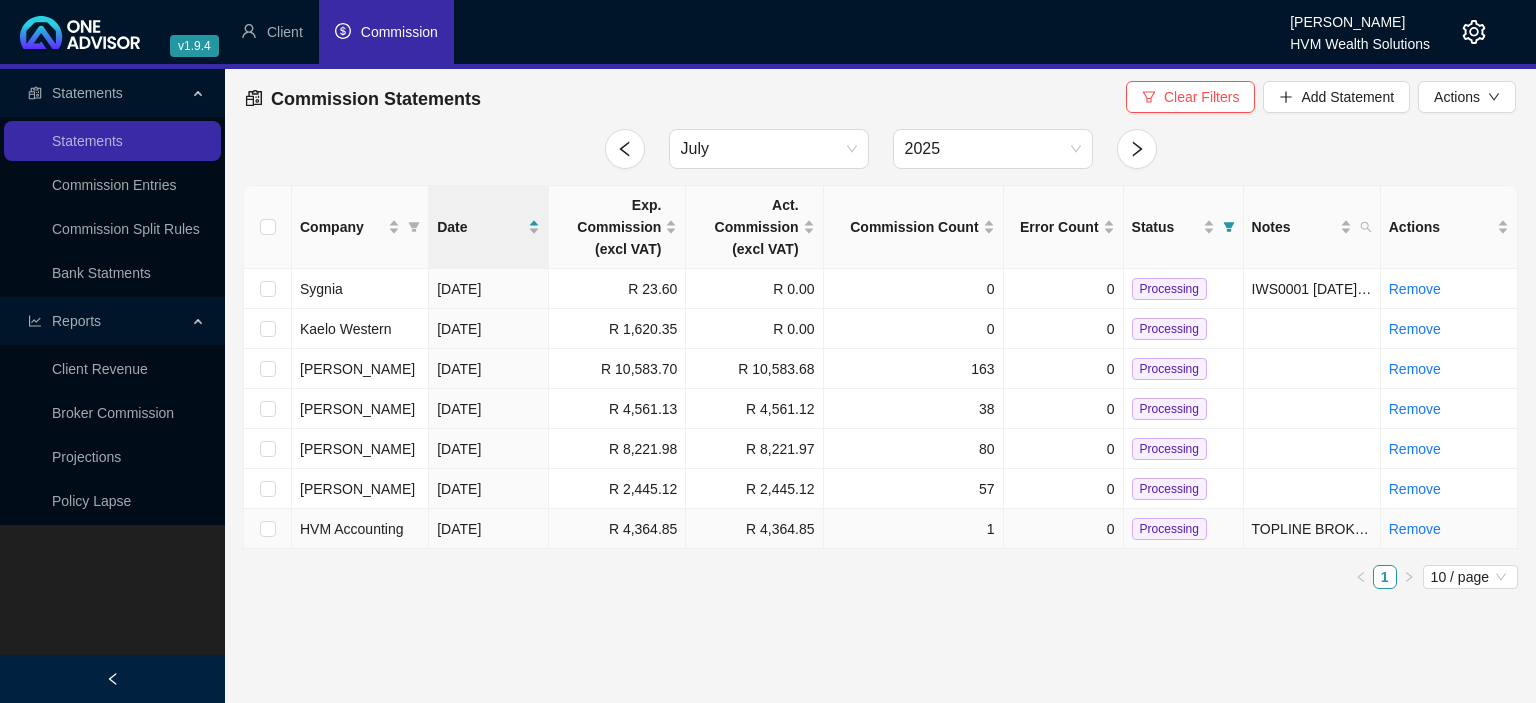 click on "Processing" at bounding box center (1169, 529) 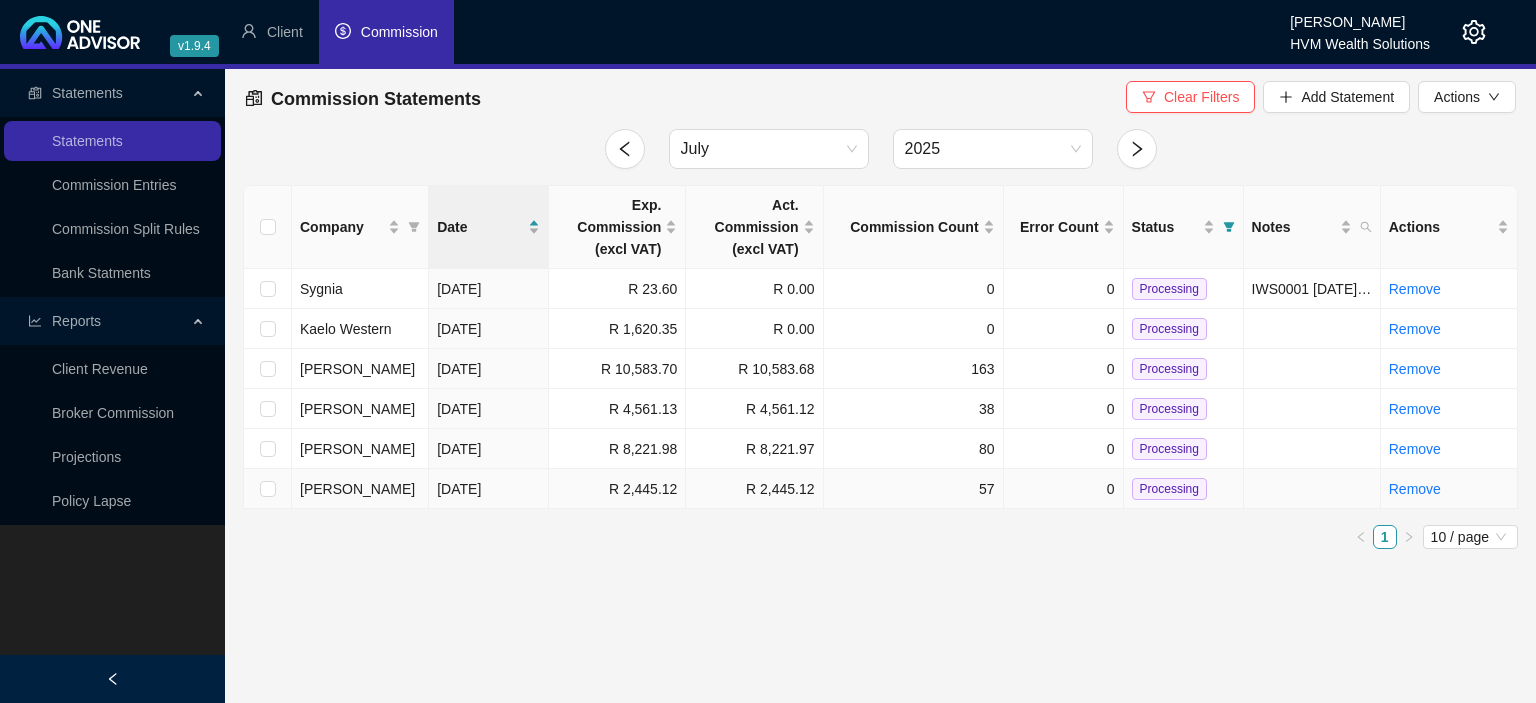 click on "Processing" at bounding box center [1169, 489] 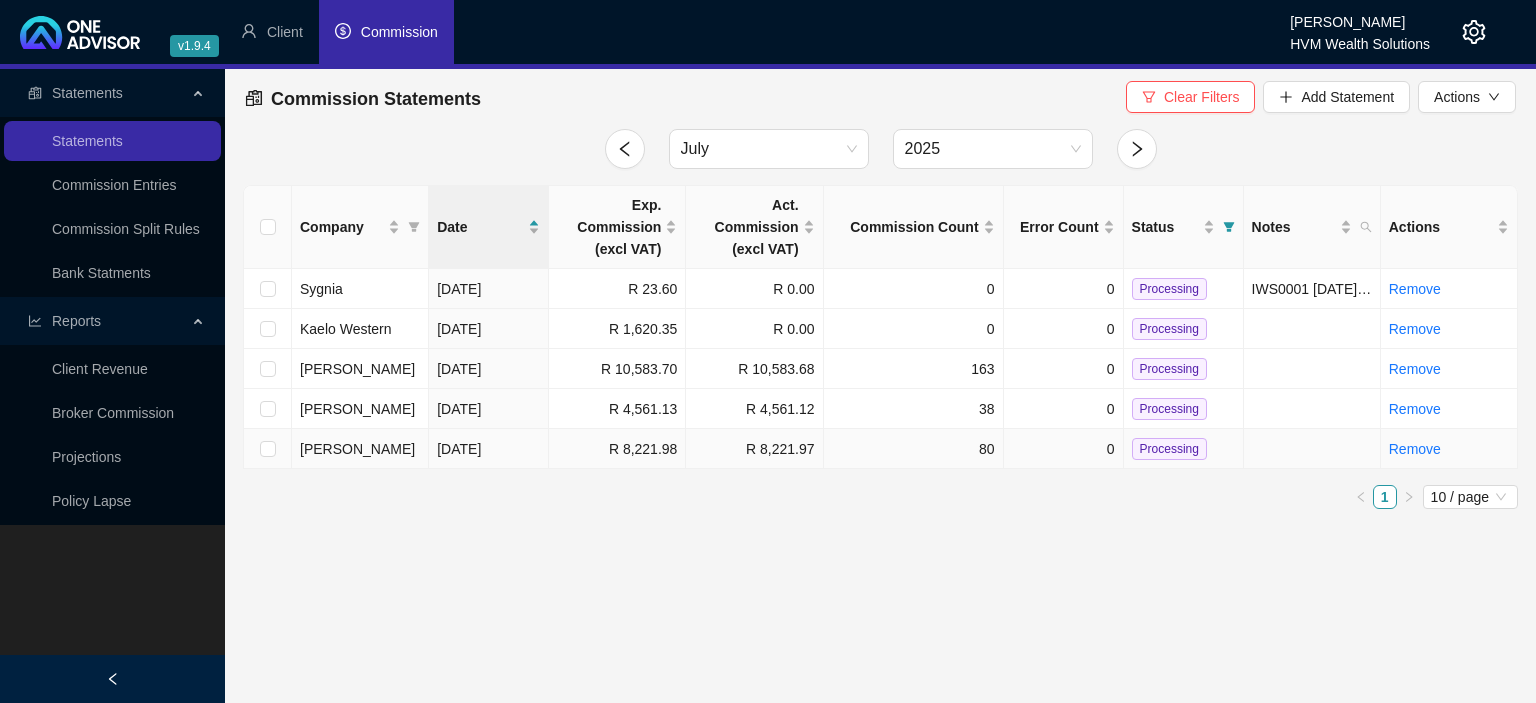 click on "Processing" at bounding box center [1169, 449] 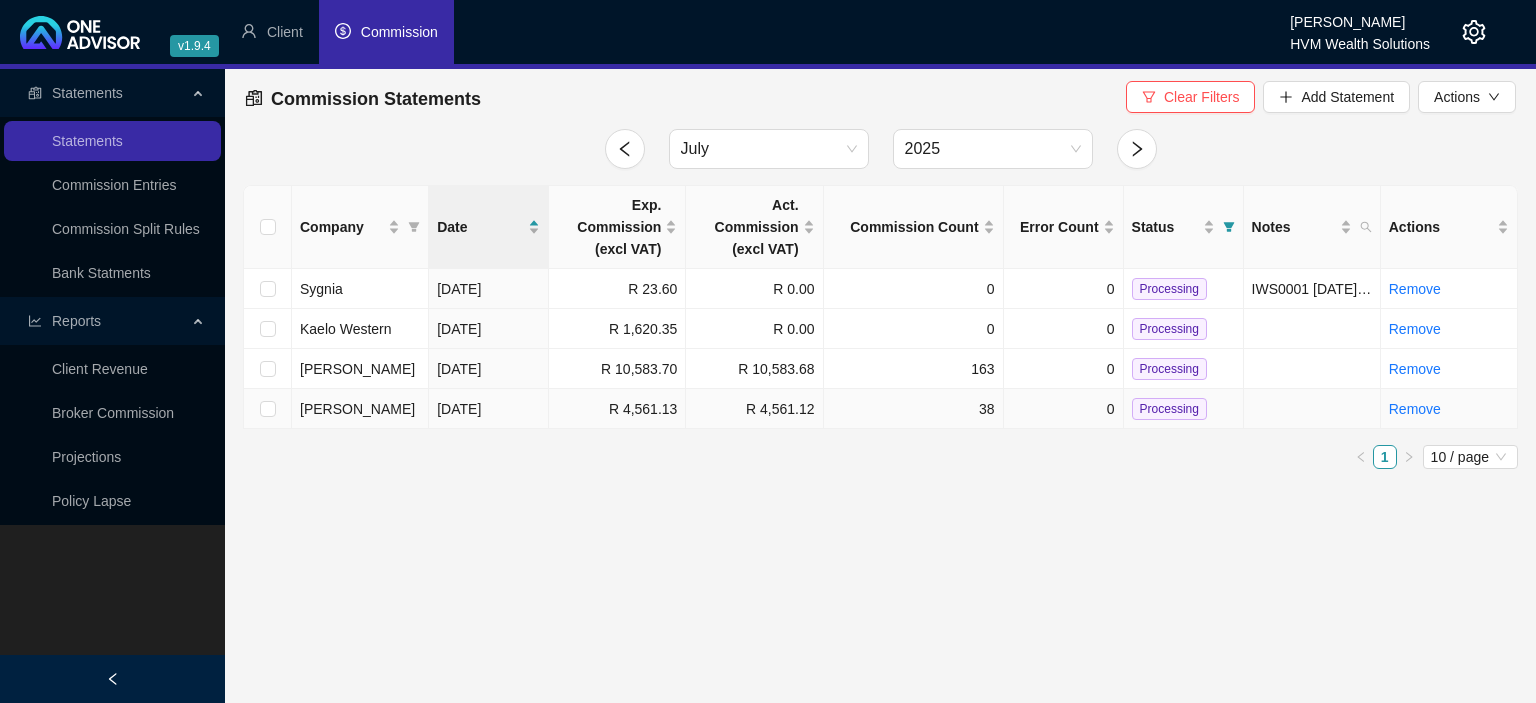 click on "Processing" at bounding box center [1169, 409] 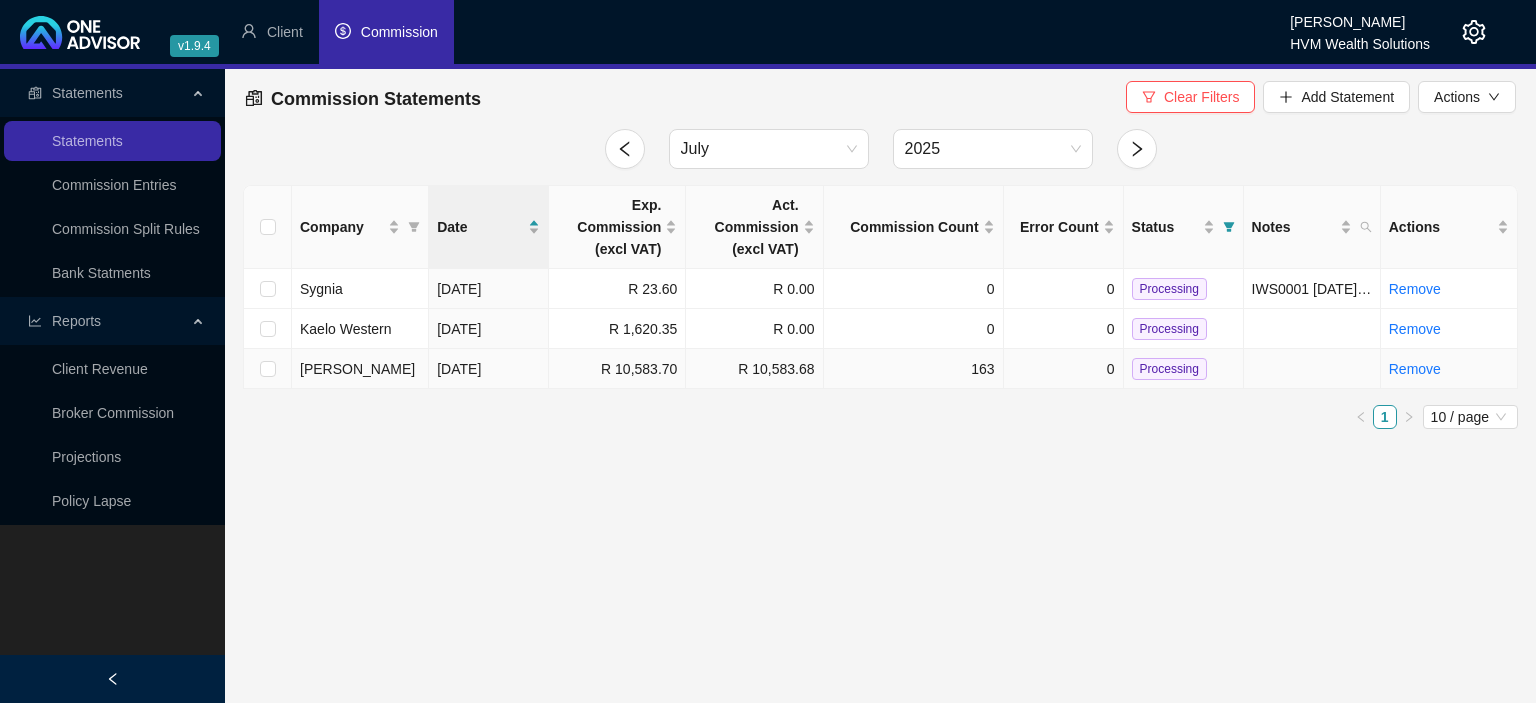 click on "Processing" at bounding box center [1169, 369] 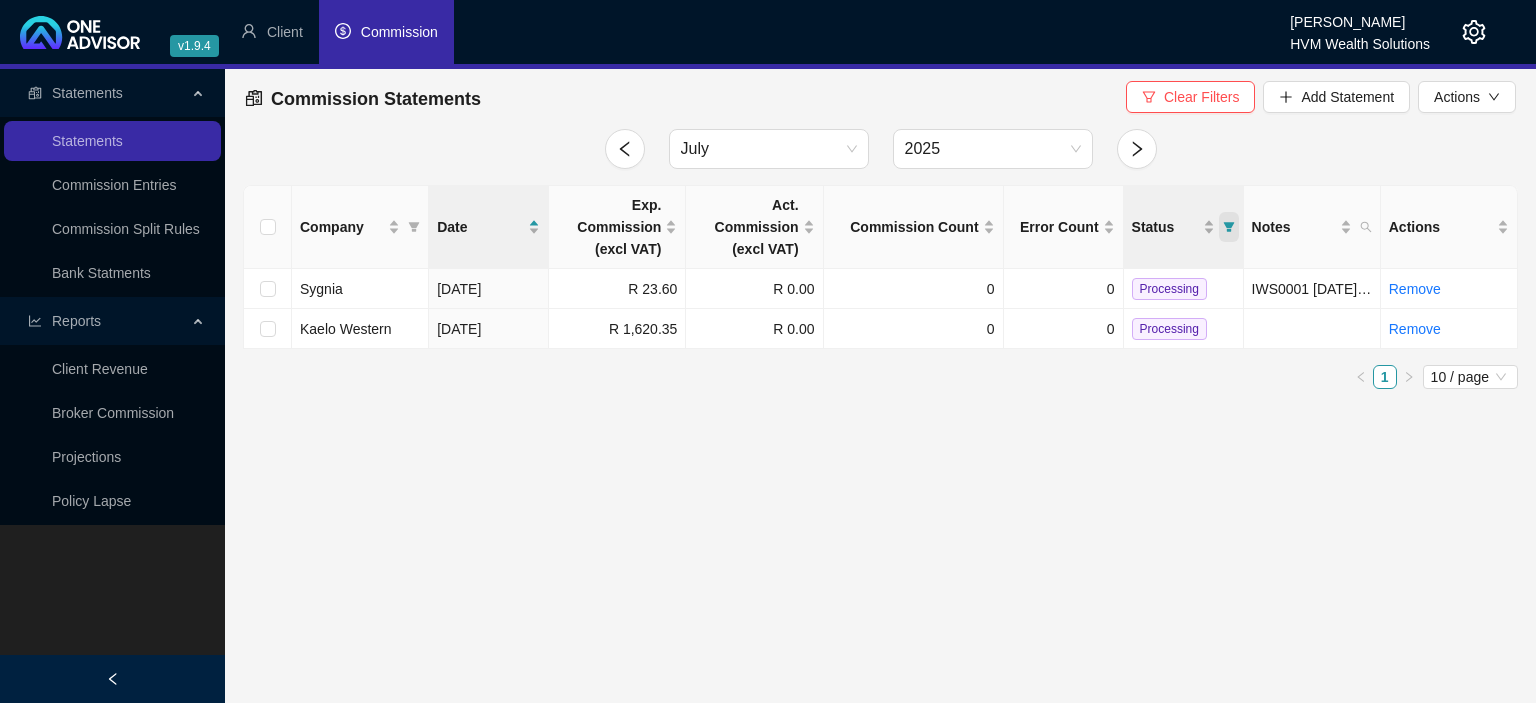 click 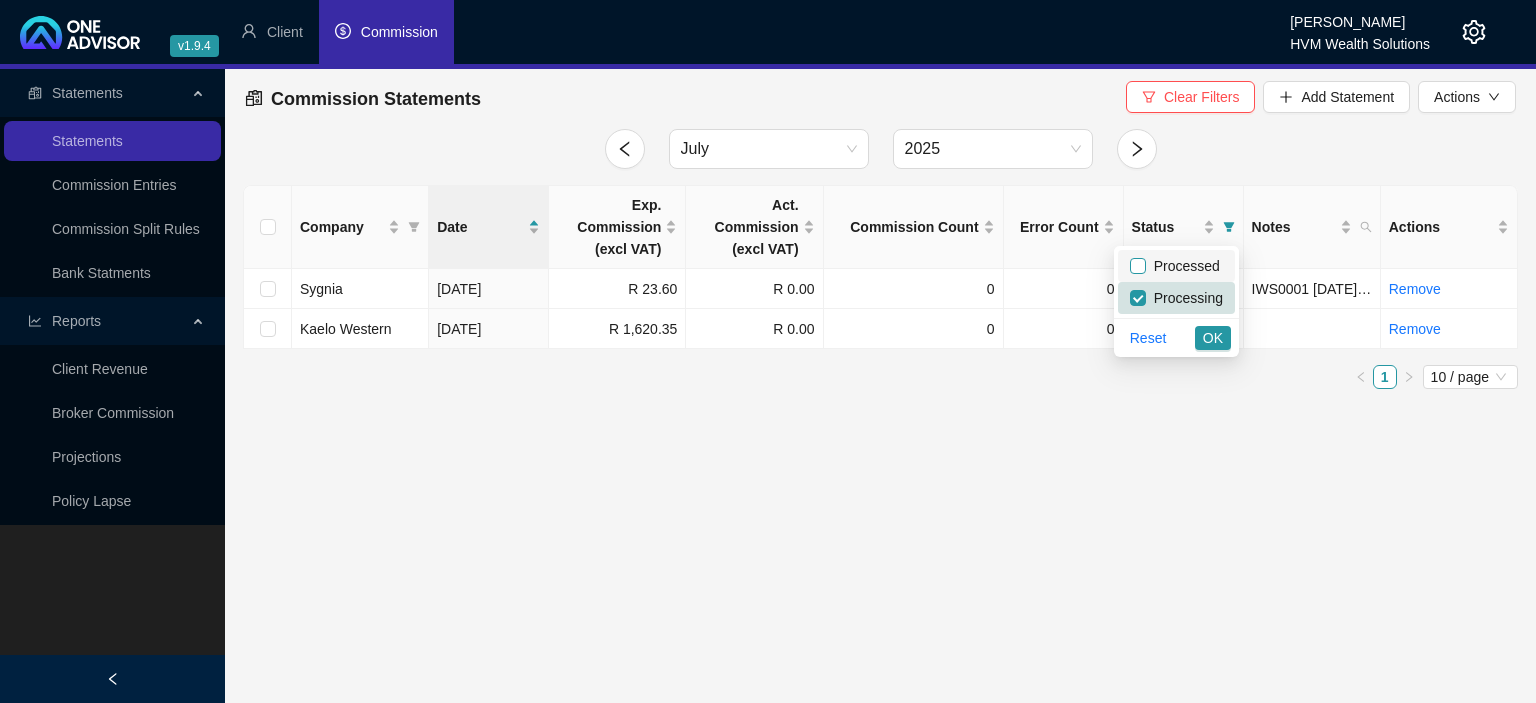 click at bounding box center (1138, 266) 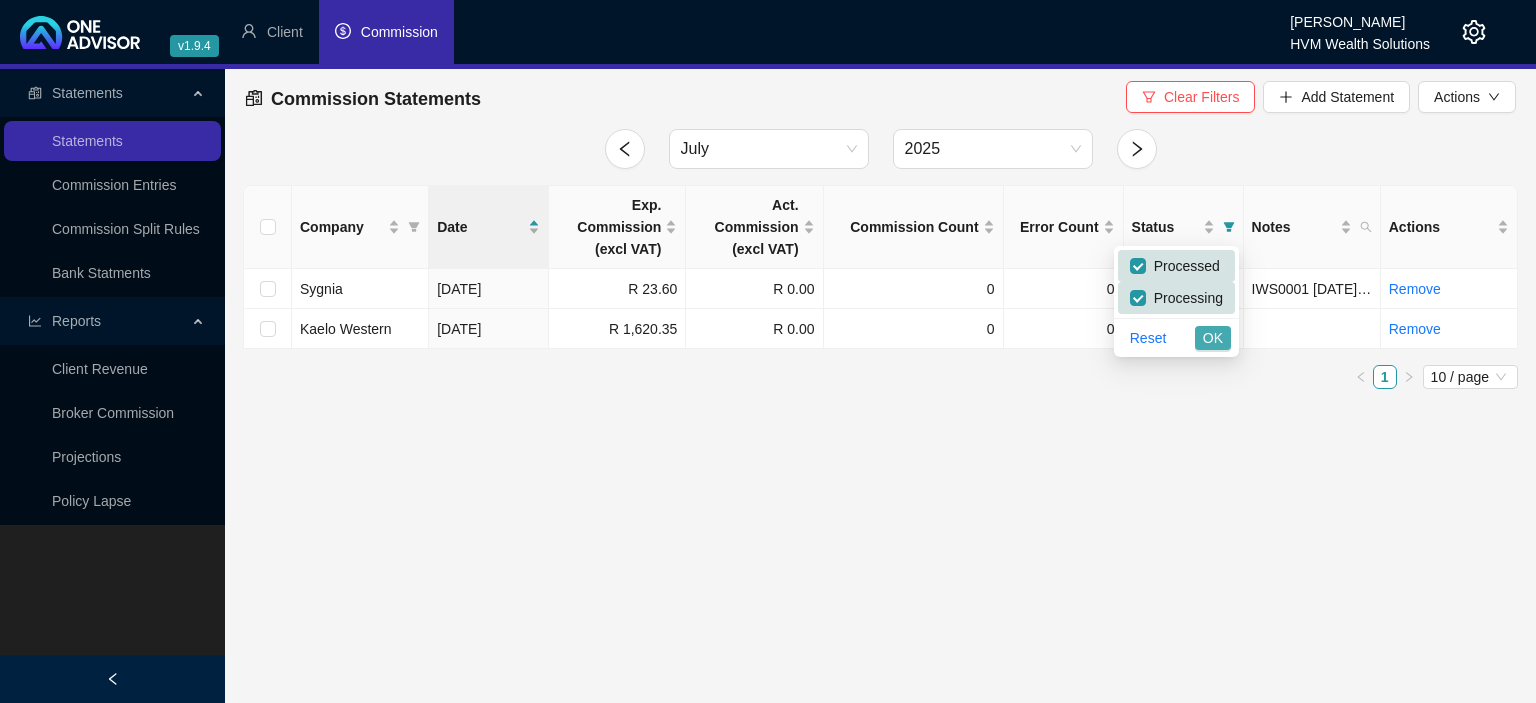 click on "OK" at bounding box center (1213, 338) 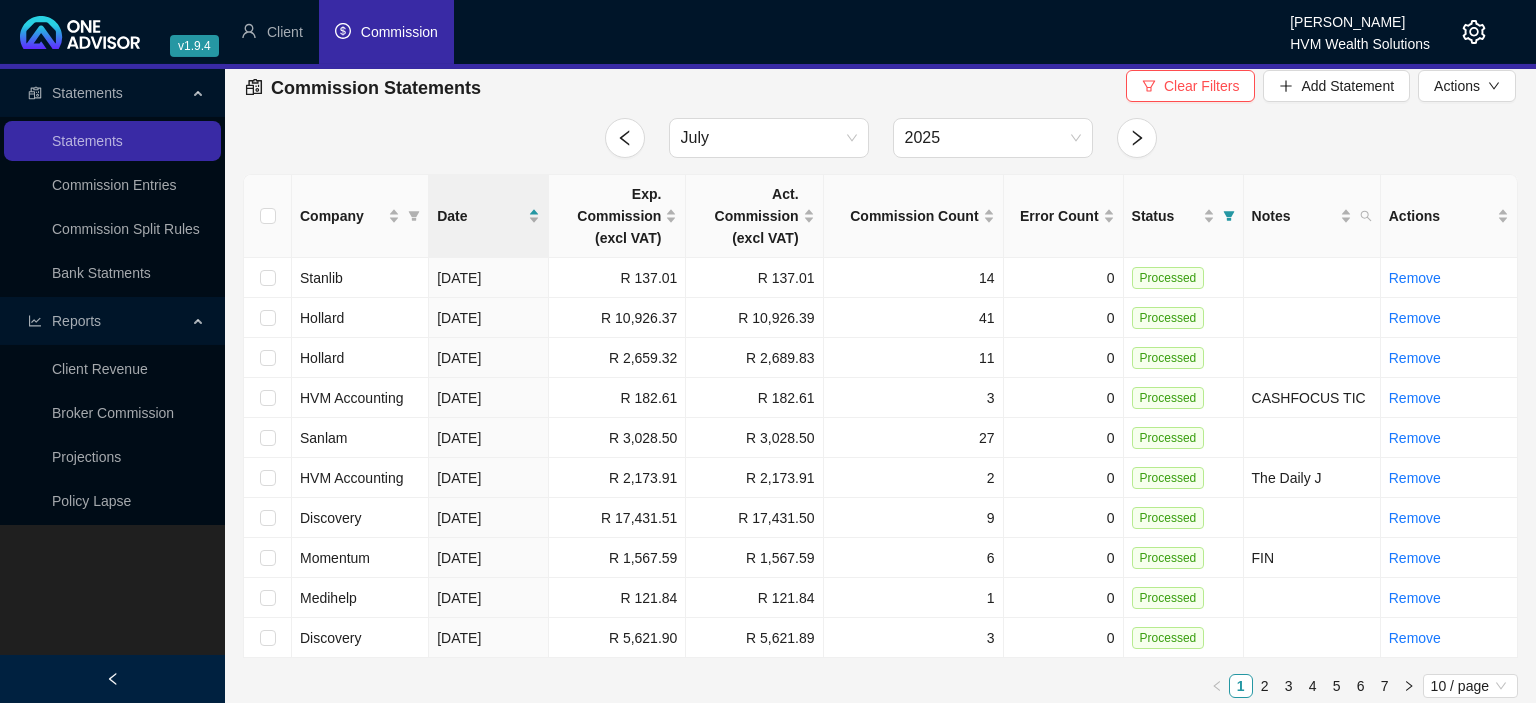scroll, scrollTop: 19, scrollLeft: 0, axis: vertical 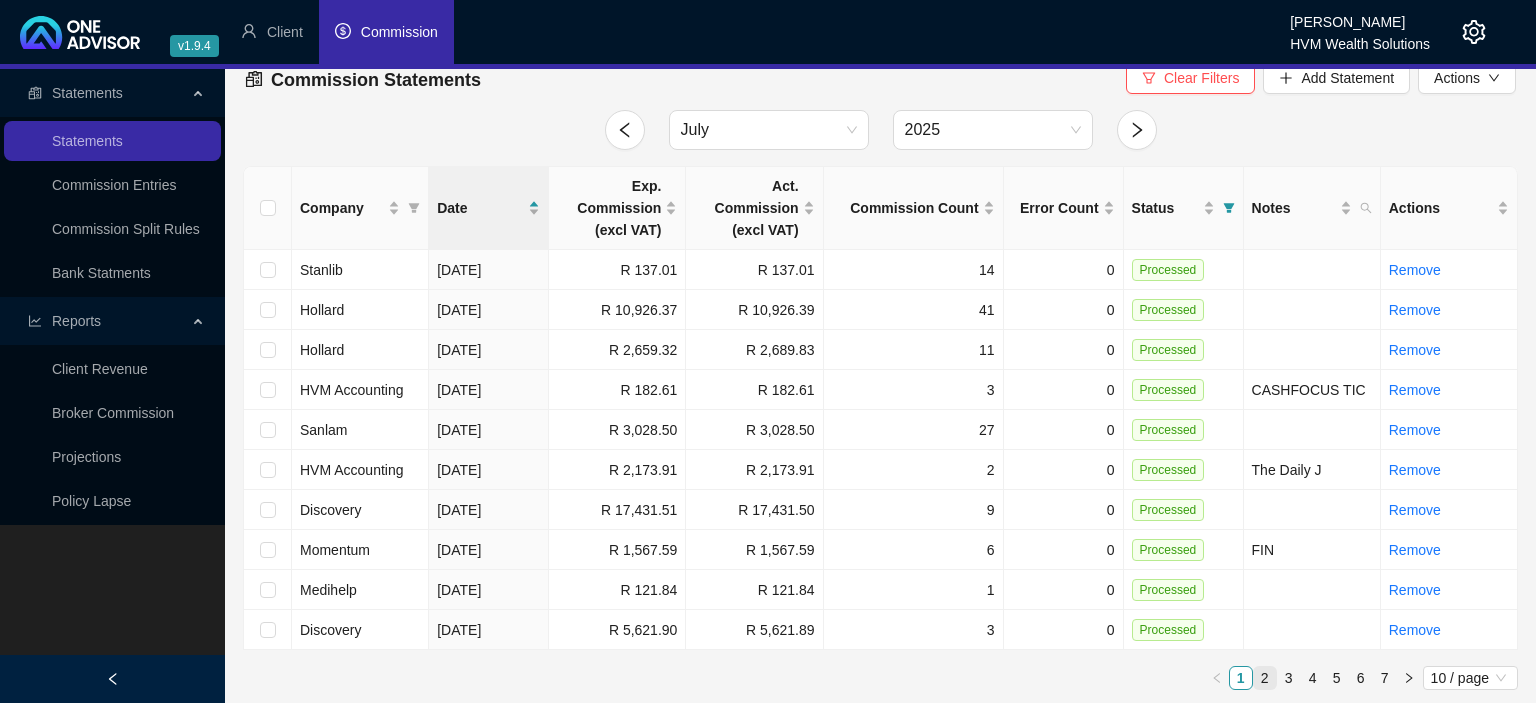 click on "2" at bounding box center [1265, 678] 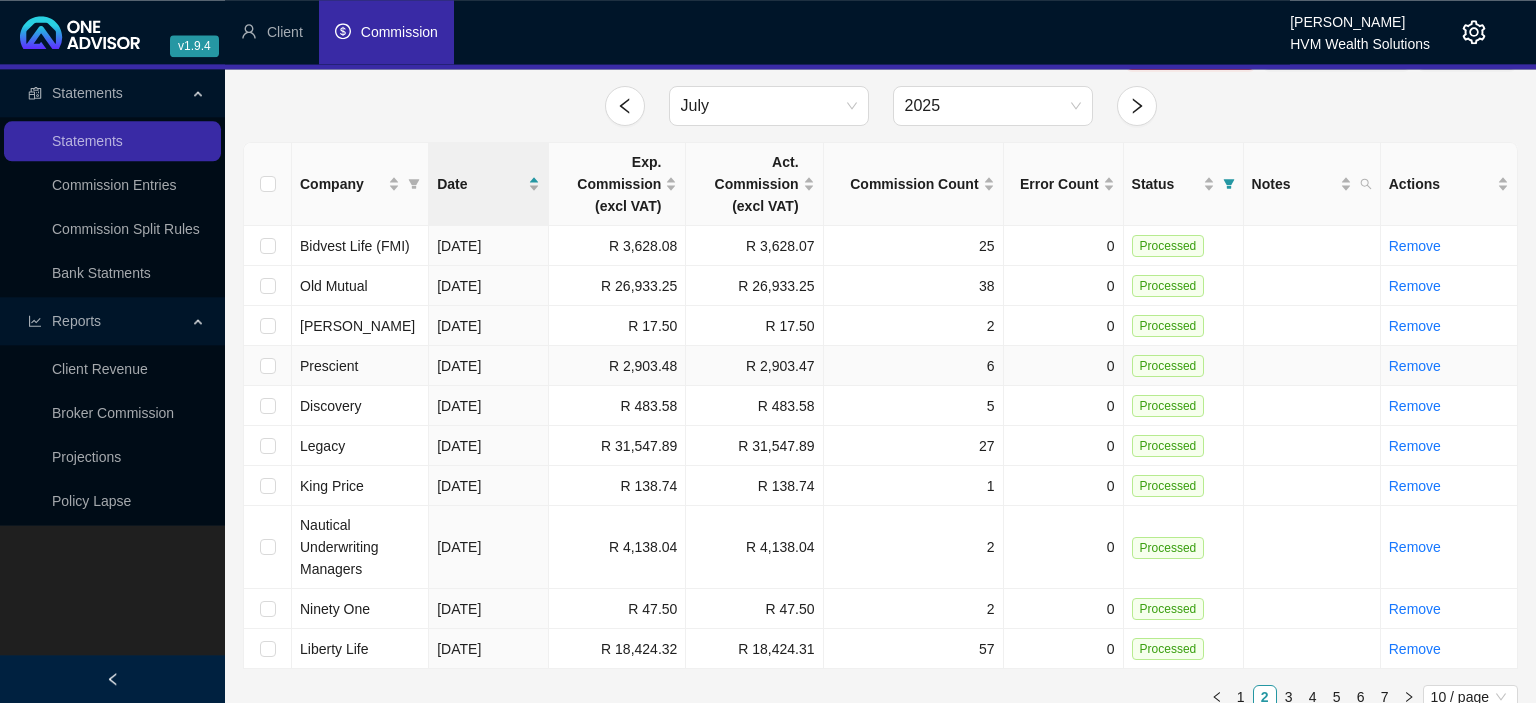 scroll, scrollTop: 62, scrollLeft: 0, axis: vertical 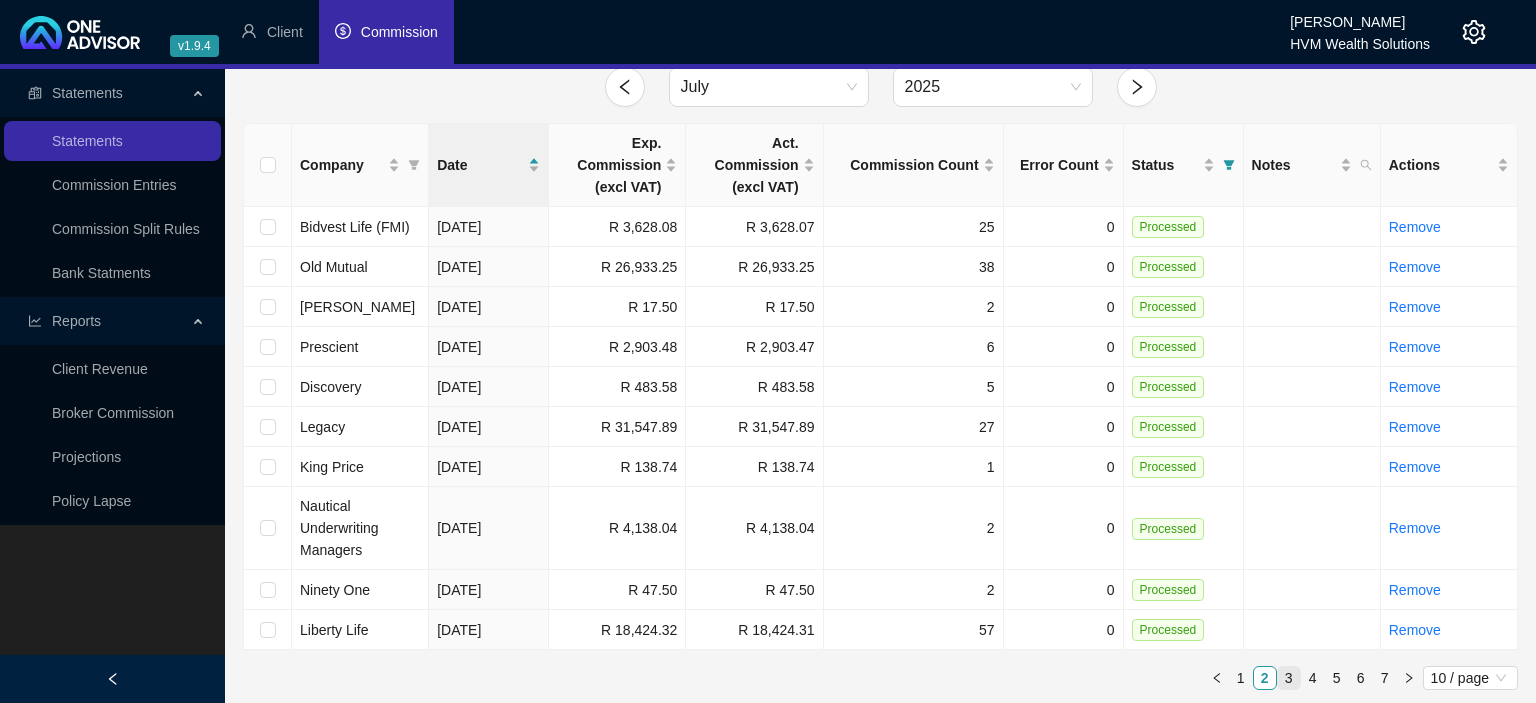 click on "3" at bounding box center (1289, 678) 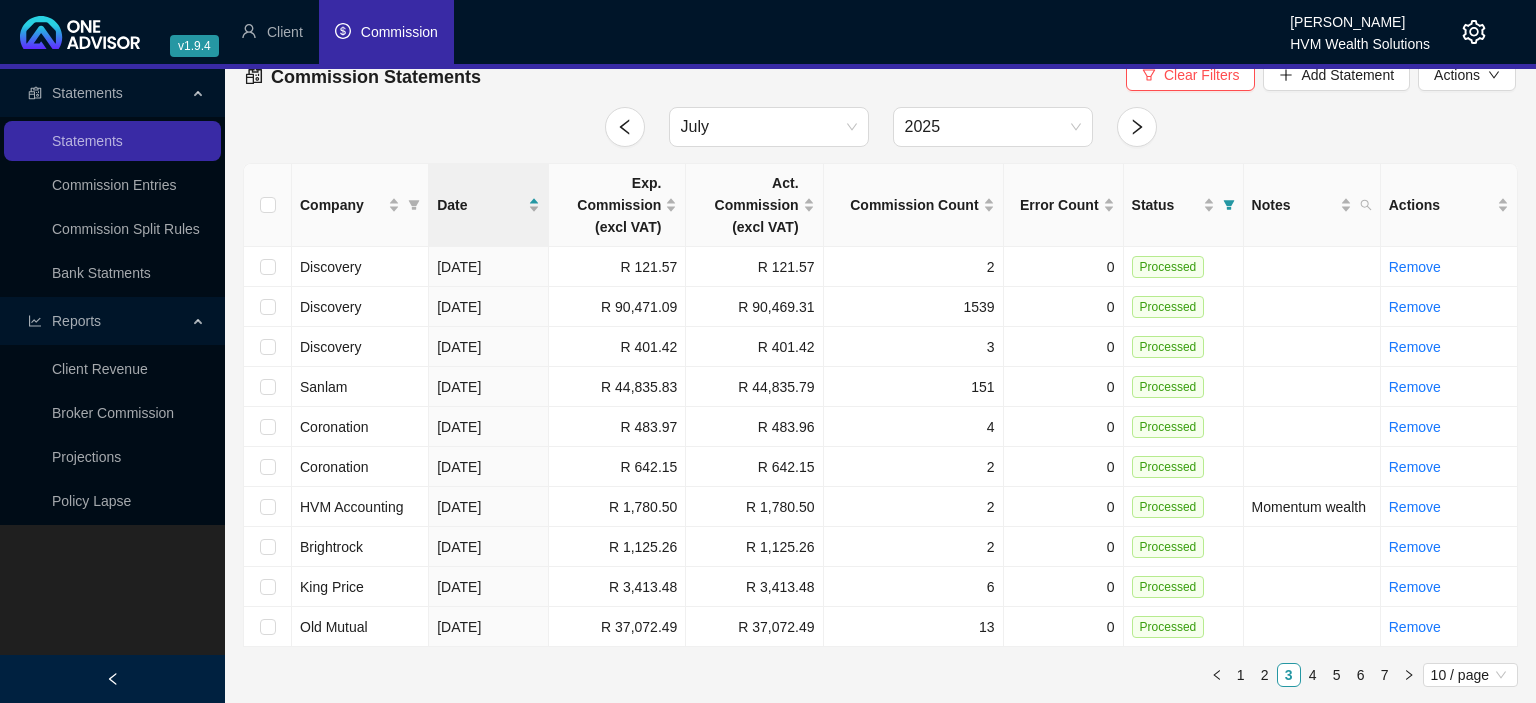 scroll, scrollTop: 19, scrollLeft: 0, axis: vertical 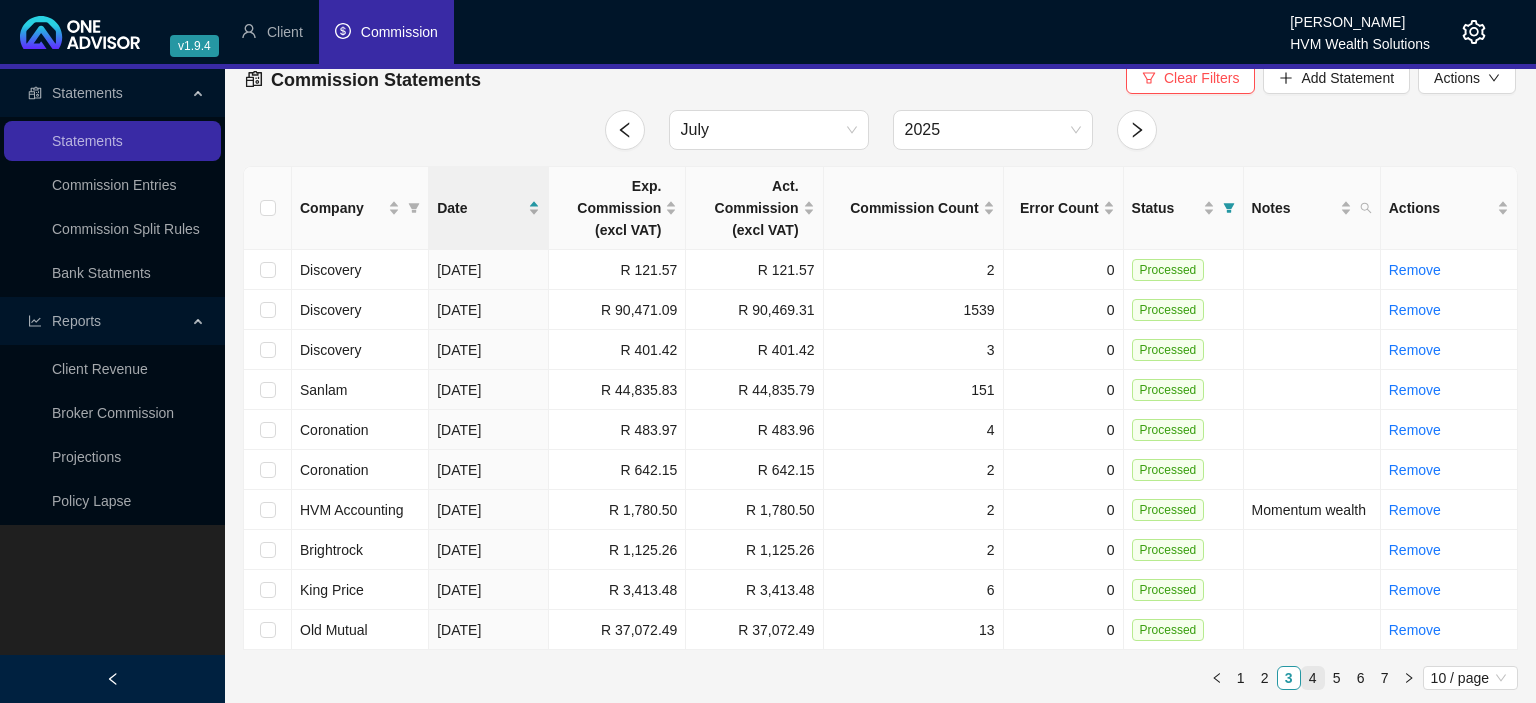 click on "4" at bounding box center (1313, 678) 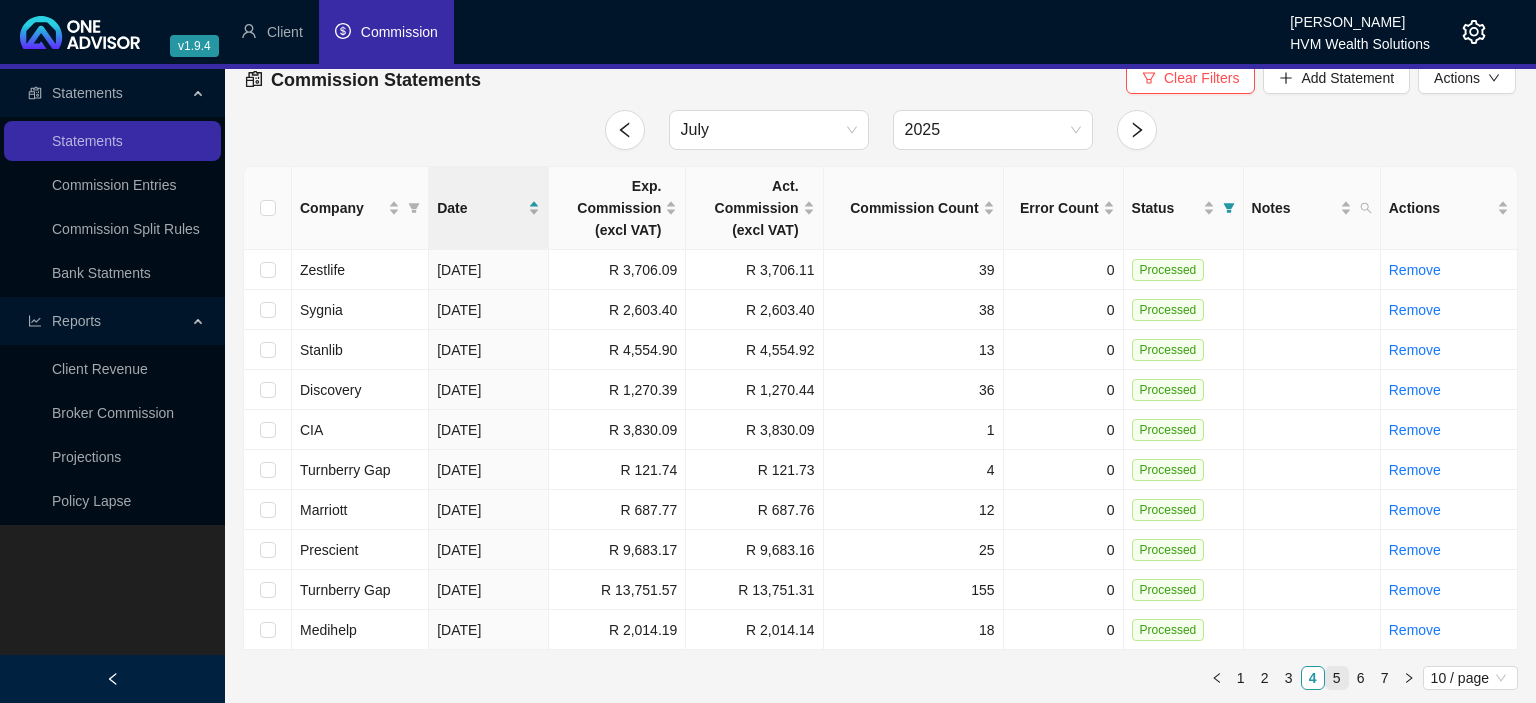 click on "5" at bounding box center (1337, 678) 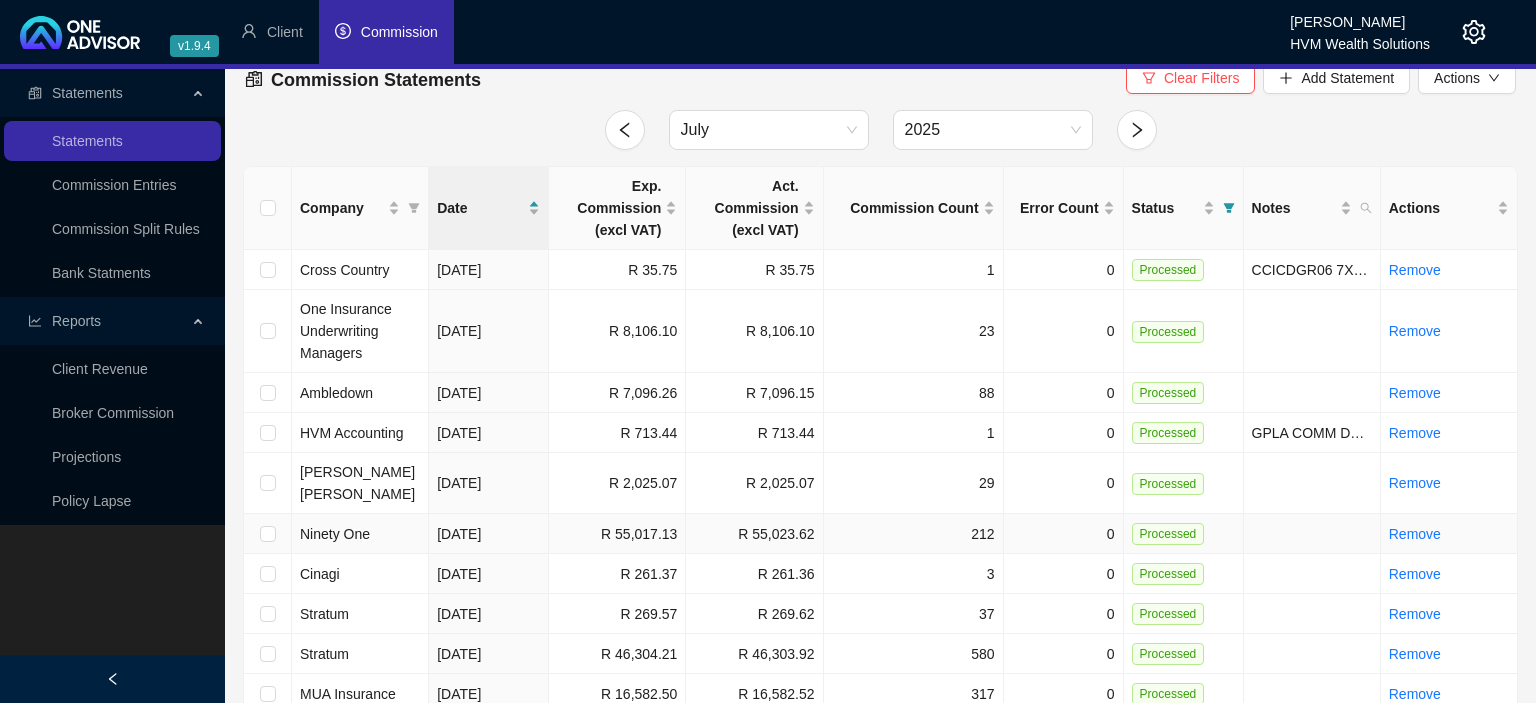 scroll, scrollTop: 62, scrollLeft: 0, axis: vertical 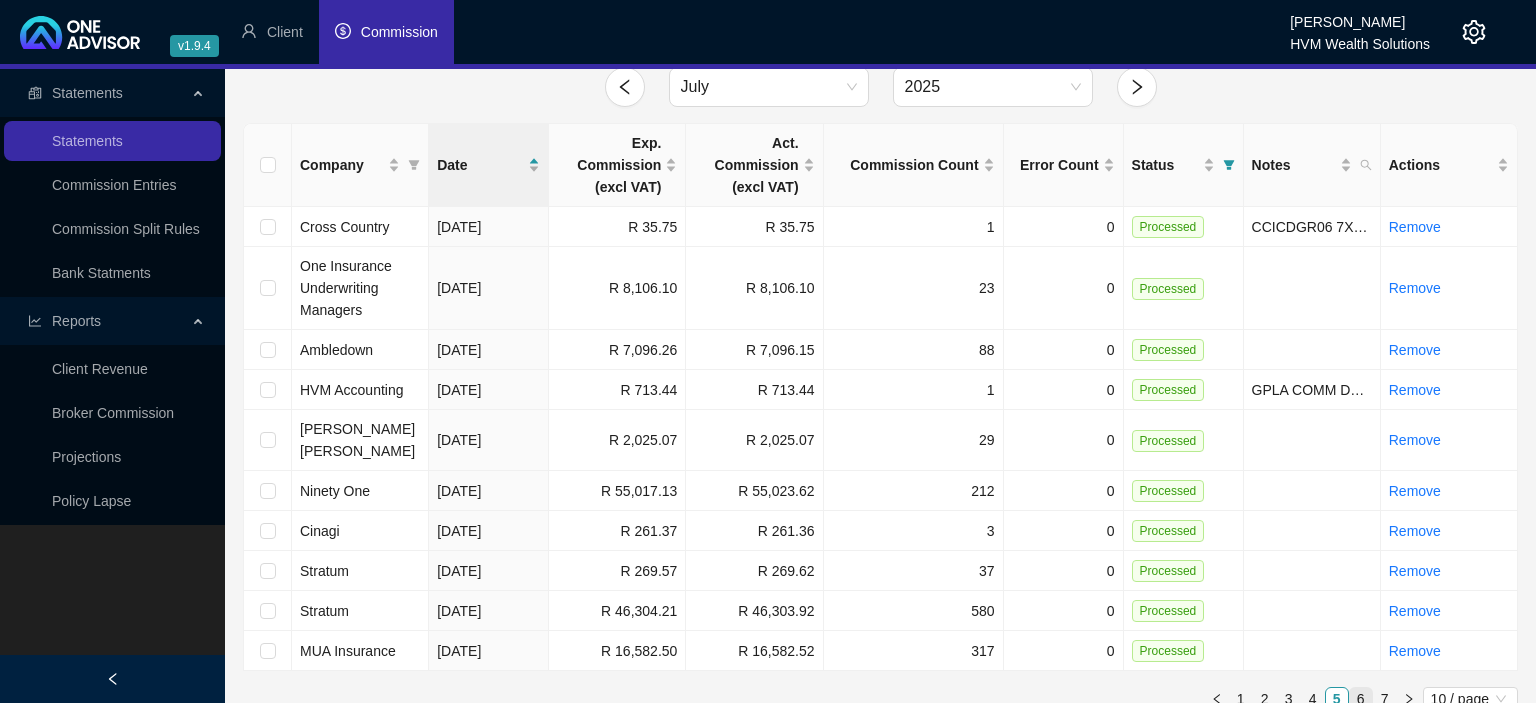 click on "6" at bounding box center (1361, 699) 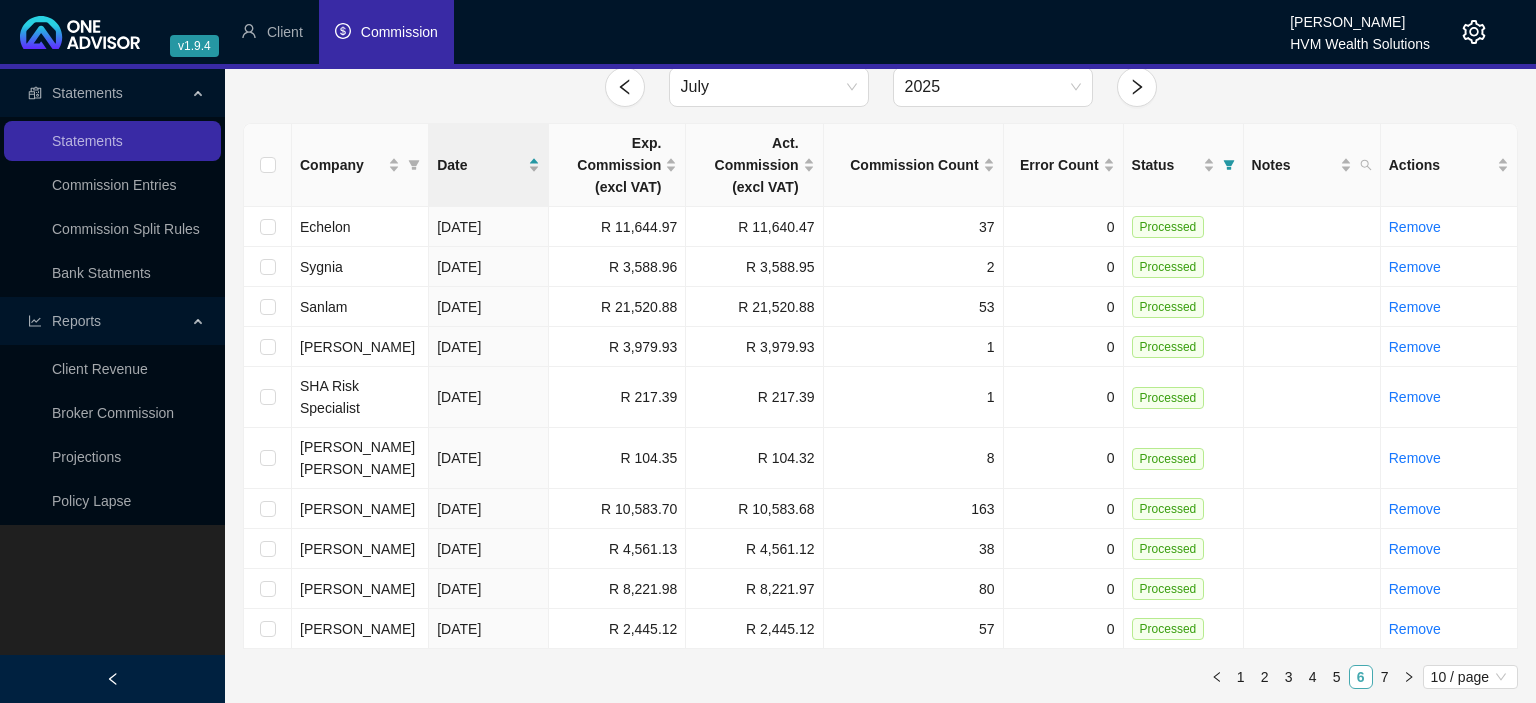 scroll, scrollTop: 19, scrollLeft: 0, axis: vertical 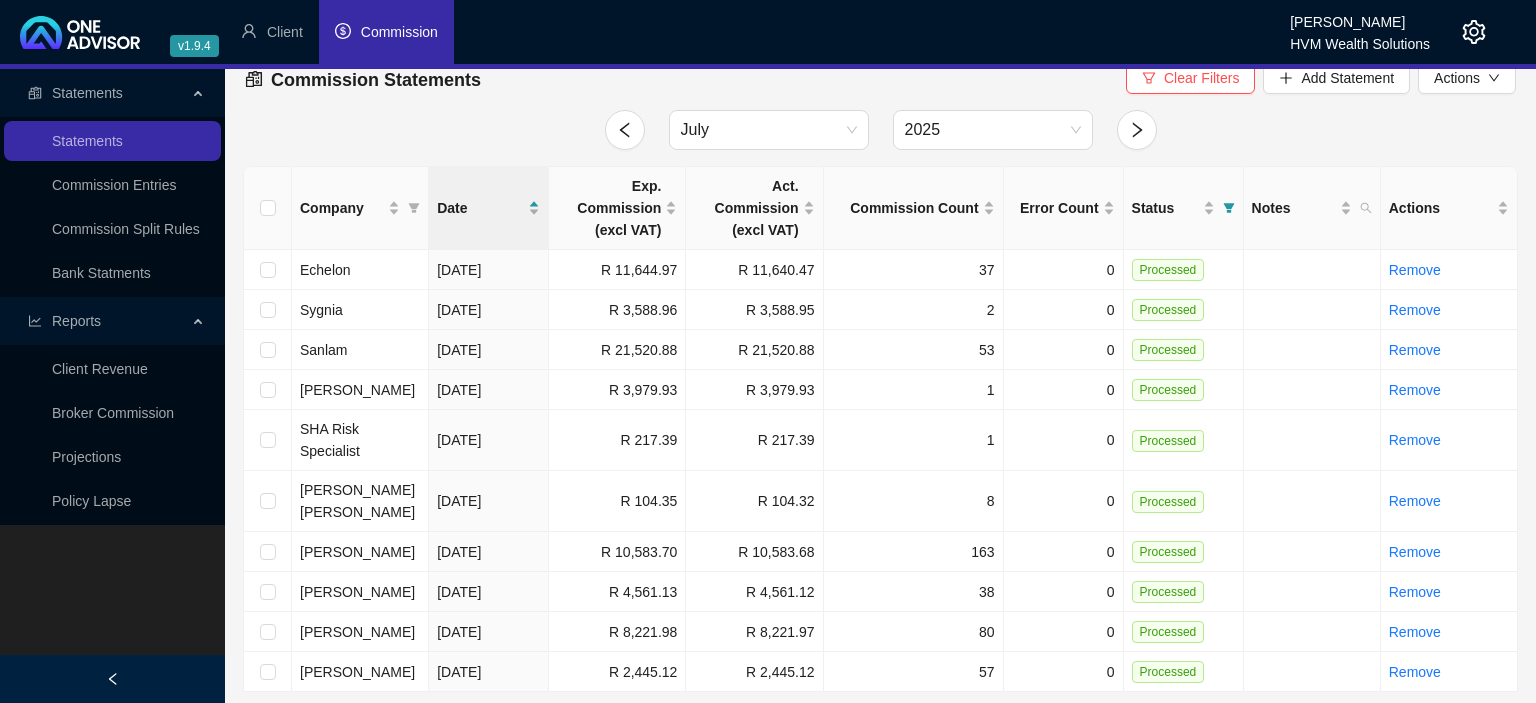 click on "7" at bounding box center (1385, 720) 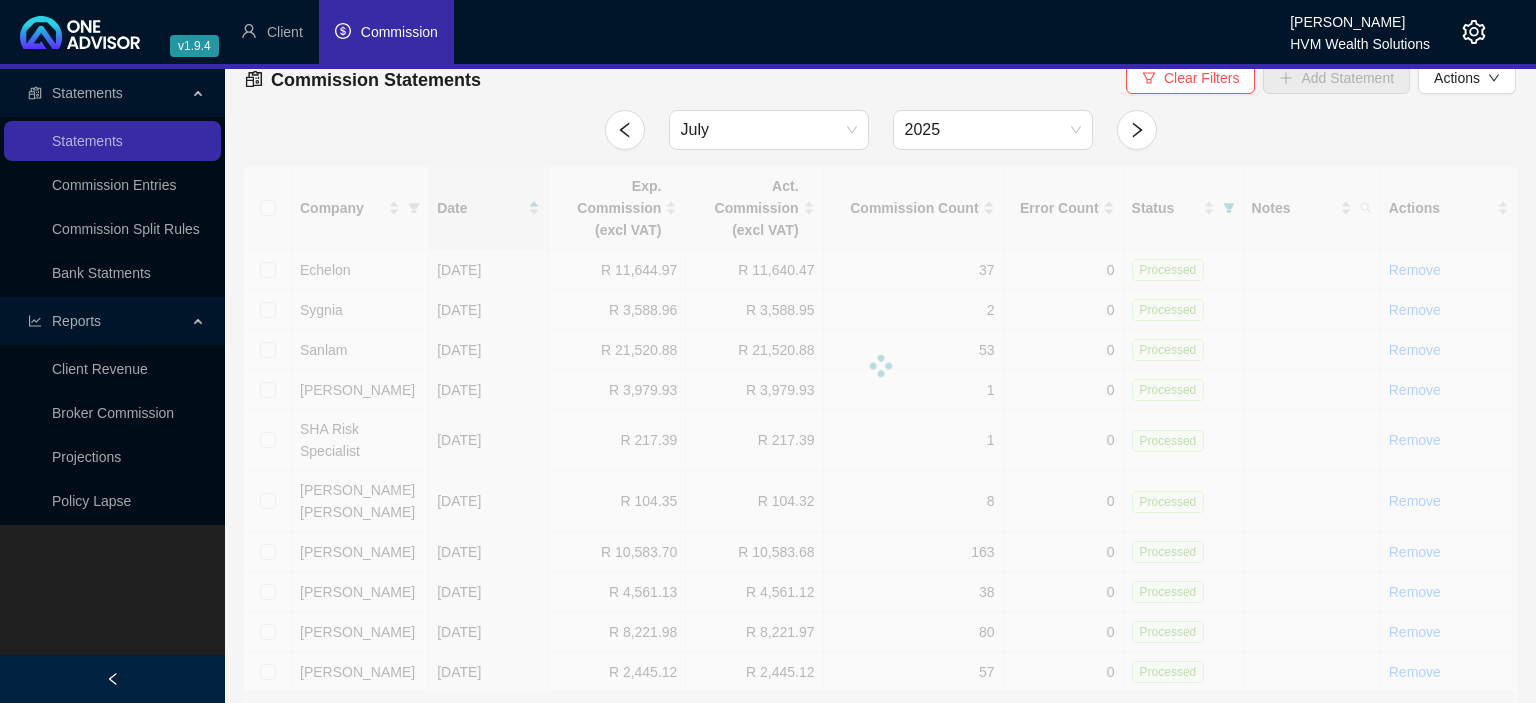 scroll, scrollTop: 0, scrollLeft: 0, axis: both 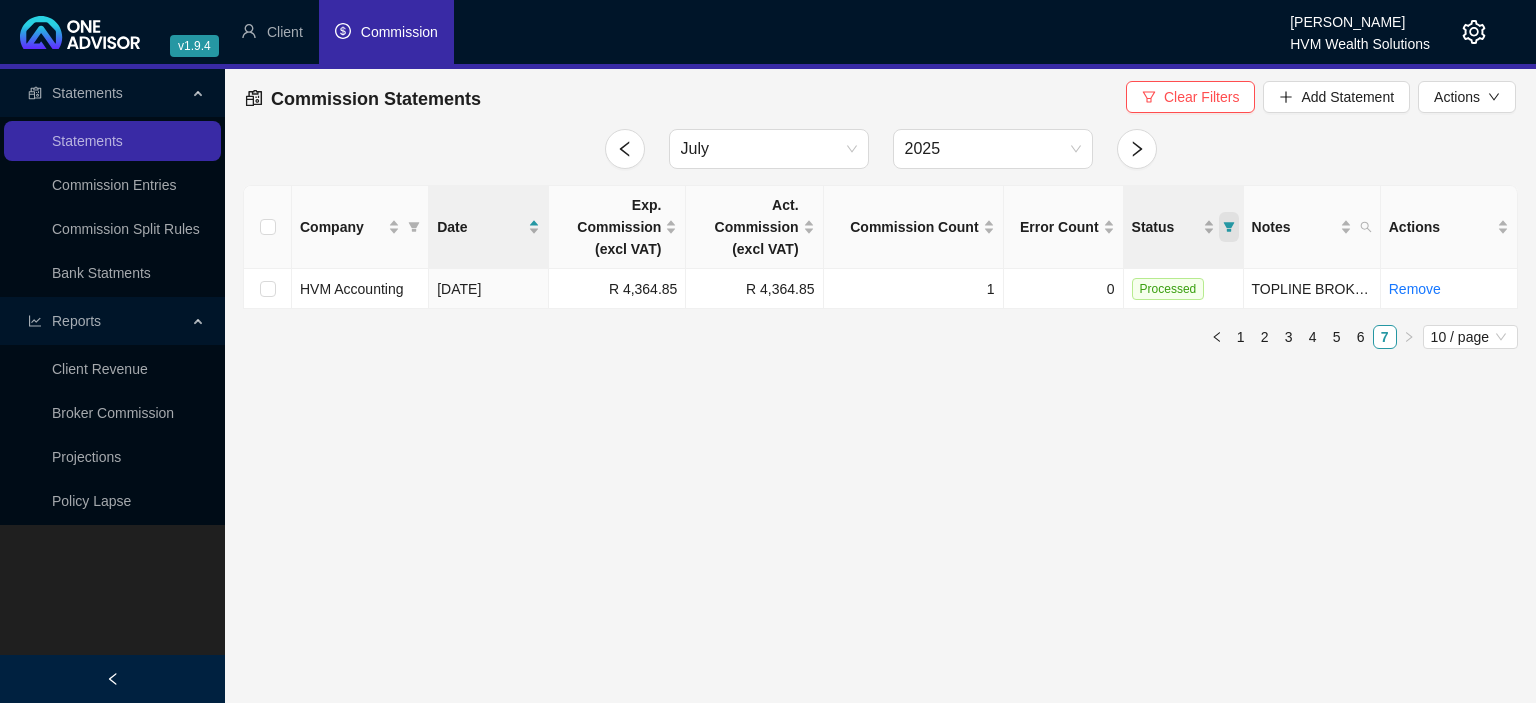 click 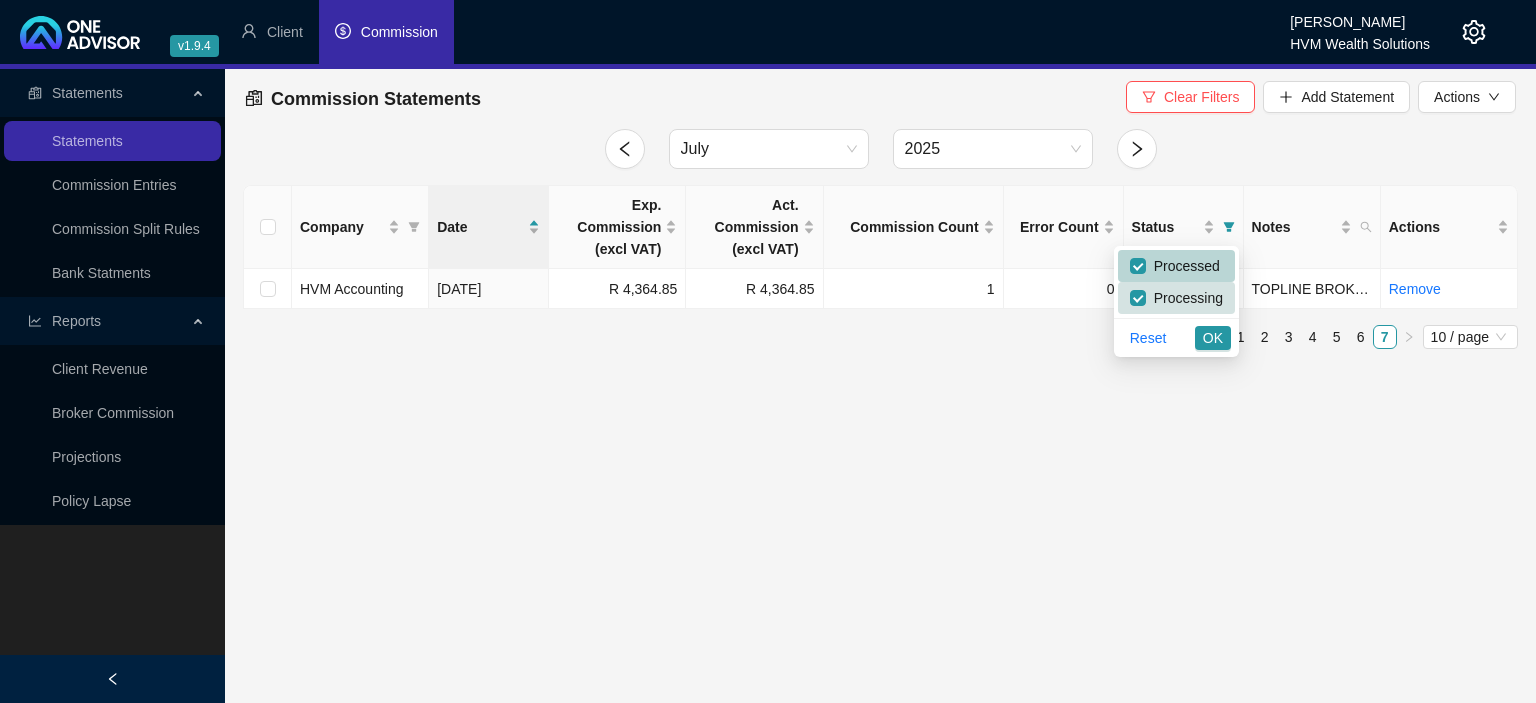 click on "Processed" at bounding box center (1176, 266) 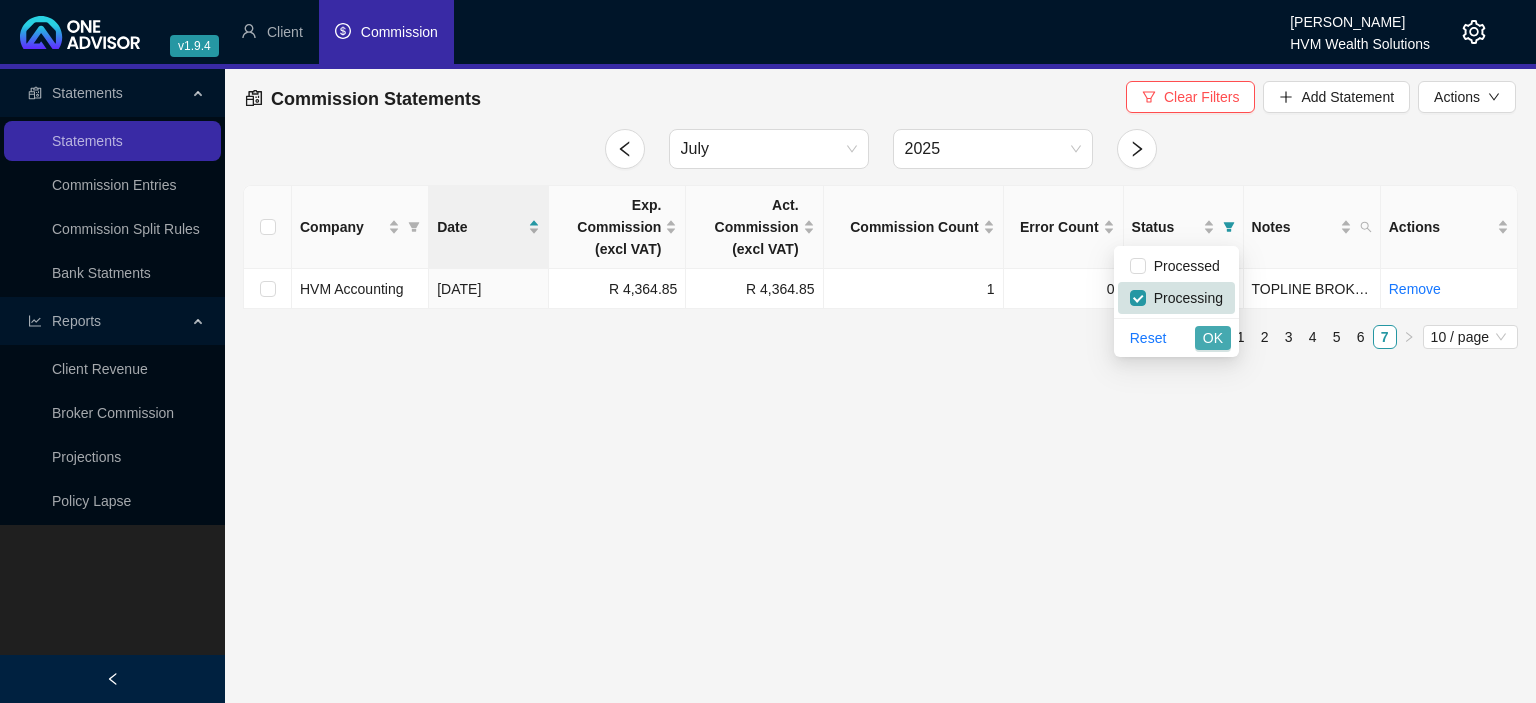 click on "OK" at bounding box center [1213, 338] 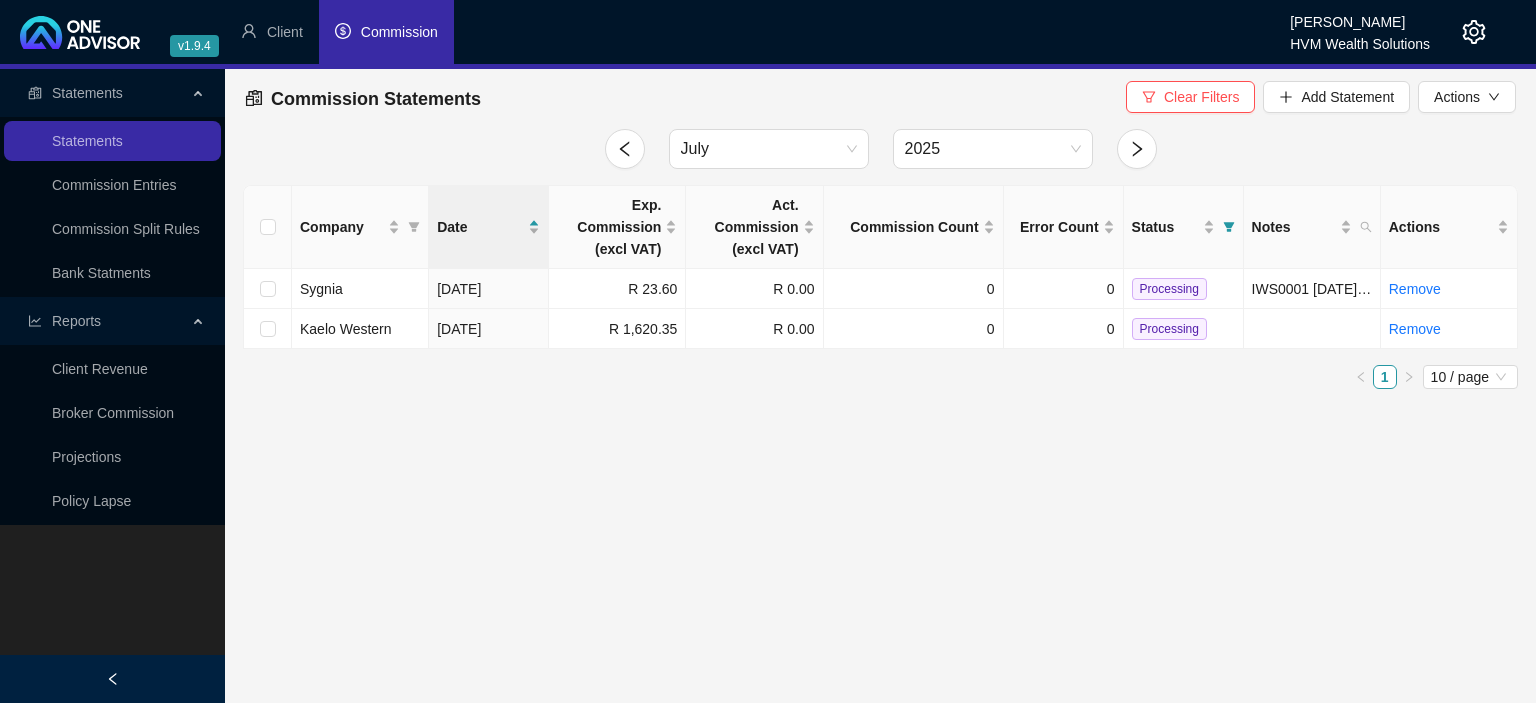 click 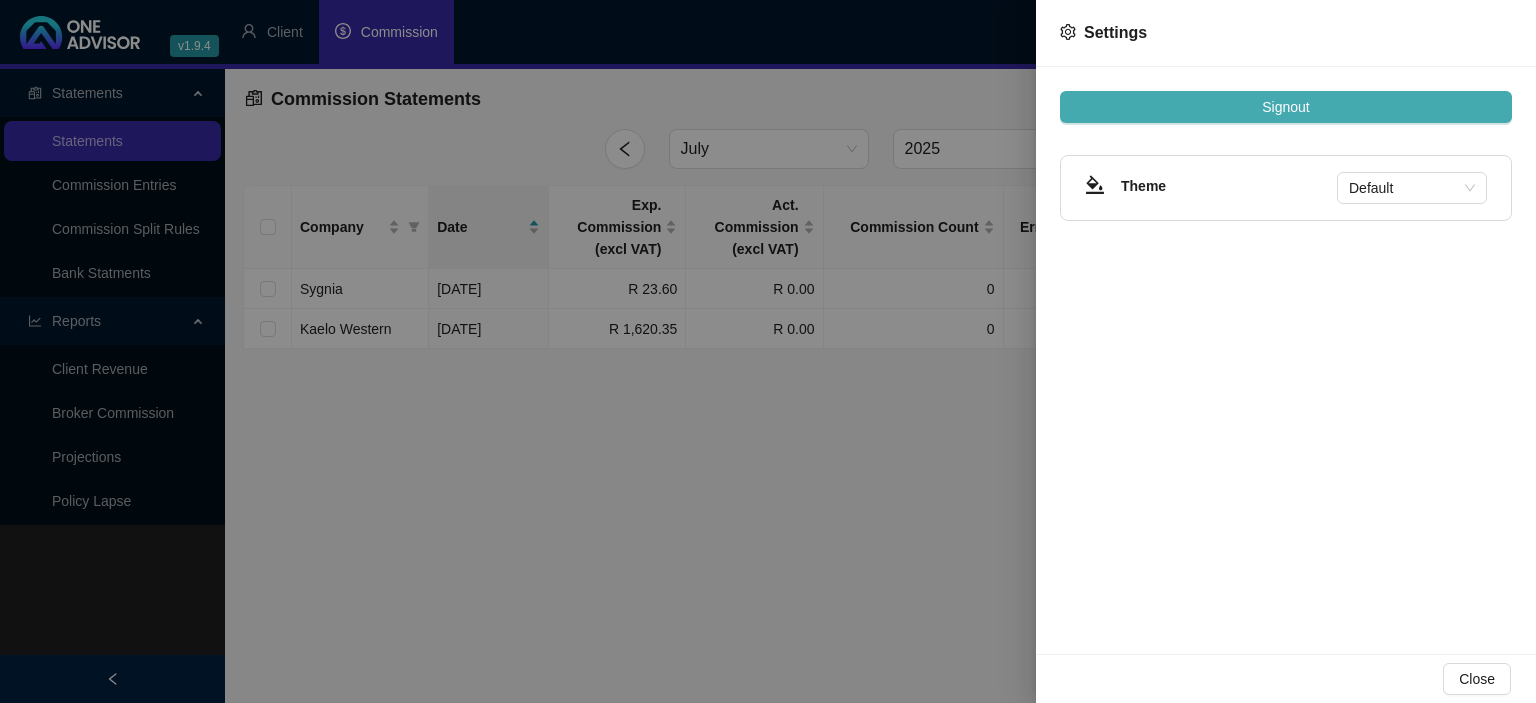 click on "Signout" at bounding box center [1285, 107] 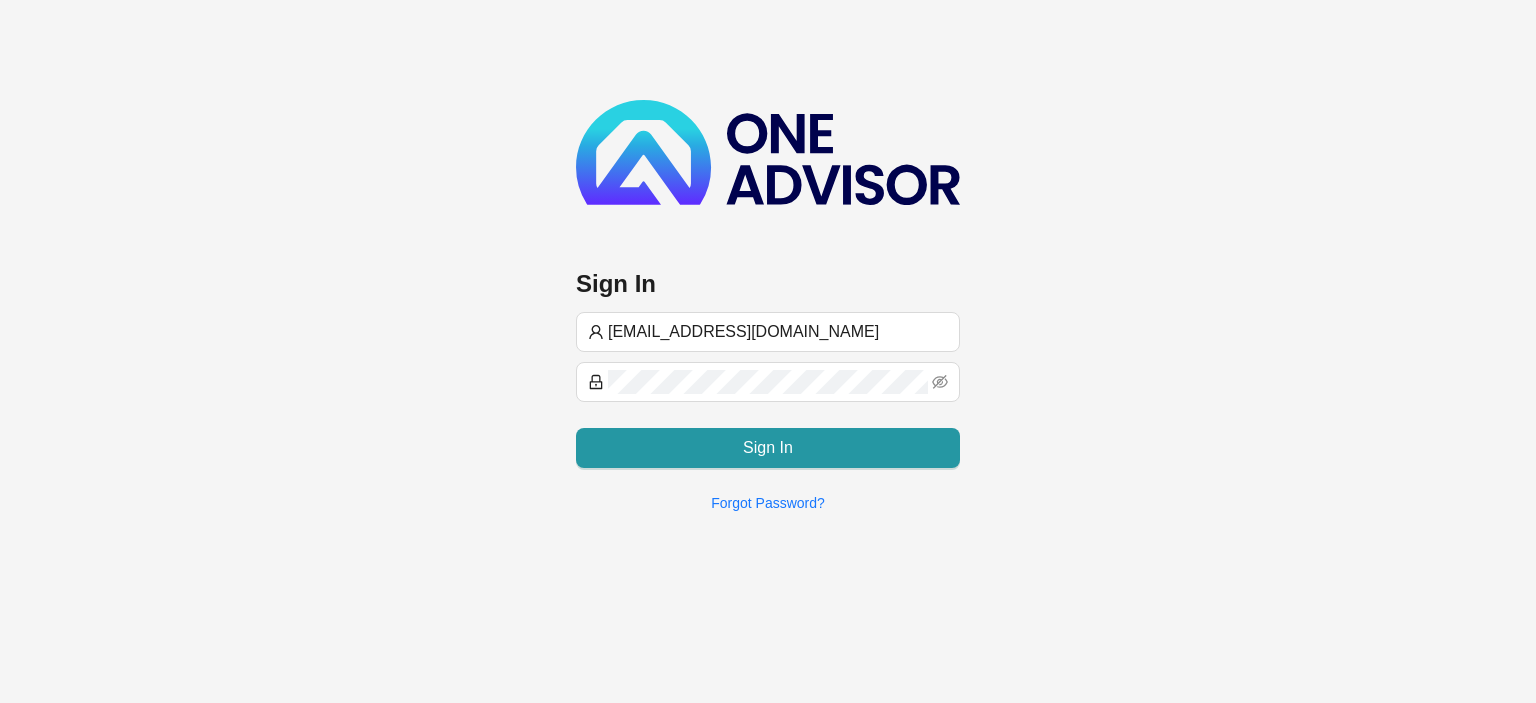 type on "[EMAIL_ADDRESS][DOMAIN_NAME]" 